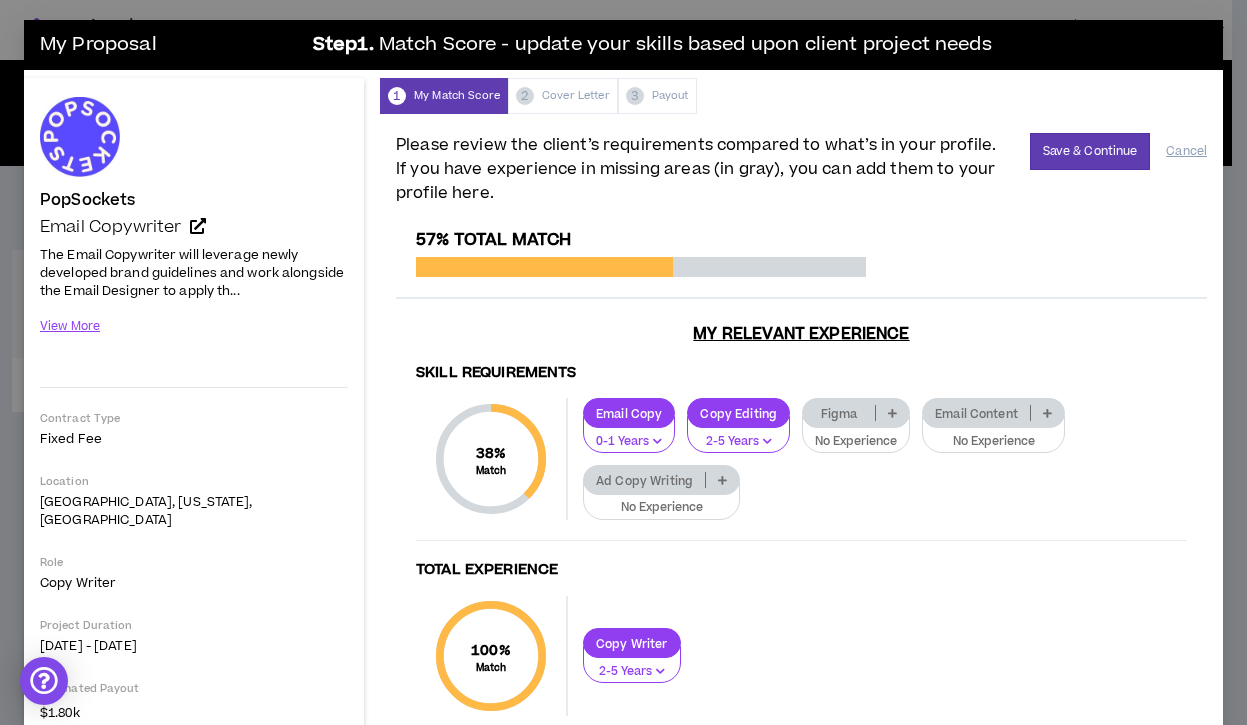 scroll, scrollTop: 0, scrollLeft: 0, axis: both 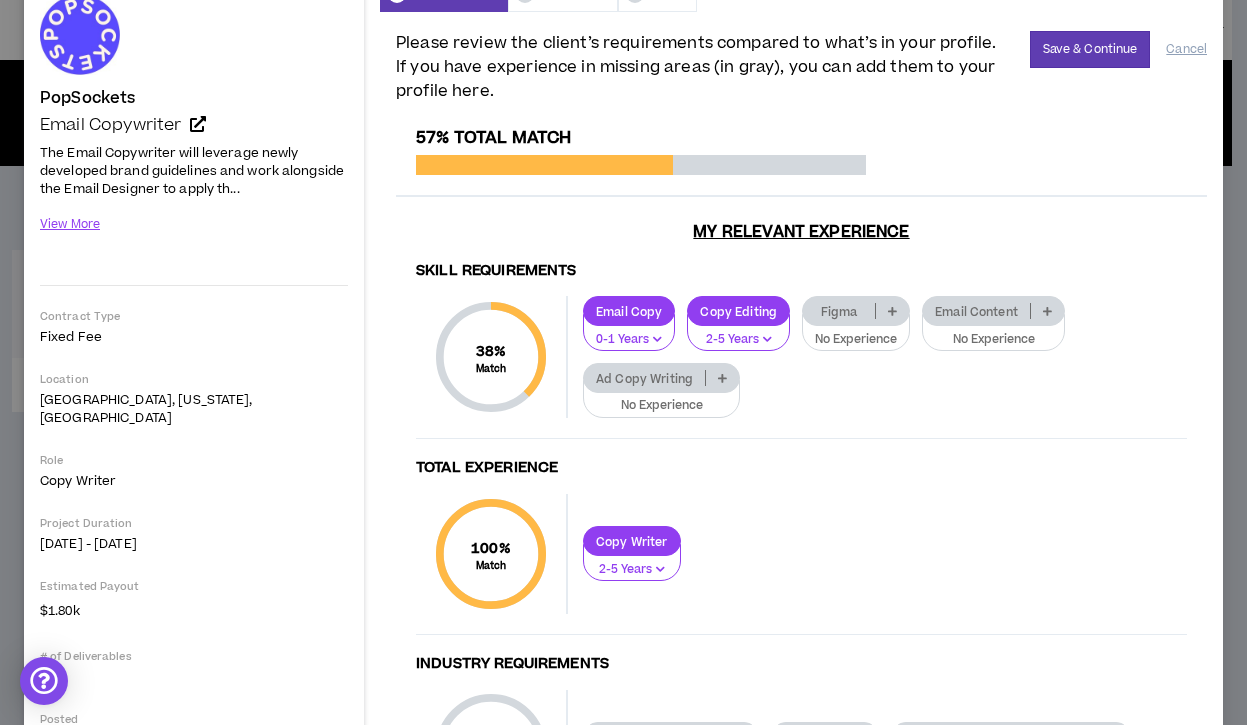 click on "No Experience" at bounding box center [856, 333] 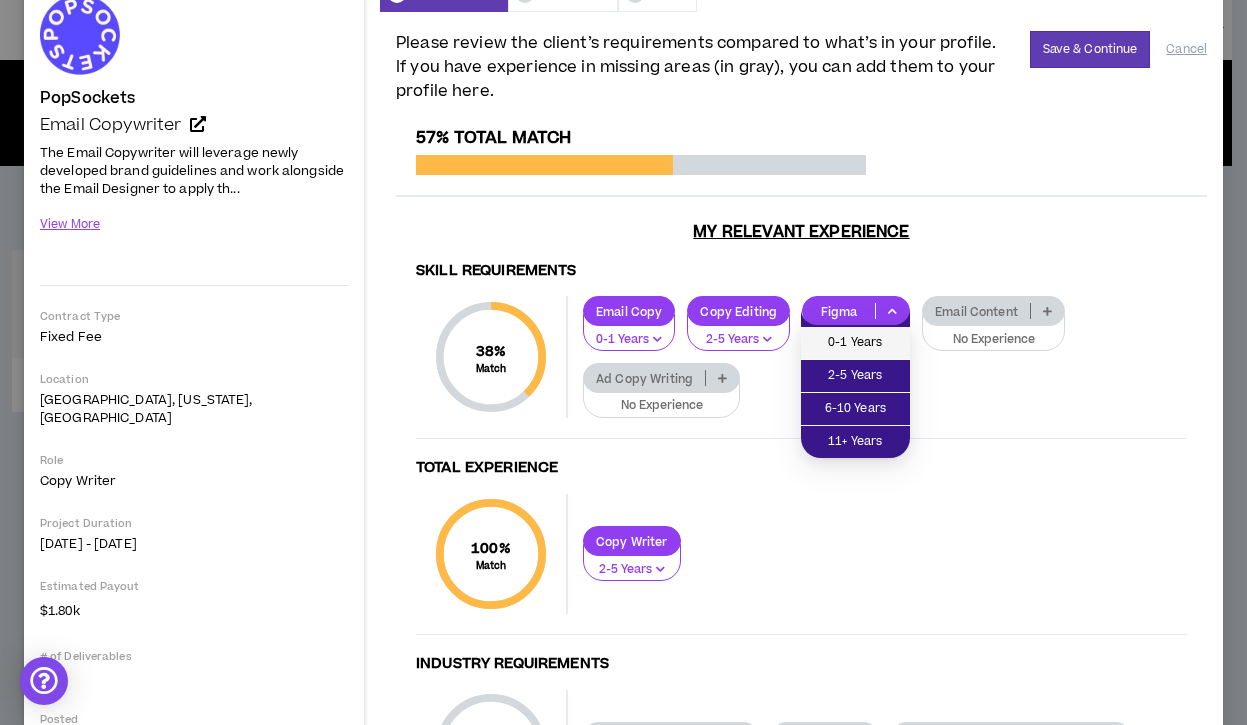 click on "0-1 Years" at bounding box center (855, 343) 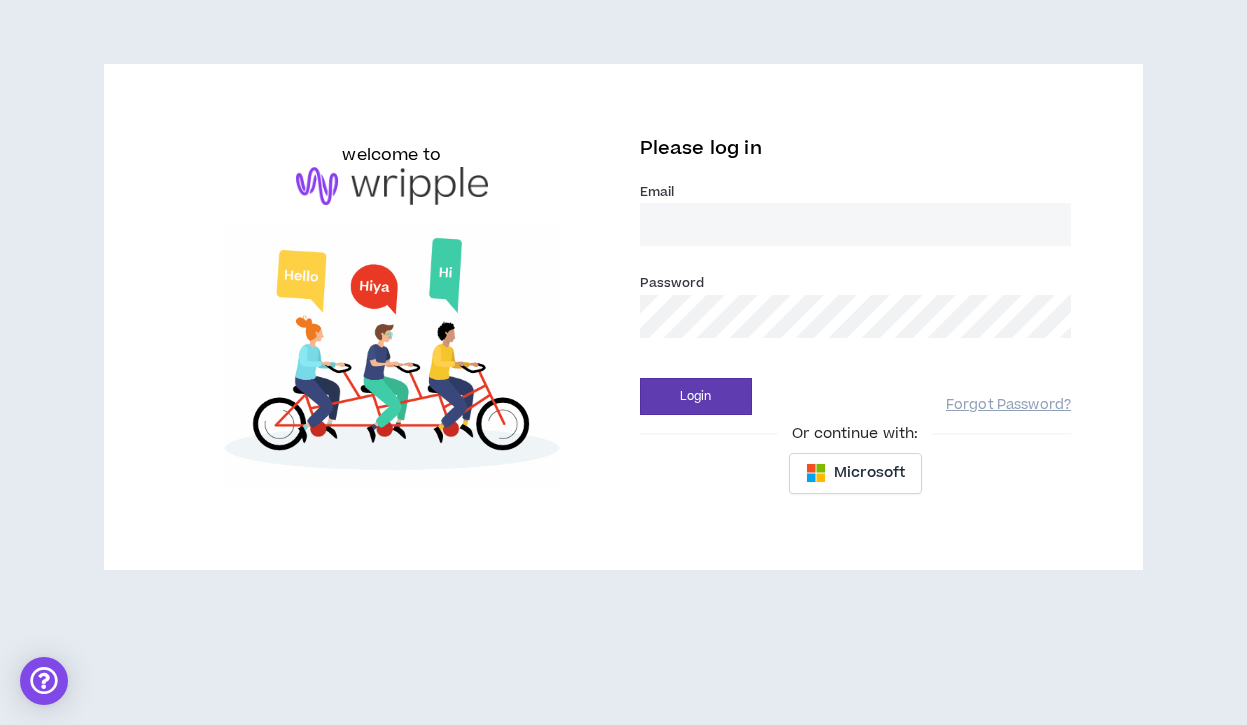 type on "[EMAIL_ADDRESS][DOMAIN_NAME]" 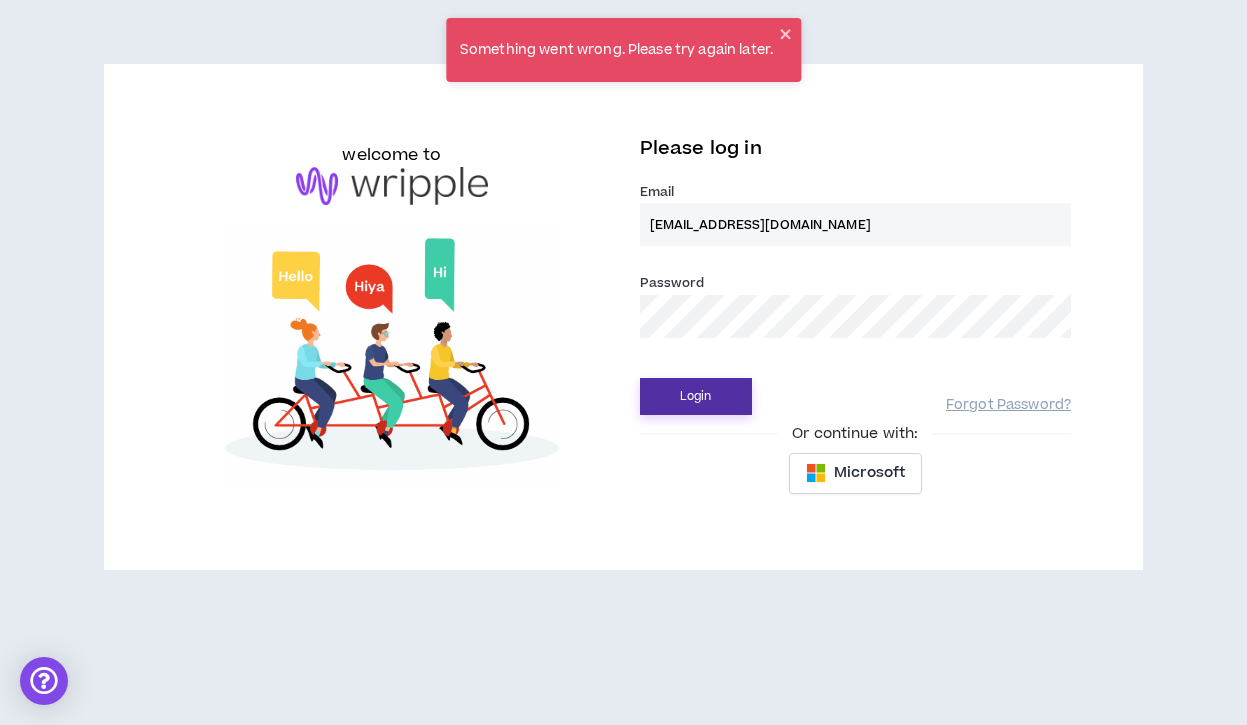 click on "Login" at bounding box center [696, 396] 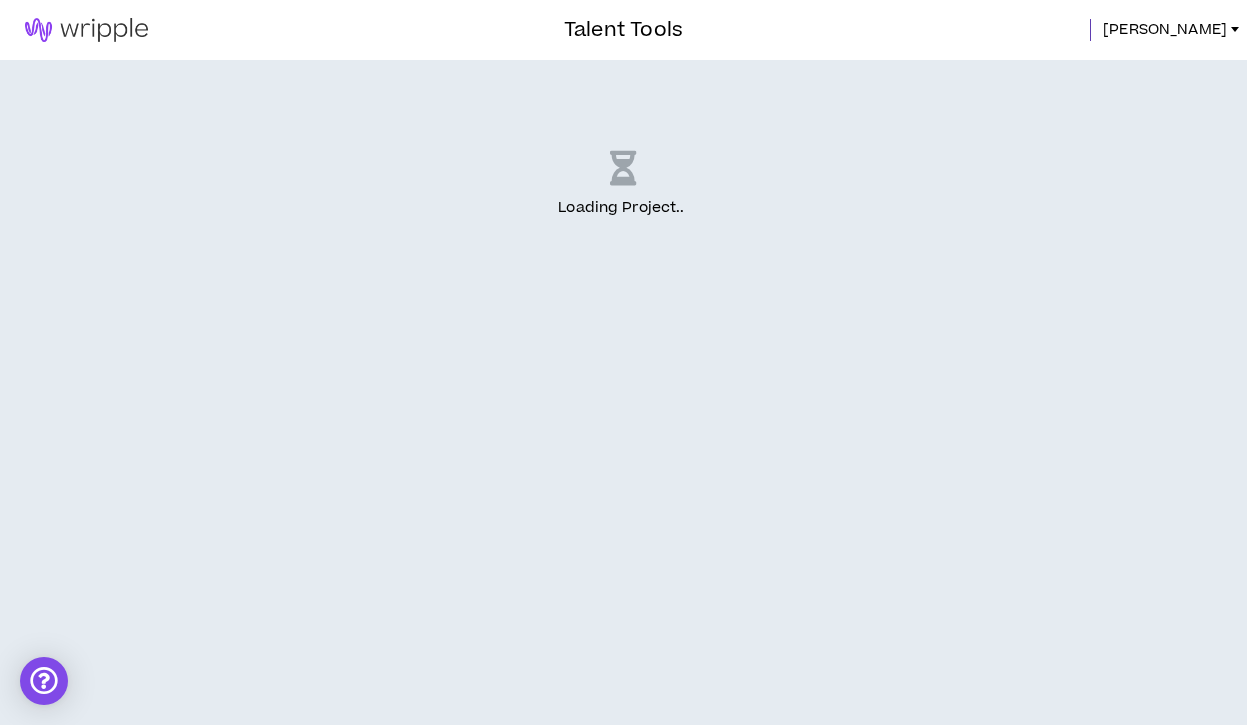 click at bounding box center (86, 30) 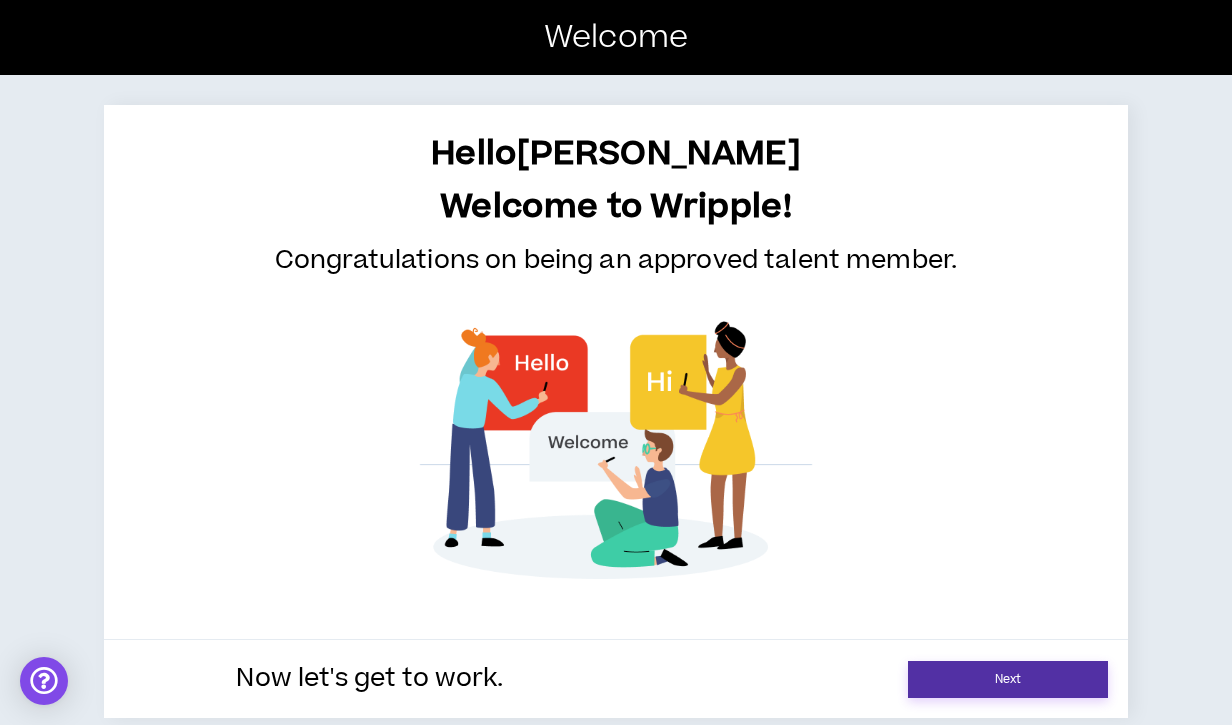 click on "Next" at bounding box center [1008, 679] 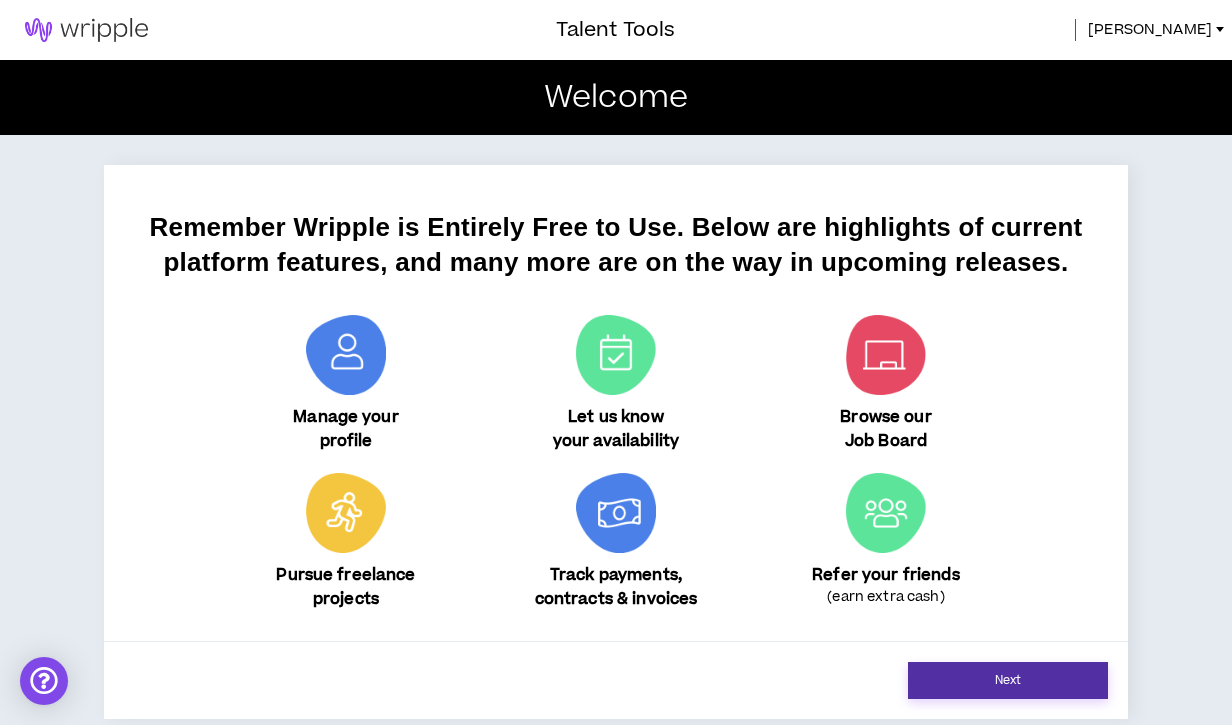 click on "Next" at bounding box center [1008, 680] 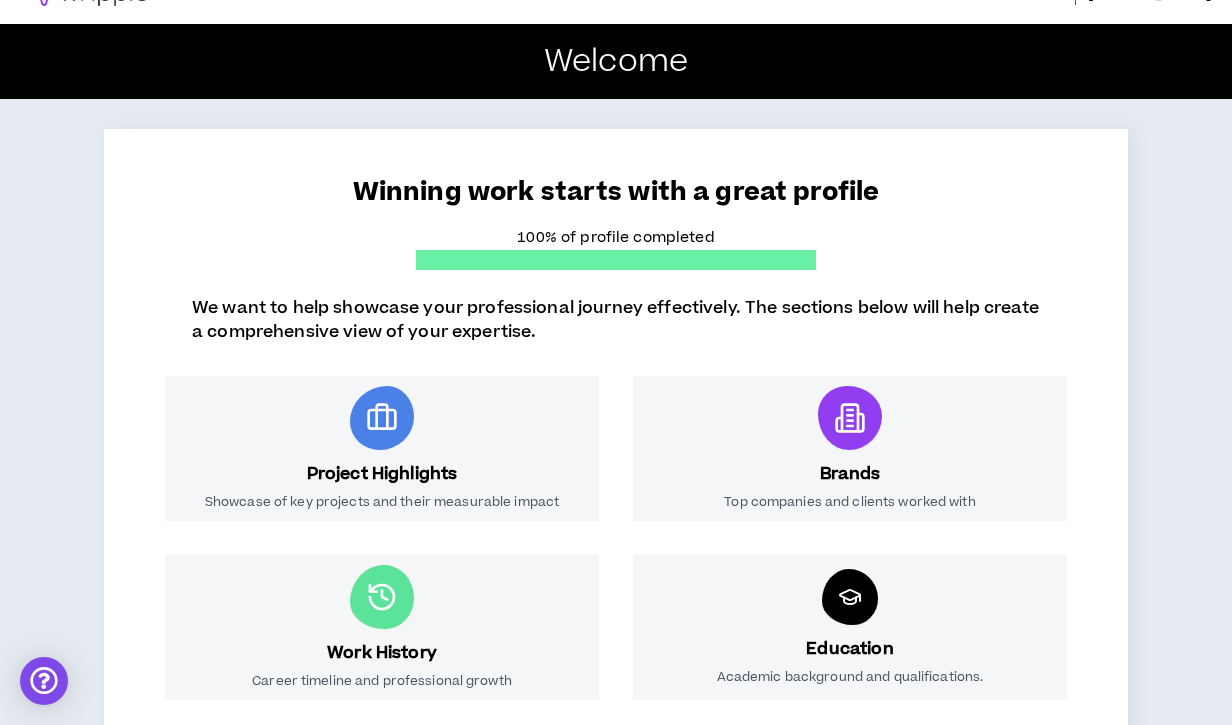 scroll, scrollTop: 0, scrollLeft: 0, axis: both 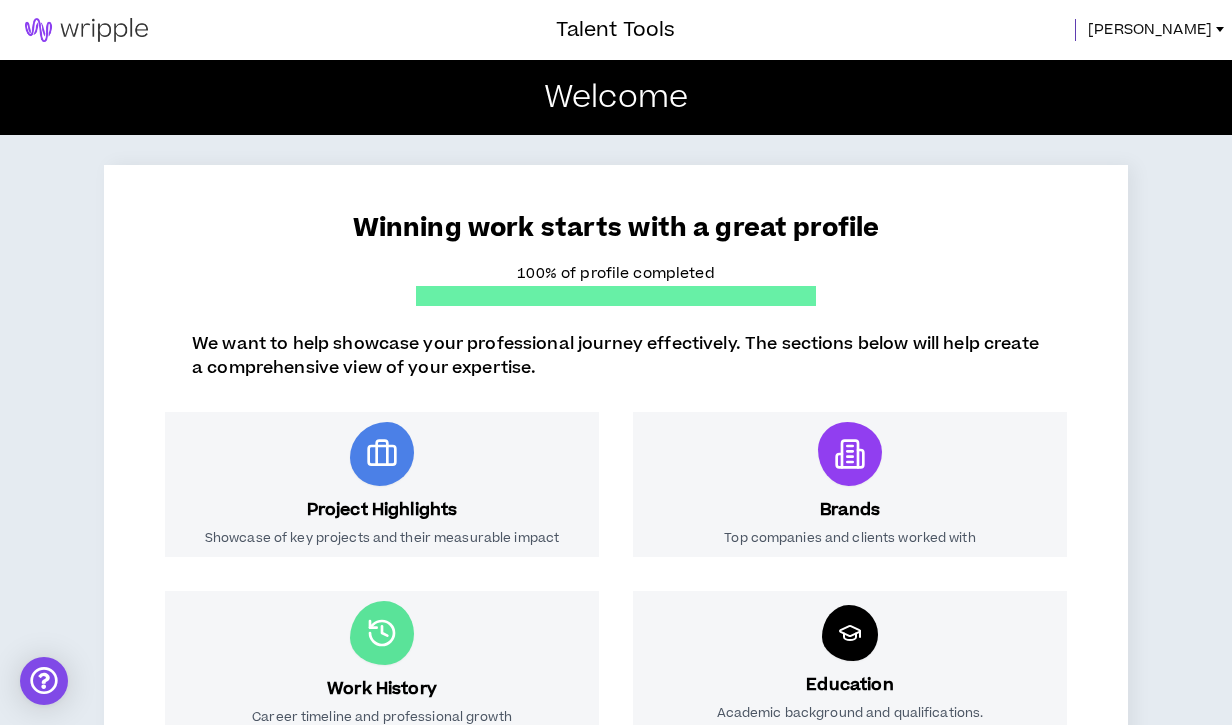 click on "[PERSON_NAME]" at bounding box center (1150, 30) 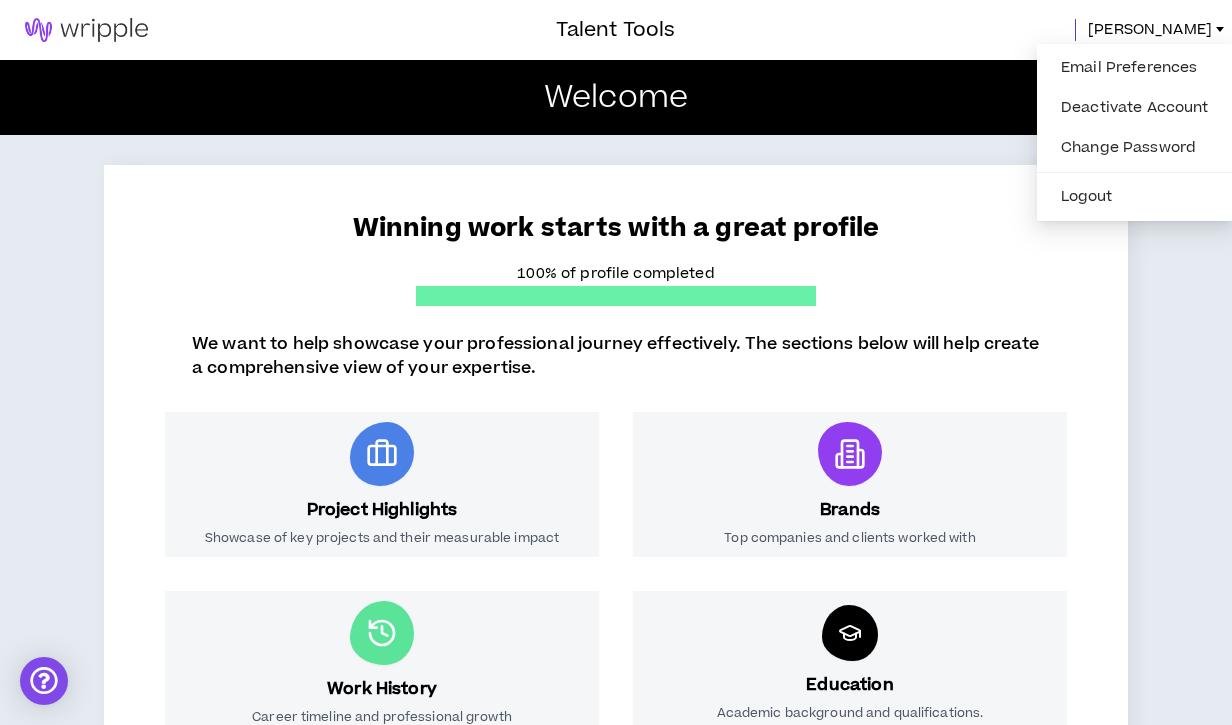 click at bounding box center [86, 30] 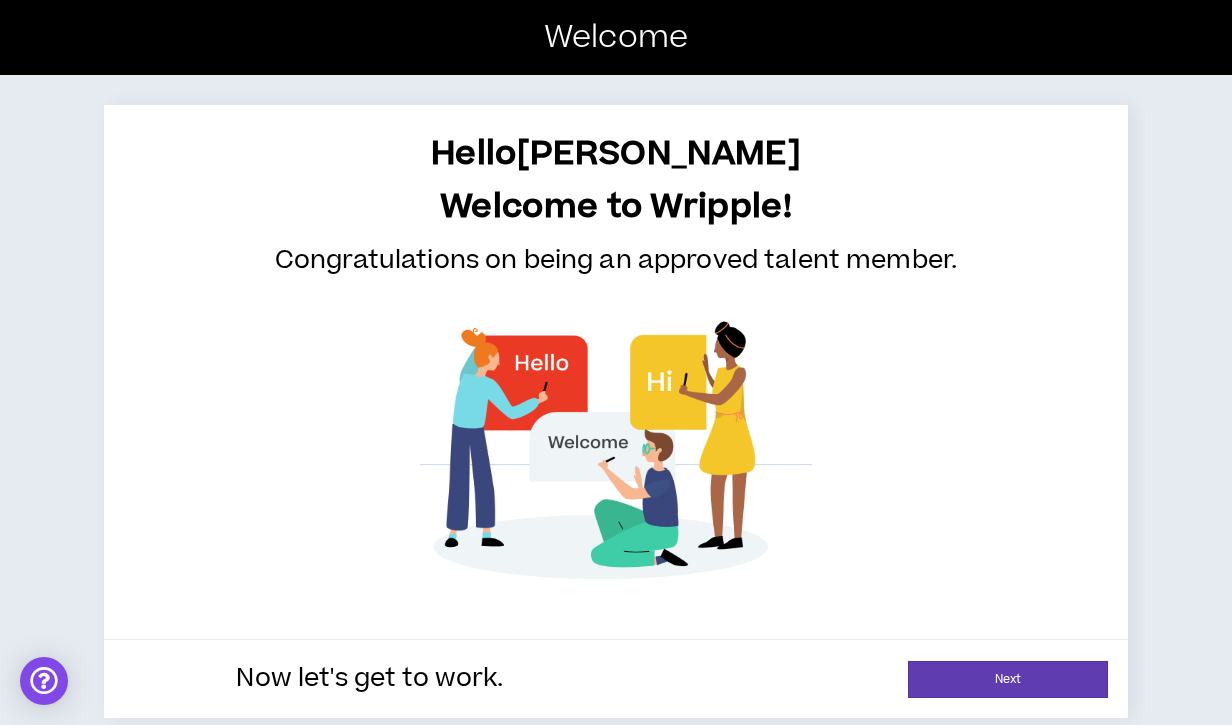 scroll, scrollTop: 8, scrollLeft: 0, axis: vertical 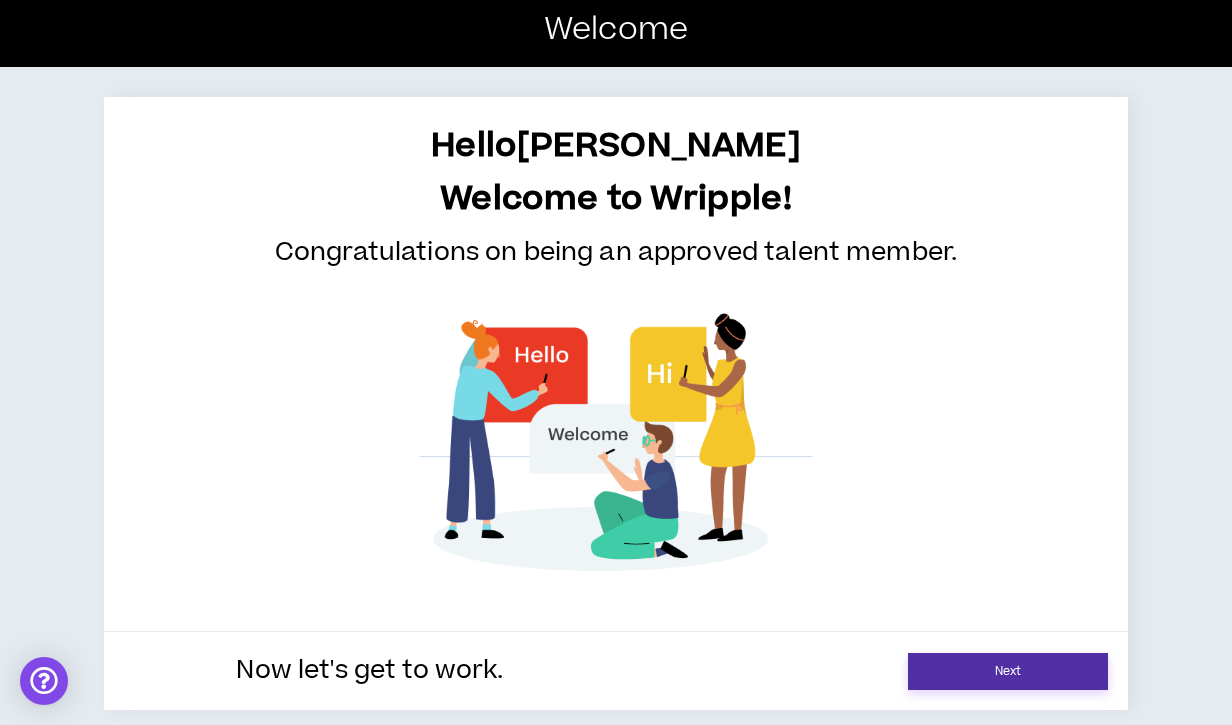 click on "Next" at bounding box center (1008, 671) 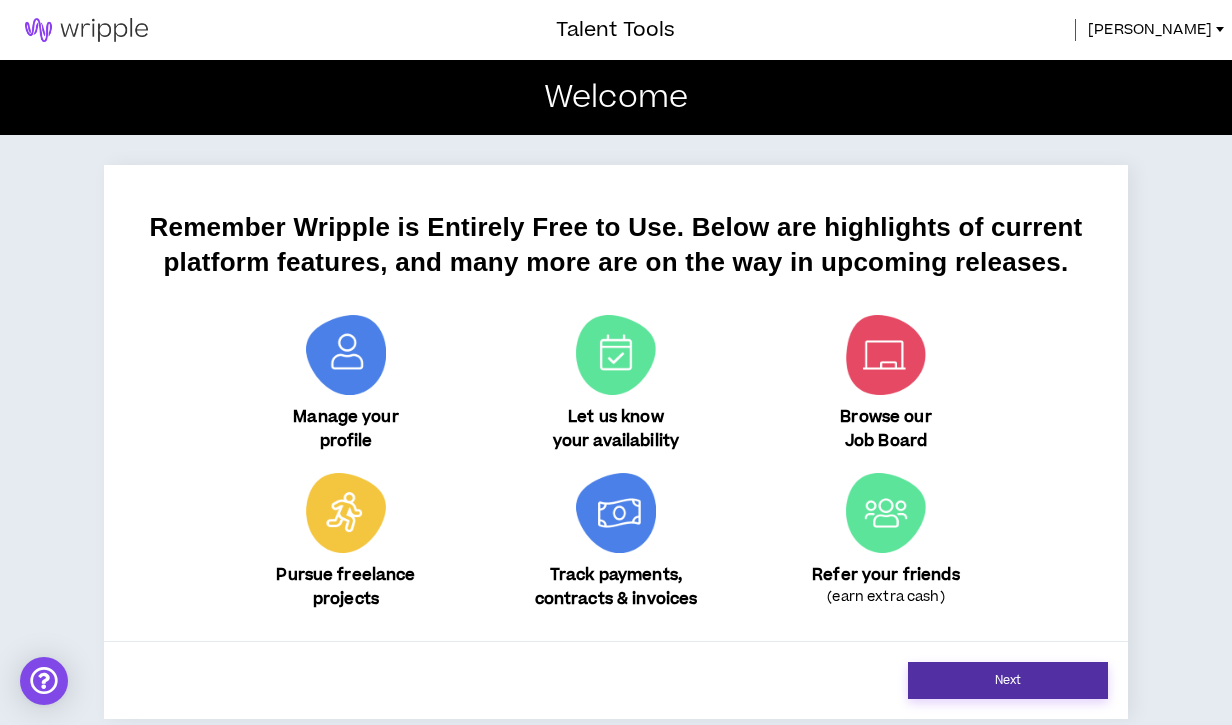 click on "Next" at bounding box center (1008, 680) 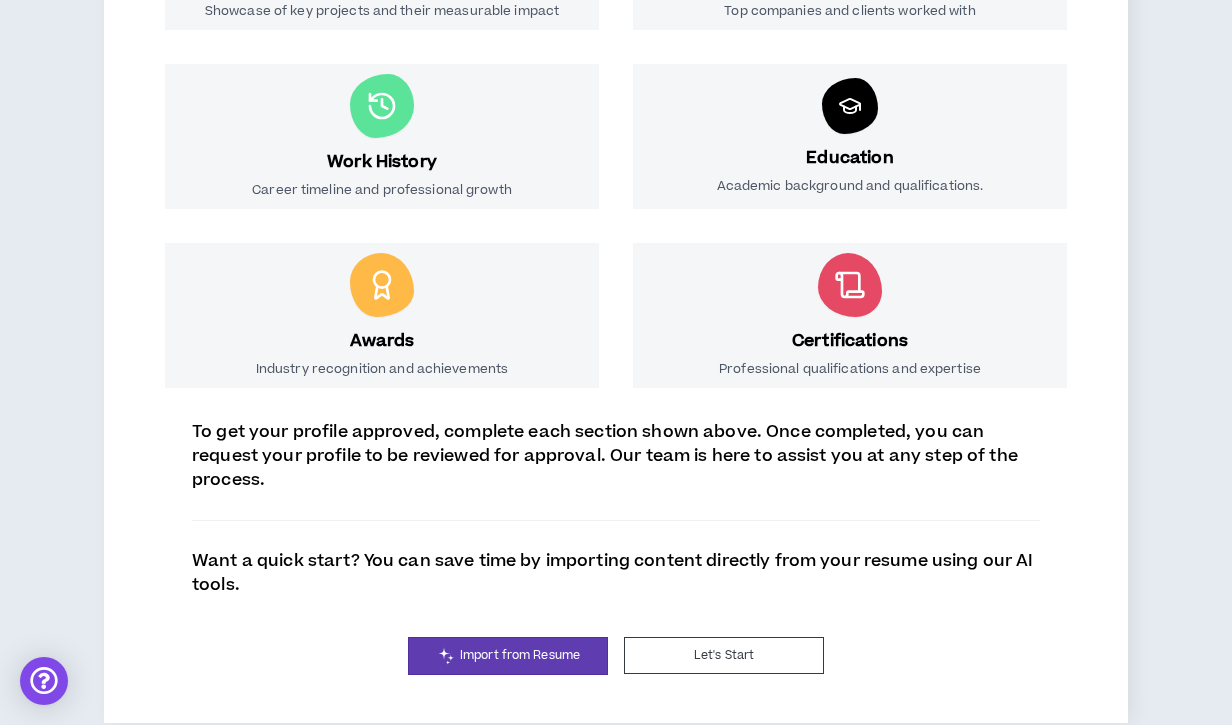 scroll, scrollTop: 540, scrollLeft: 0, axis: vertical 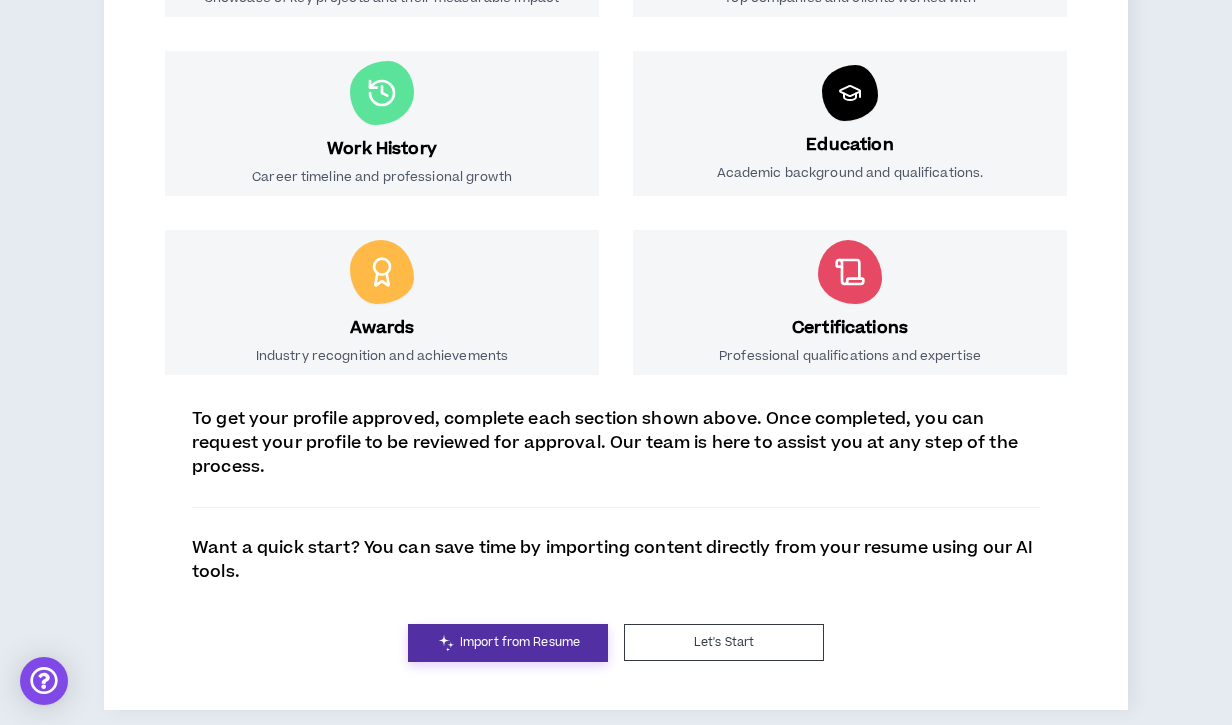 click on "Import from Resume" at bounding box center [508, 643] 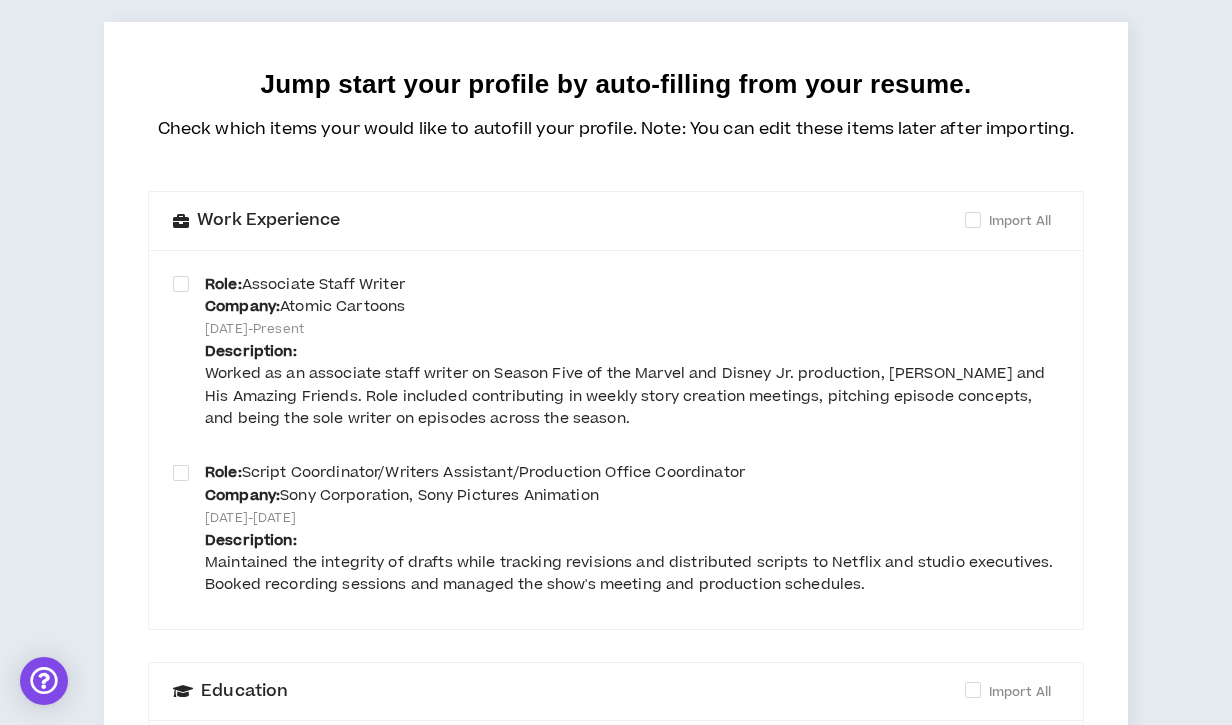 scroll, scrollTop: 141, scrollLeft: 0, axis: vertical 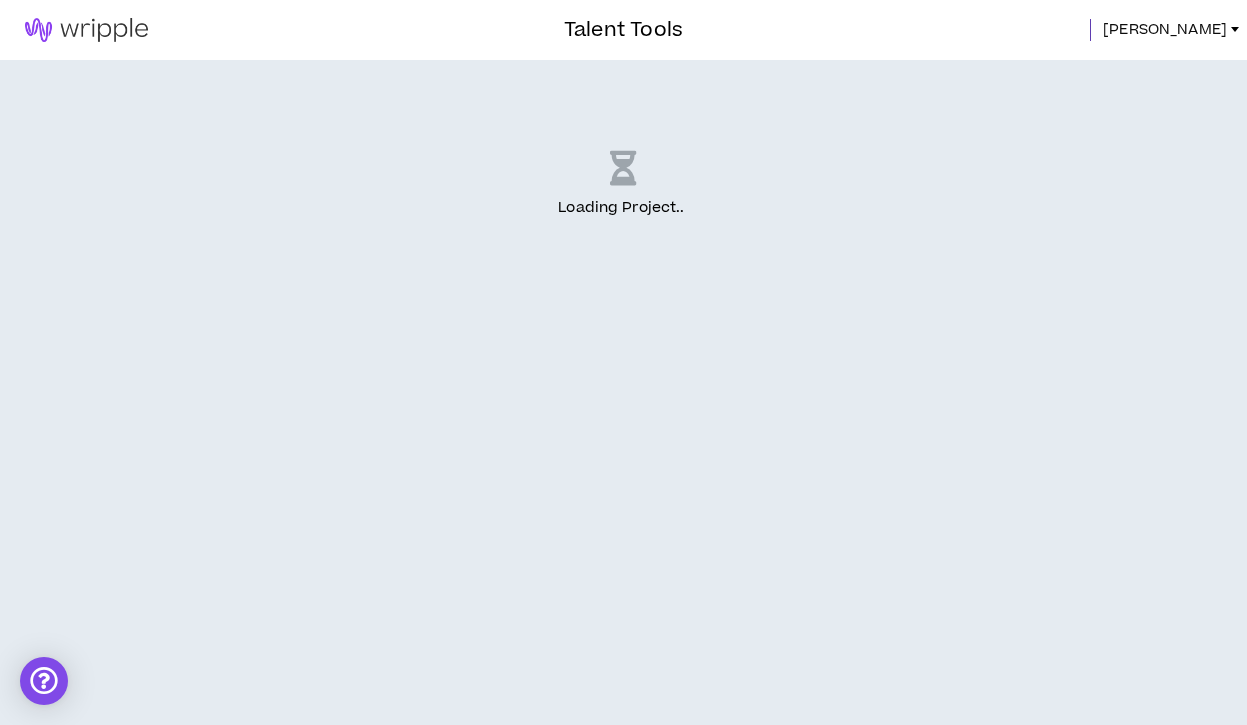 click on "[PERSON_NAME]" at bounding box center [1165, 30] 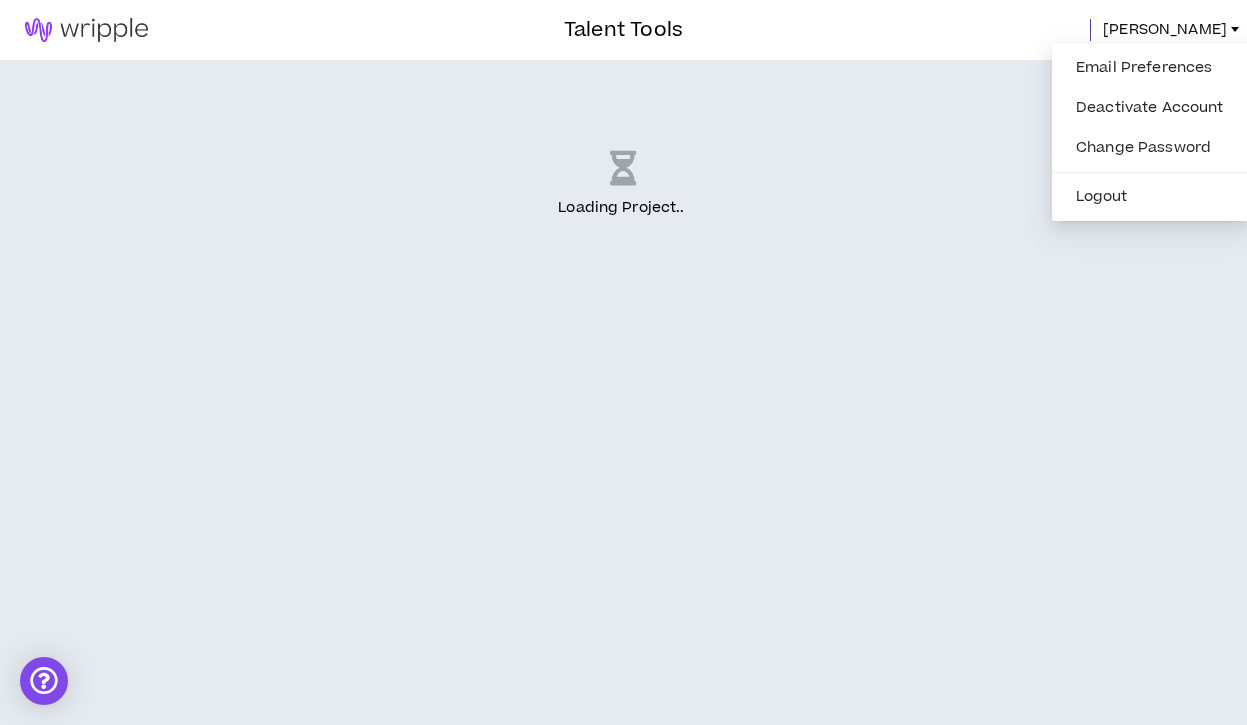 click on "[PERSON_NAME]" at bounding box center (1165, 30) 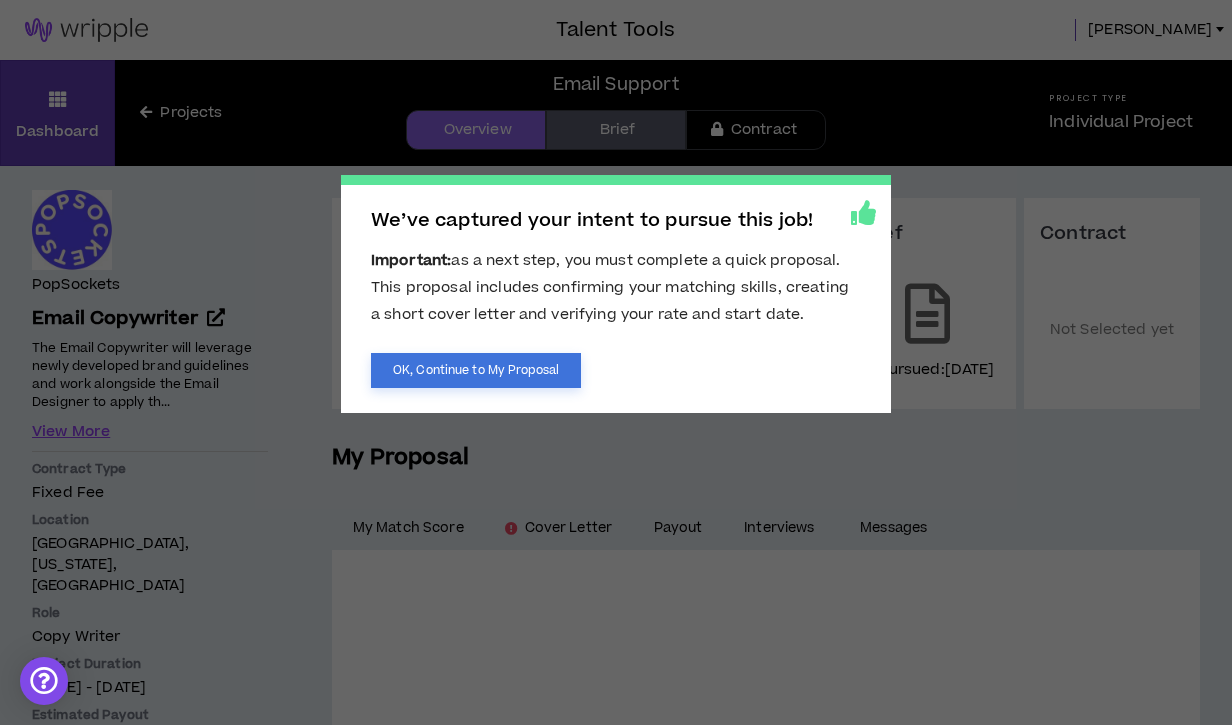 click on "OK, Continue to My Proposal" at bounding box center [476, 370] 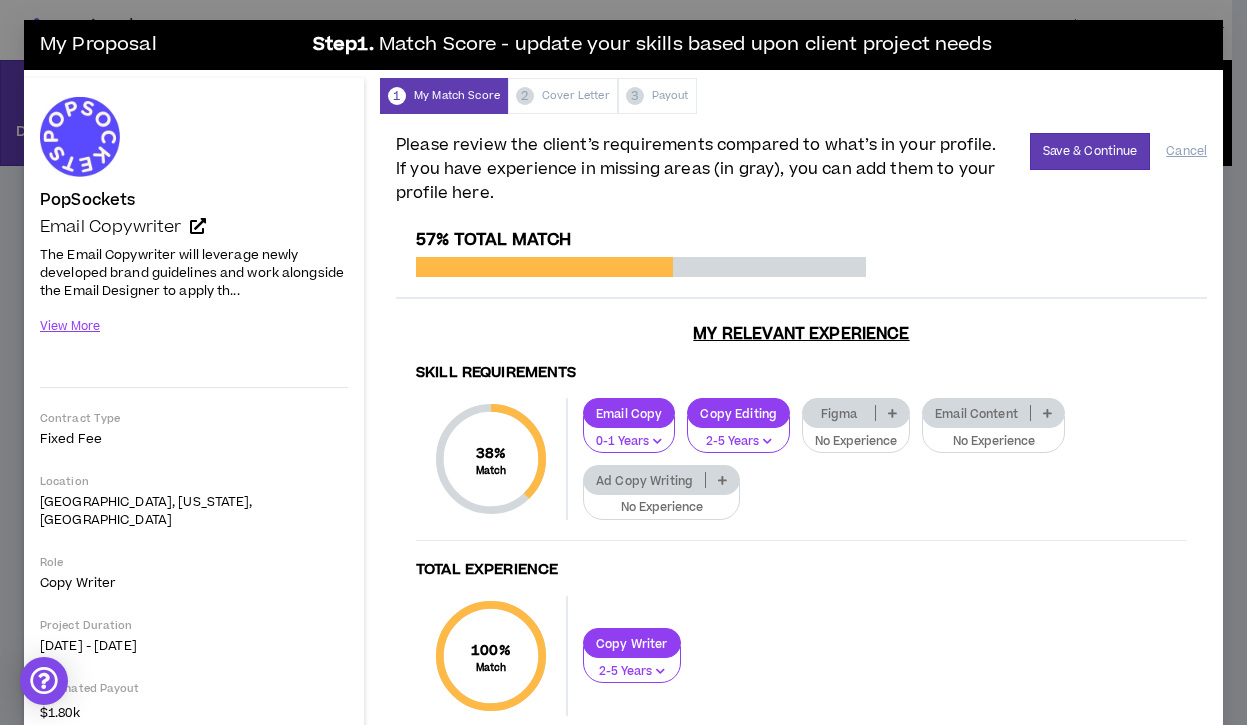 click on "Figma" at bounding box center [856, 413] 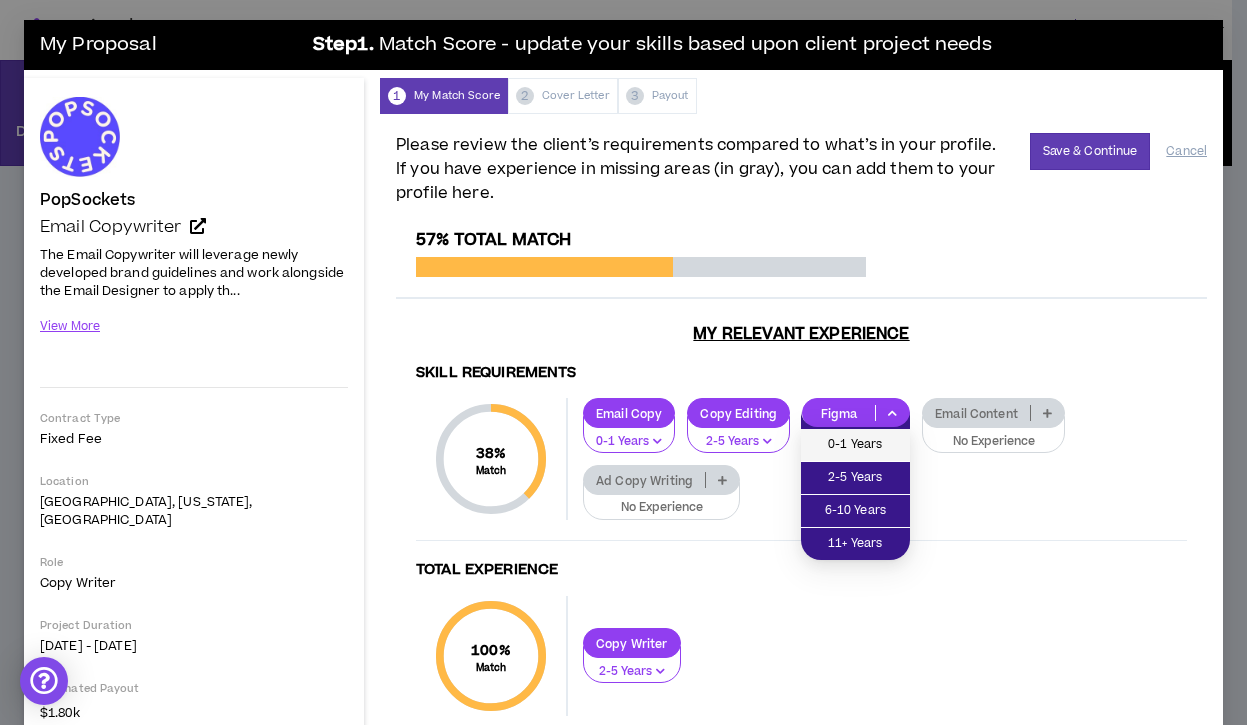 click on "0-1 Years" at bounding box center [855, 445] 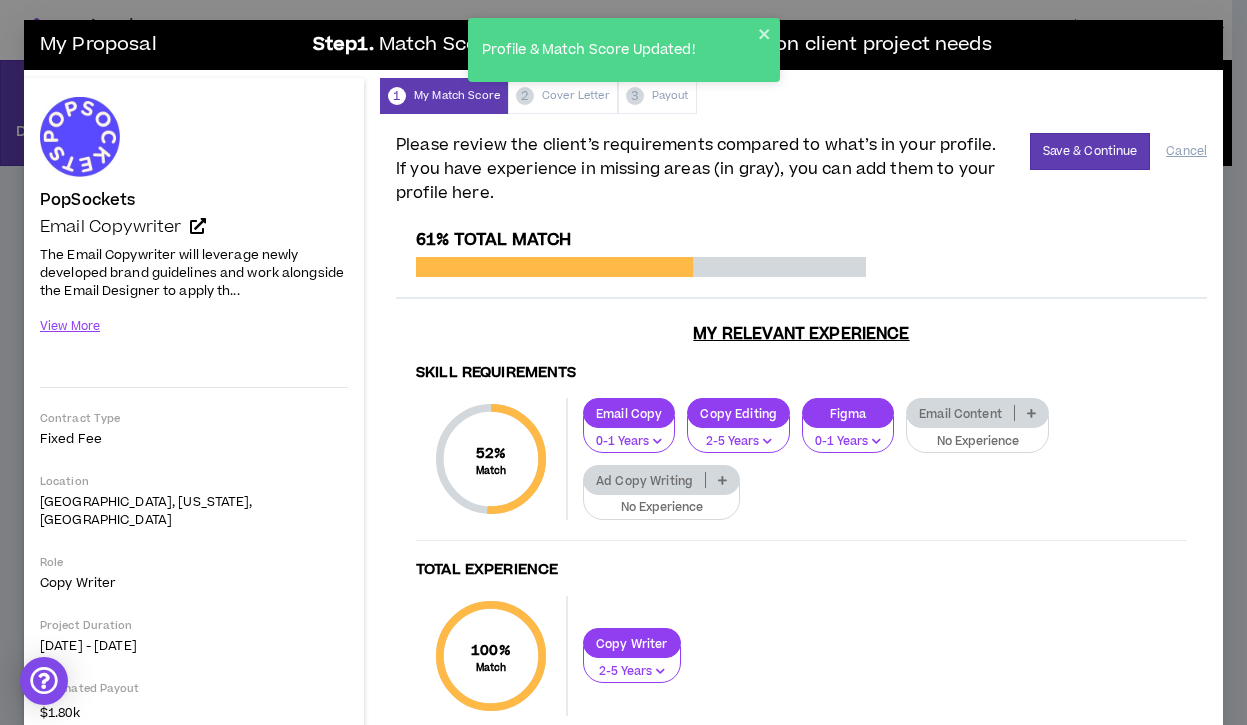 click on "No Experience" at bounding box center [977, 442] 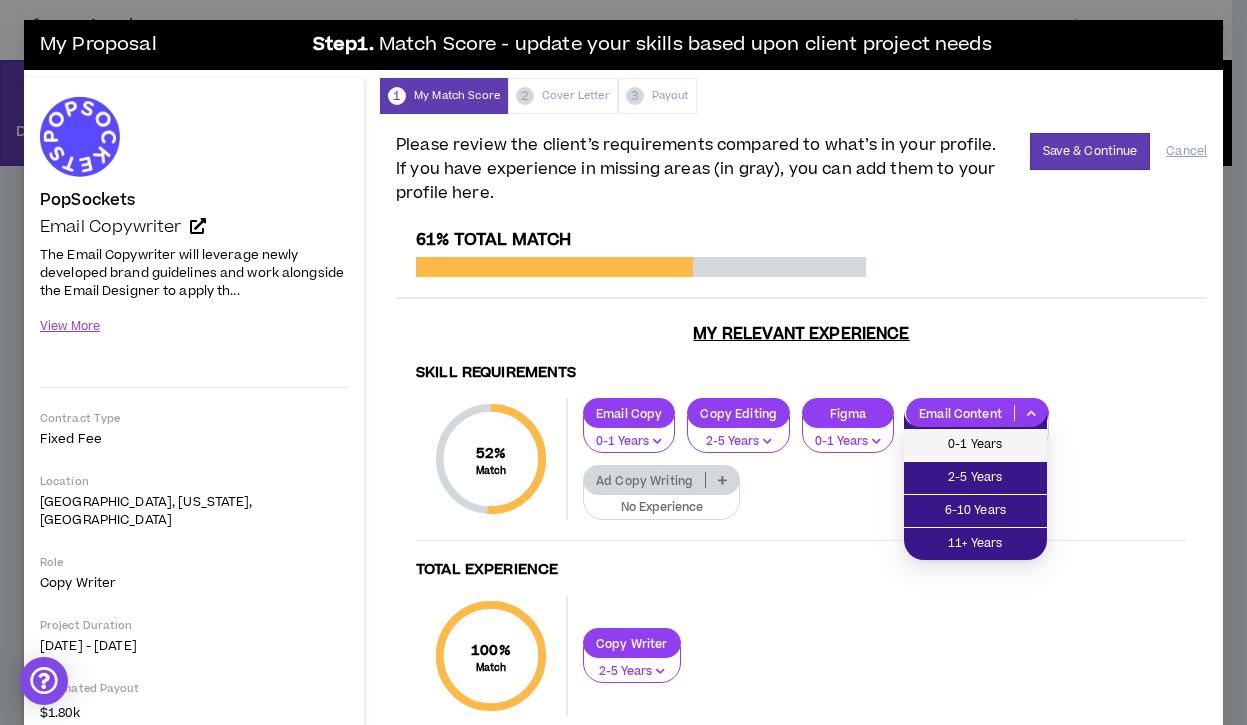 click on "0-1 Years" at bounding box center [975, 445] 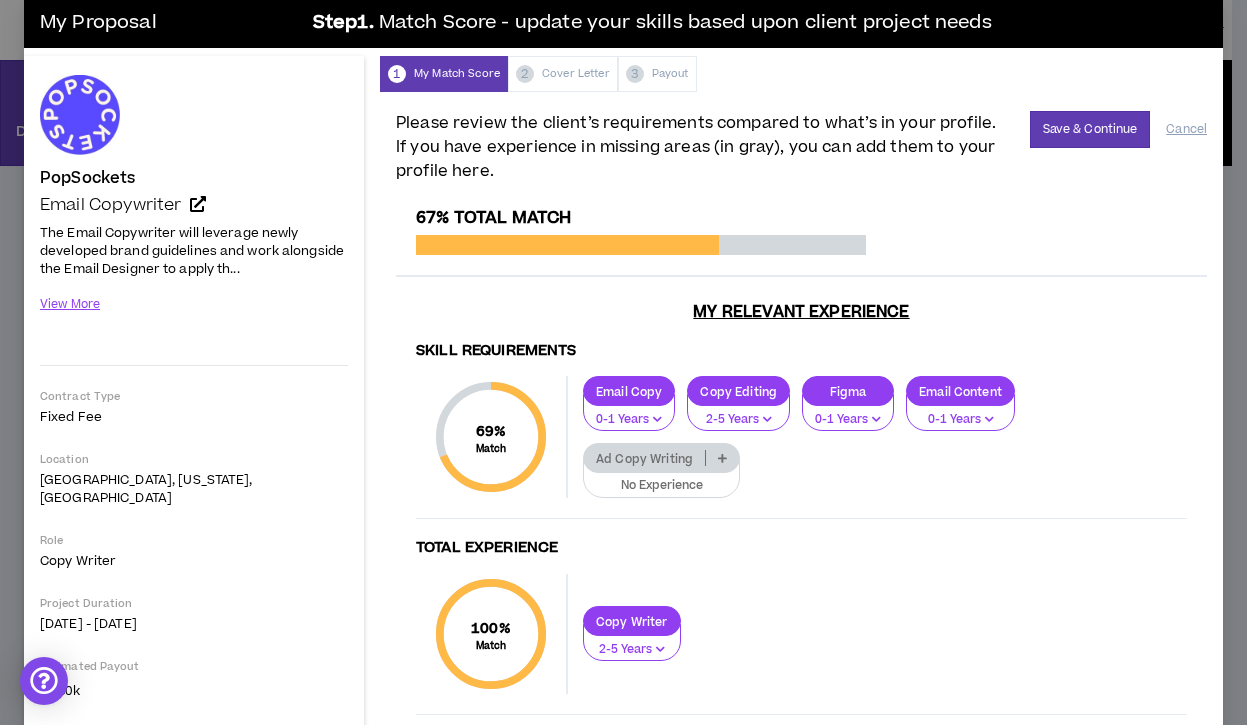scroll, scrollTop: 19, scrollLeft: 0, axis: vertical 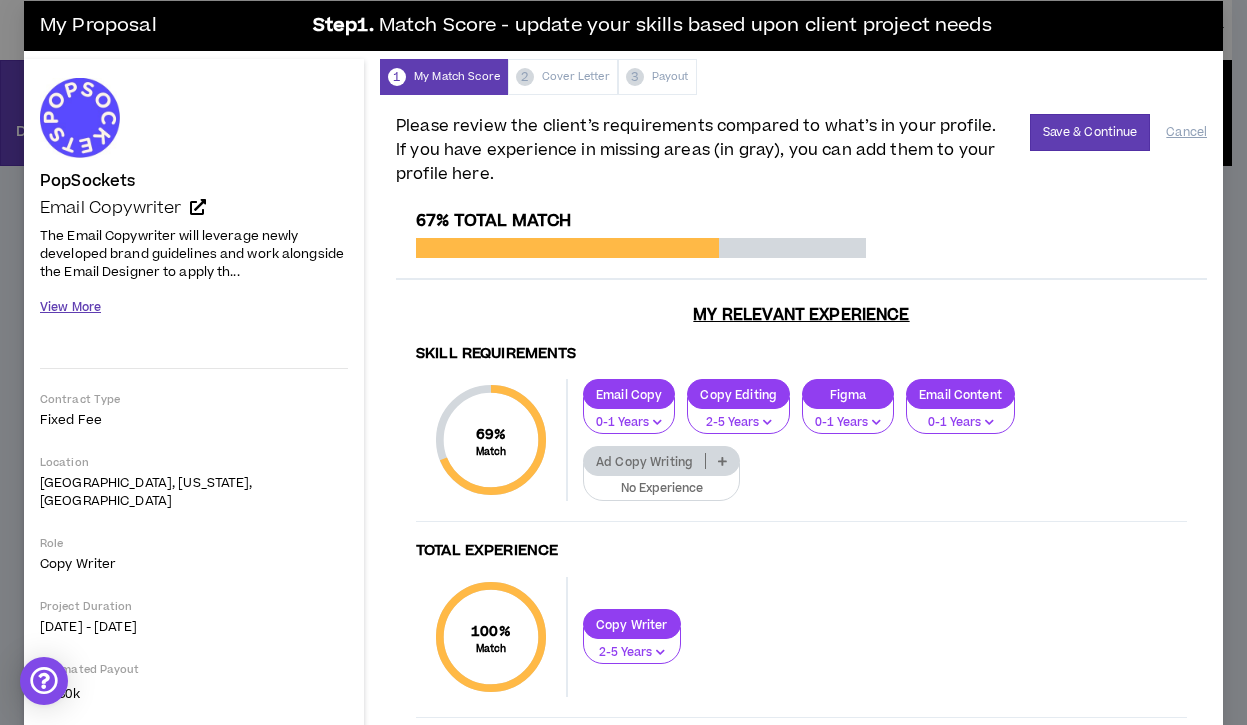 click on "View More" at bounding box center [70, 307] 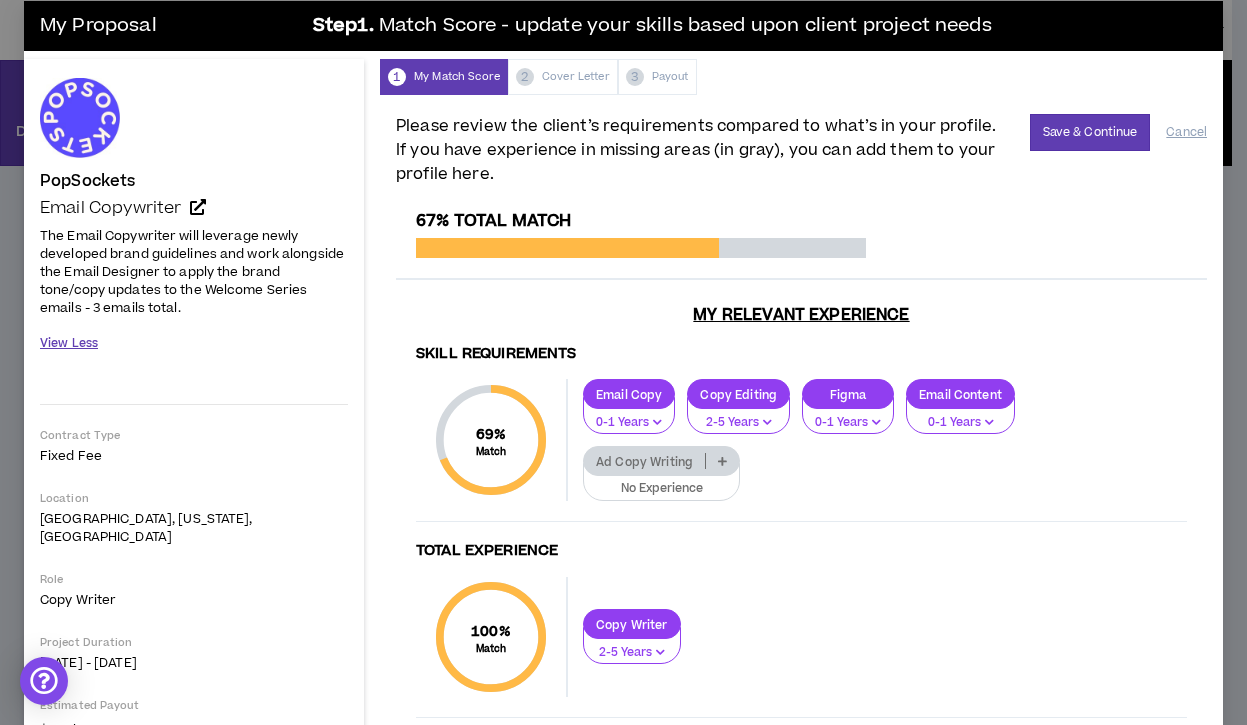 type 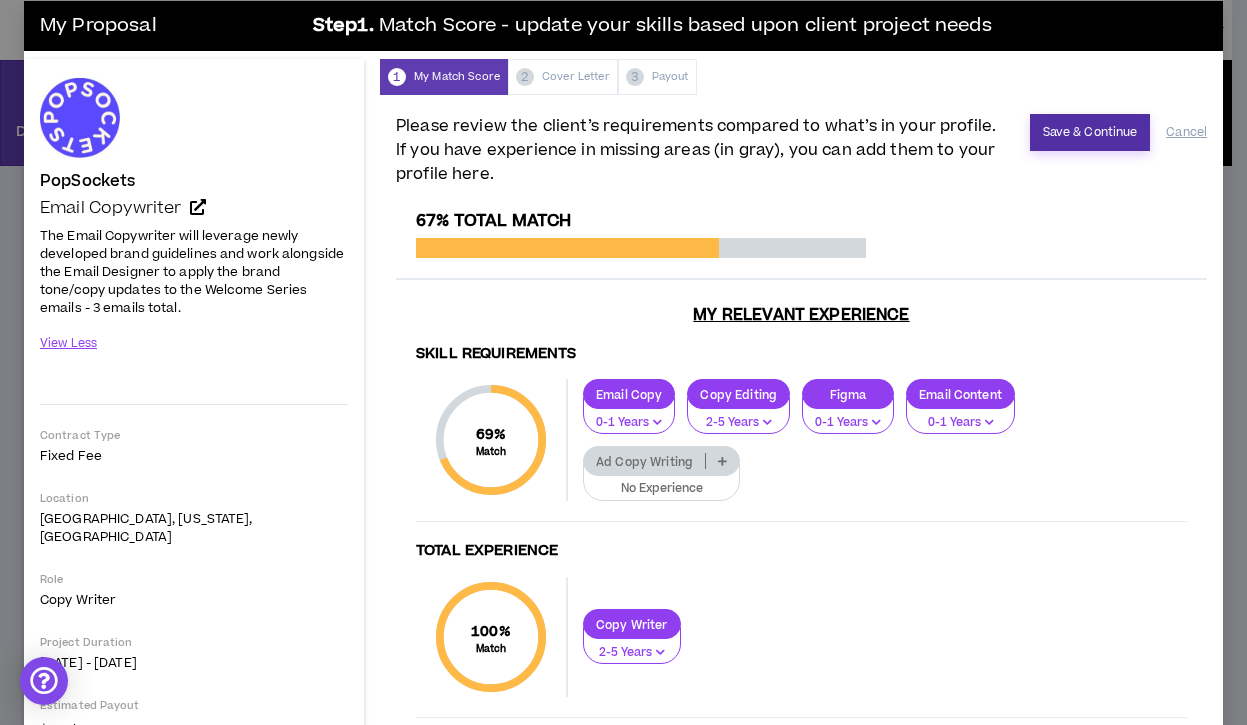 click on "Save & Continue" at bounding box center [1090, 132] 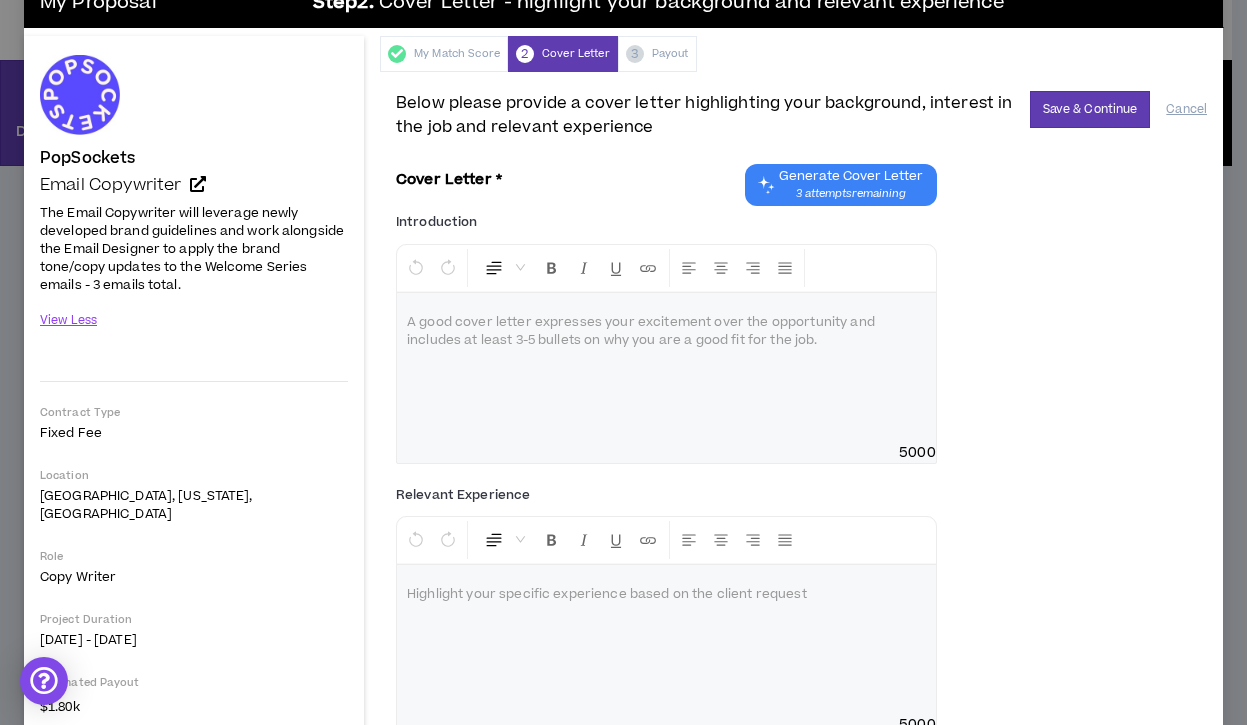 scroll, scrollTop: 0, scrollLeft: 0, axis: both 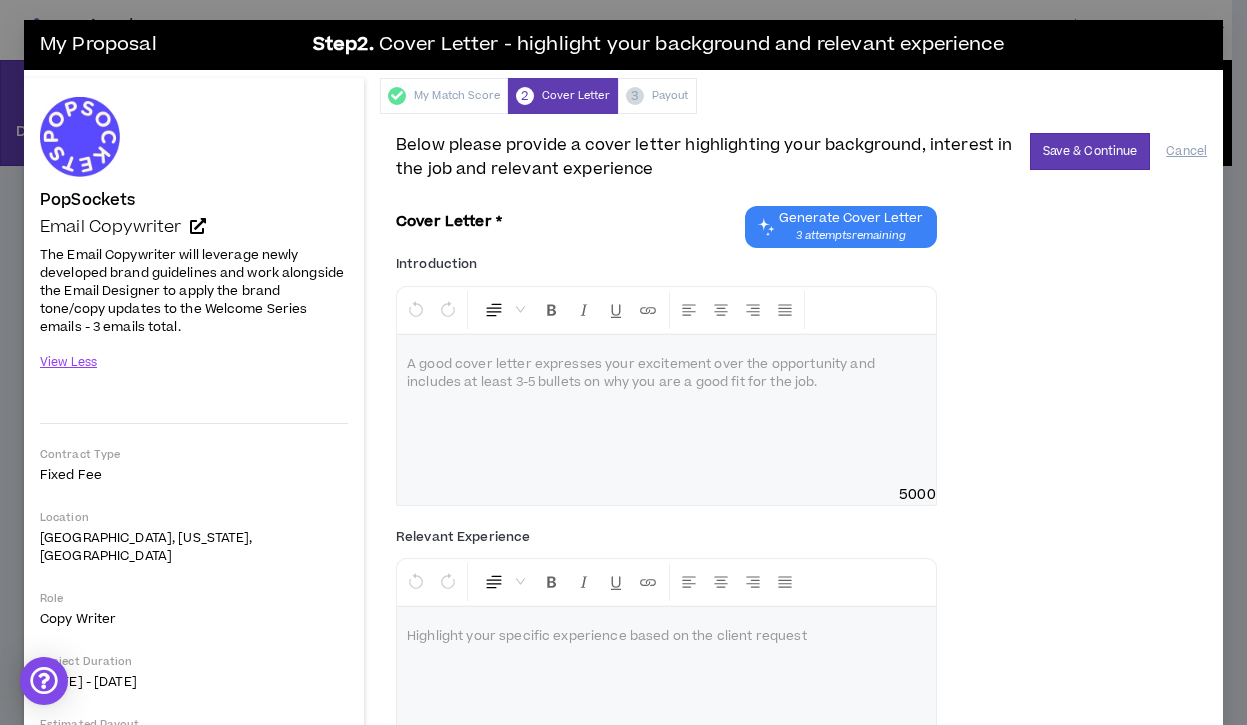 click on "Generate Cover Letter" at bounding box center [851, 218] 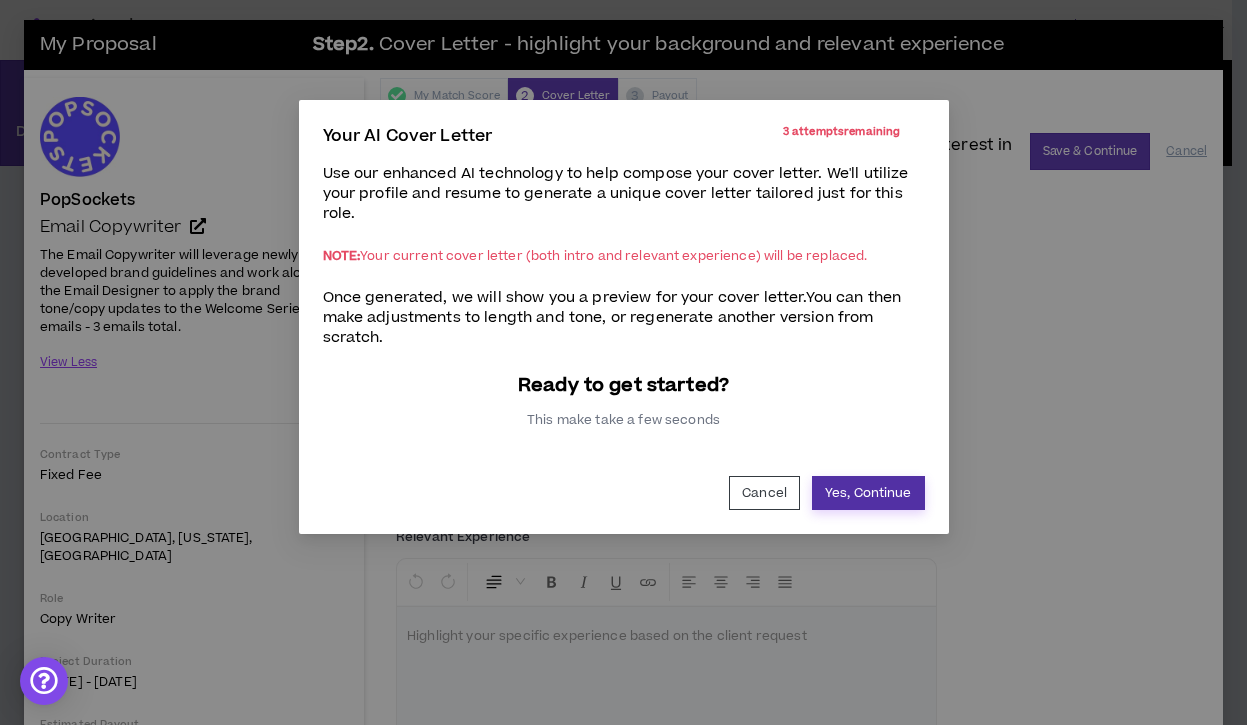 click on "Yes, Continue" at bounding box center (868, 493) 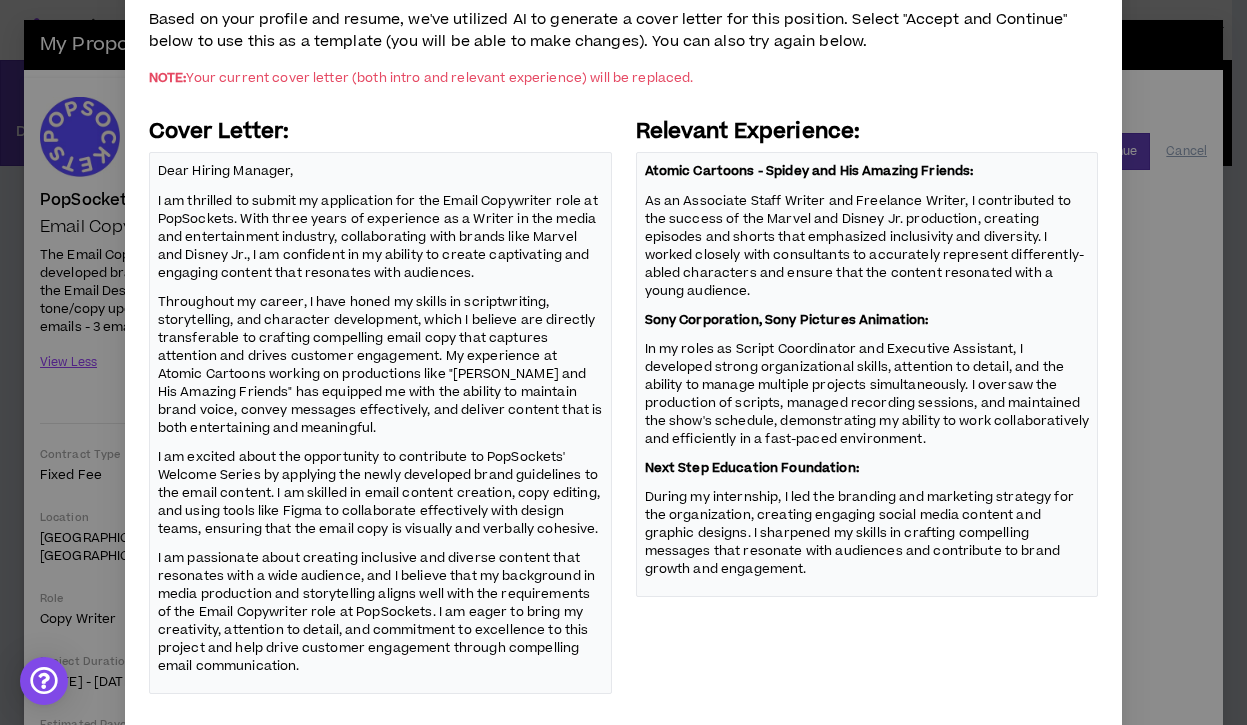 scroll, scrollTop: 170, scrollLeft: 0, axis: vertical 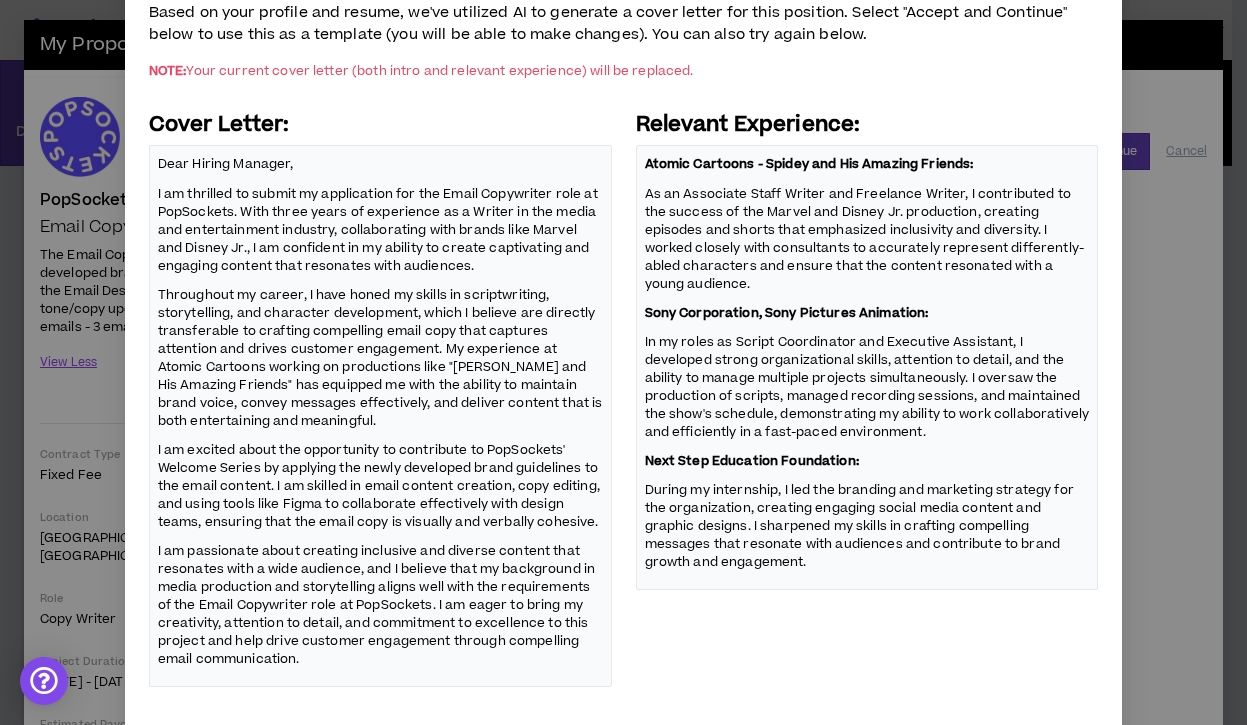 click on "I am thrilled to submit my application for the Email Copywriter role at PopSockets. With three years of experience as a Writer in the media and entertainment industry, collaborating with brands like Marvel and Disney Jr., I am confident in my ability to create captivating and engaging content that resonates with audiences." at bounding box center [380, 229] 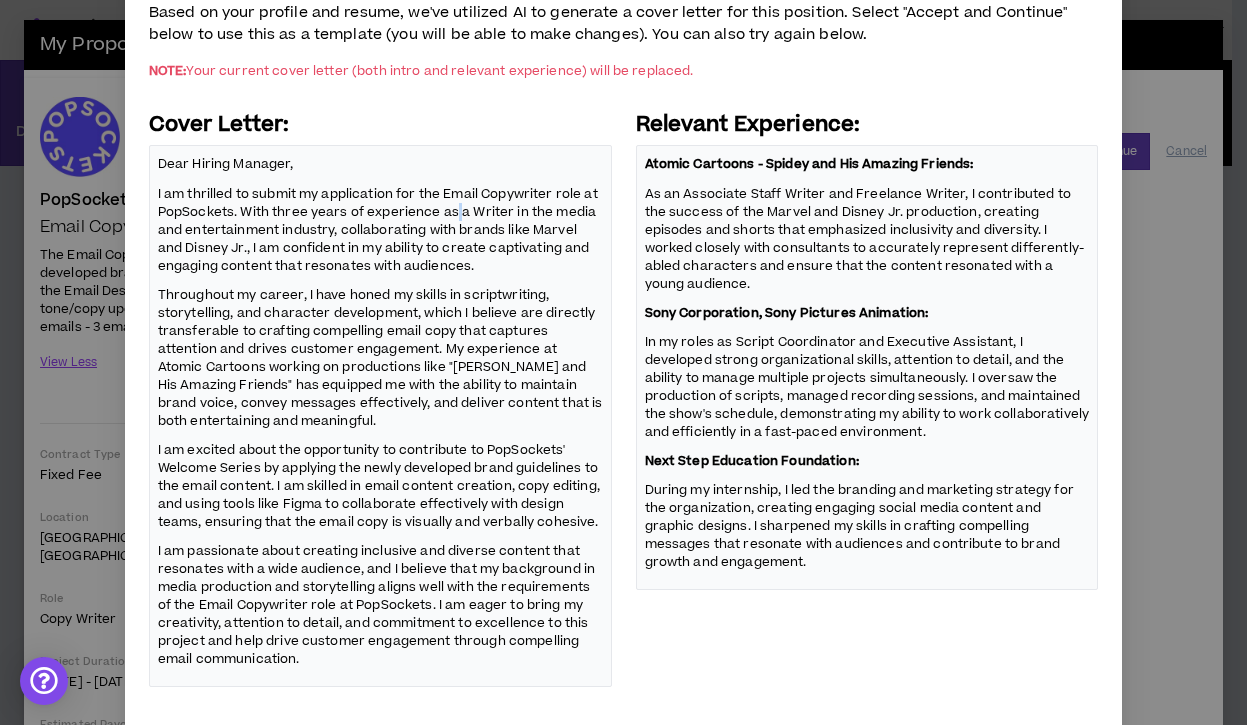 click on "I am thrilled to submit my application for the Email Copywriter role at PopSockets. With three years of experience as a Writer in the media and entertainment industry, collaborating with brands like Marvel and Disney Jr., I am confident in my ability to create captivating and engaging content that resonates with audiences." at bounding box center (380, 229) 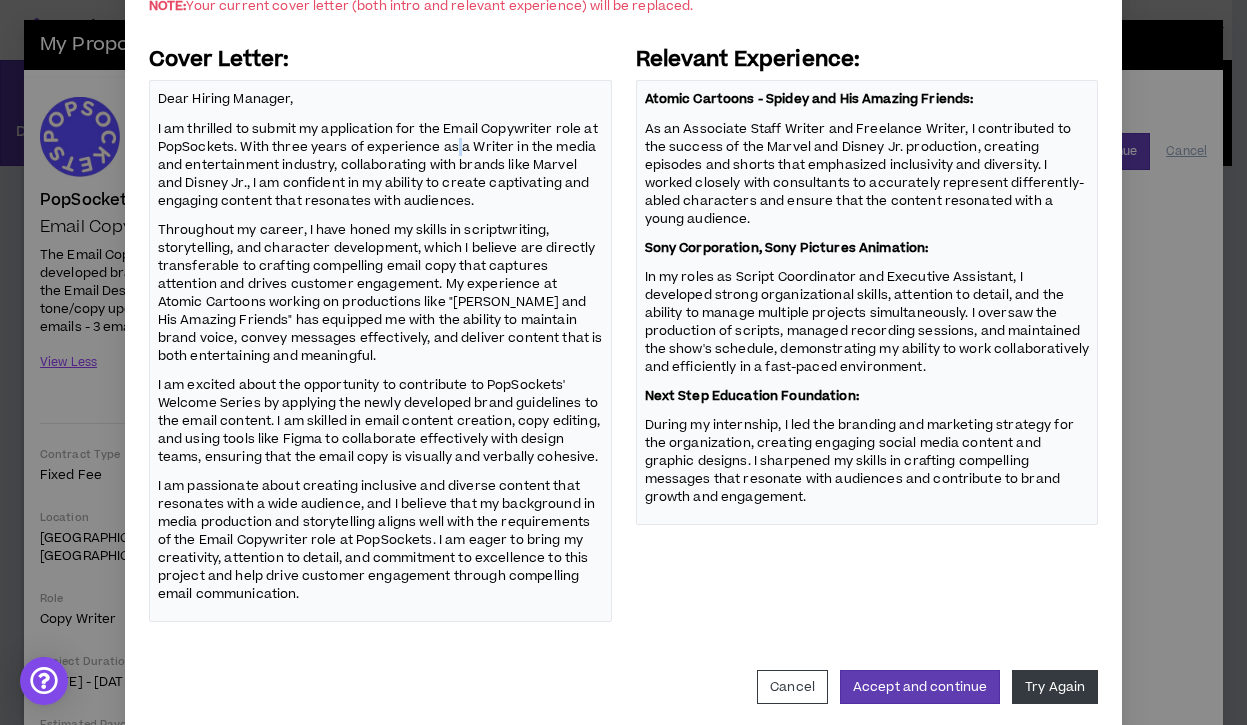 scroll, scrollTop: 241, scrollLeft: 0, axis: vertical 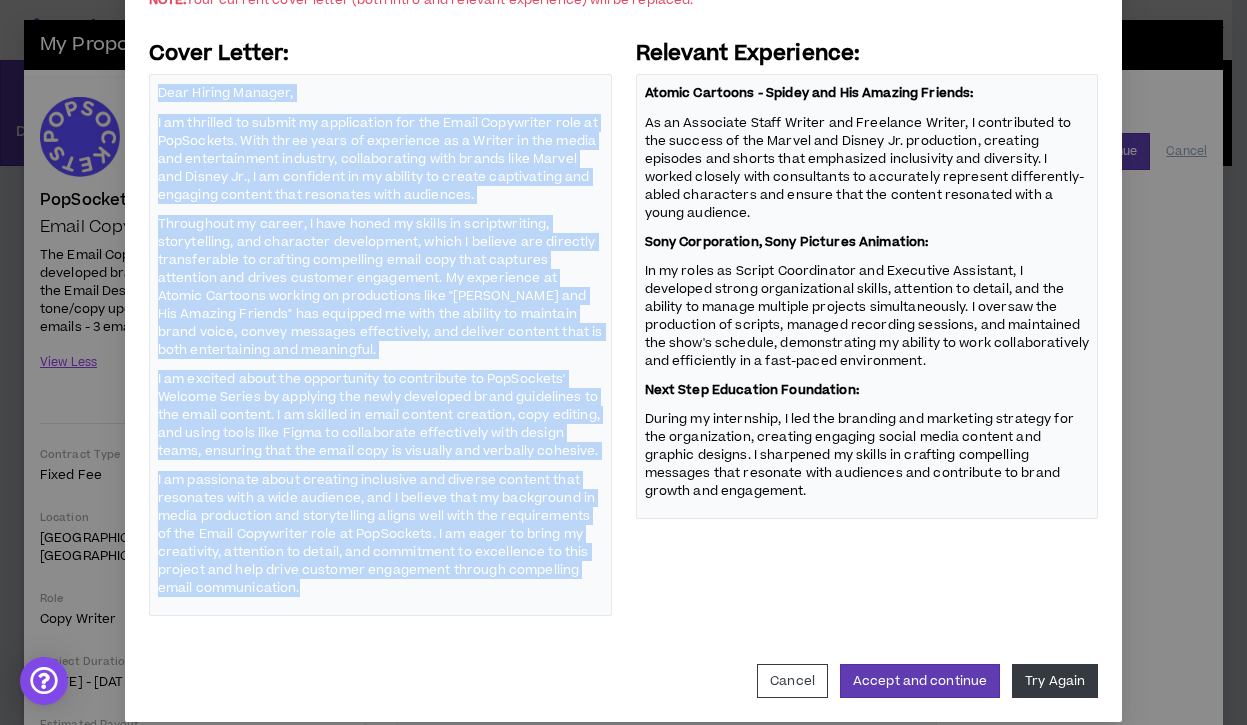 drag, startPoint x: 156, startPoint y: 90, endPoint x: 354, endPoint y: 604, distance: 550.81757 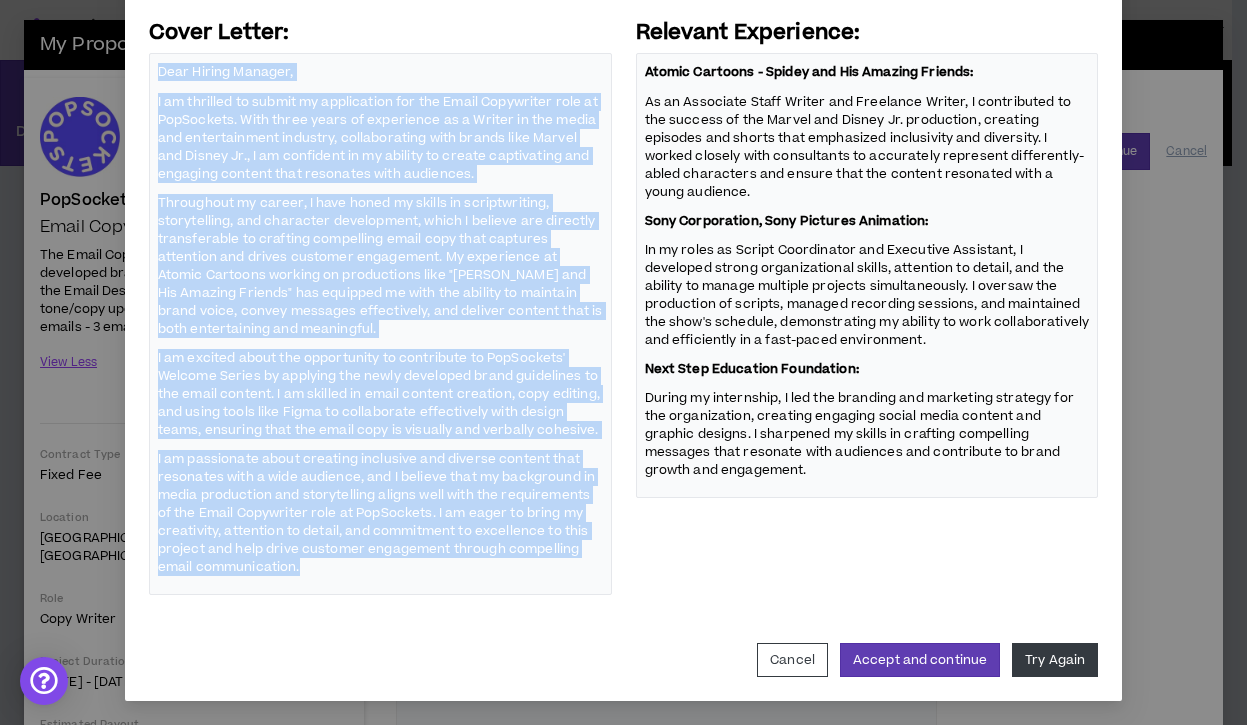 copy on "Dear Hiring Manager, I am thrilled to submit my application for the Email Copywriter role at PopSockets. With three years of experience as a Writer in the media and entertainment industry, collaborating with brands like Marvel and Disney Jr., I am confident in my ability to create captivating and engaging content that resonates with audiences. Throughout my career, I have honed my skills in scriptwriting, storytelling, and character development, which I believe are directly transferable to crafting compelling email copy that captures attention and drives customer engagement. My experience at Atomic Cartoons working on productions like "[PERSON_NAME] and His Amazing Friends" has equipped me with the ability to maintain brand voice, convey messages effectively, and deliver content that is both entertaining and meaningful. I am excited about the opportunity to contribute to PopSockets' Welcome Series by applying the newly developed brand guidelines to the email content. I am skilled in email content creation, copy e..." 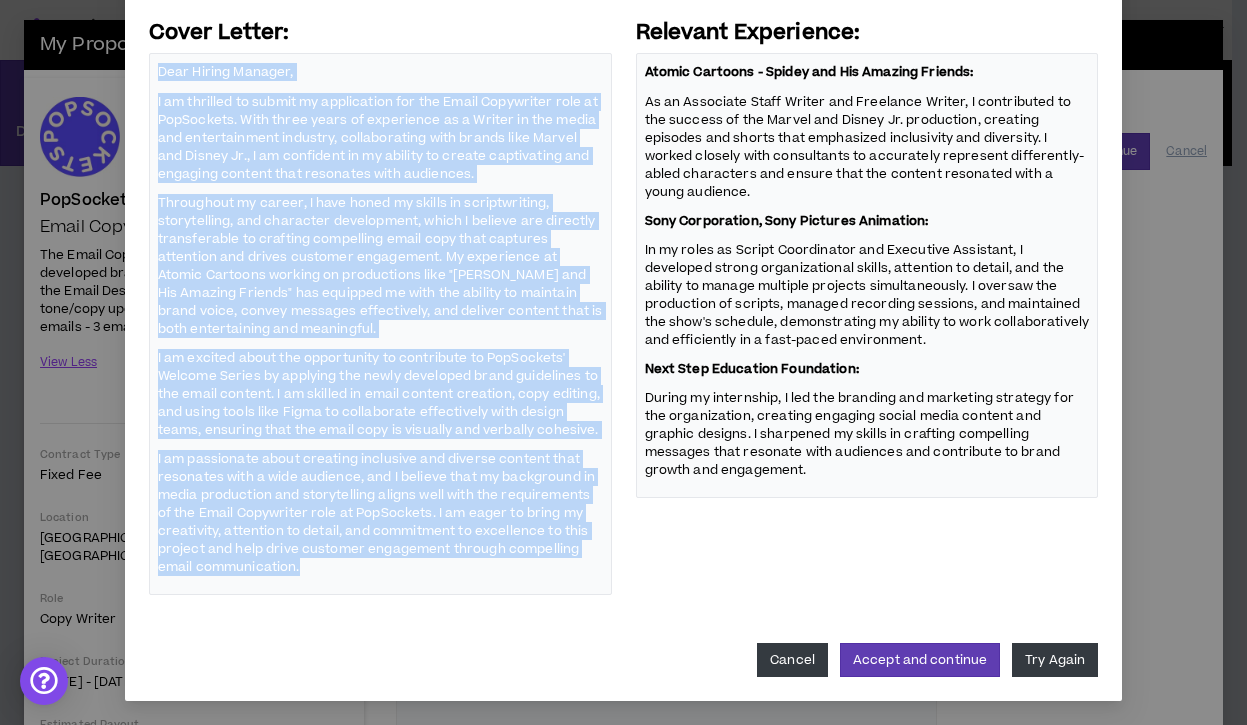 click on "Cancel" at bounding box center (792, 660) 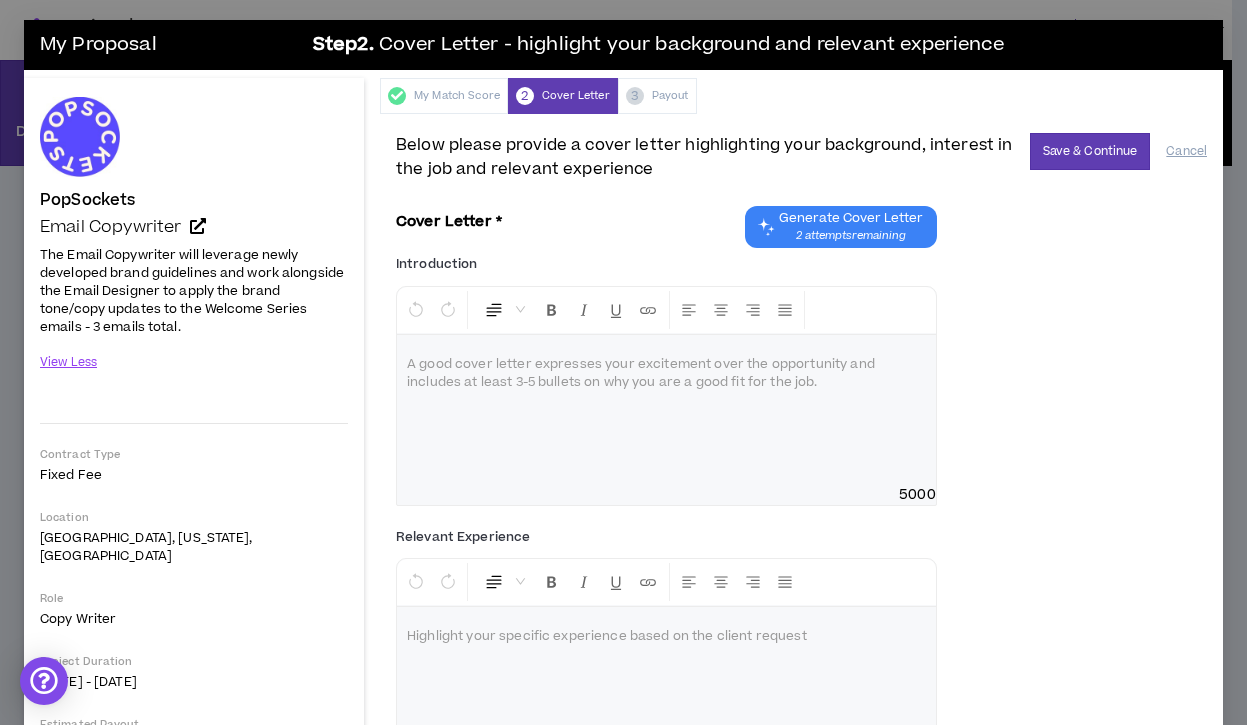 scroll, scrollTop: 179, scrollLeft: 0, axis: vertical 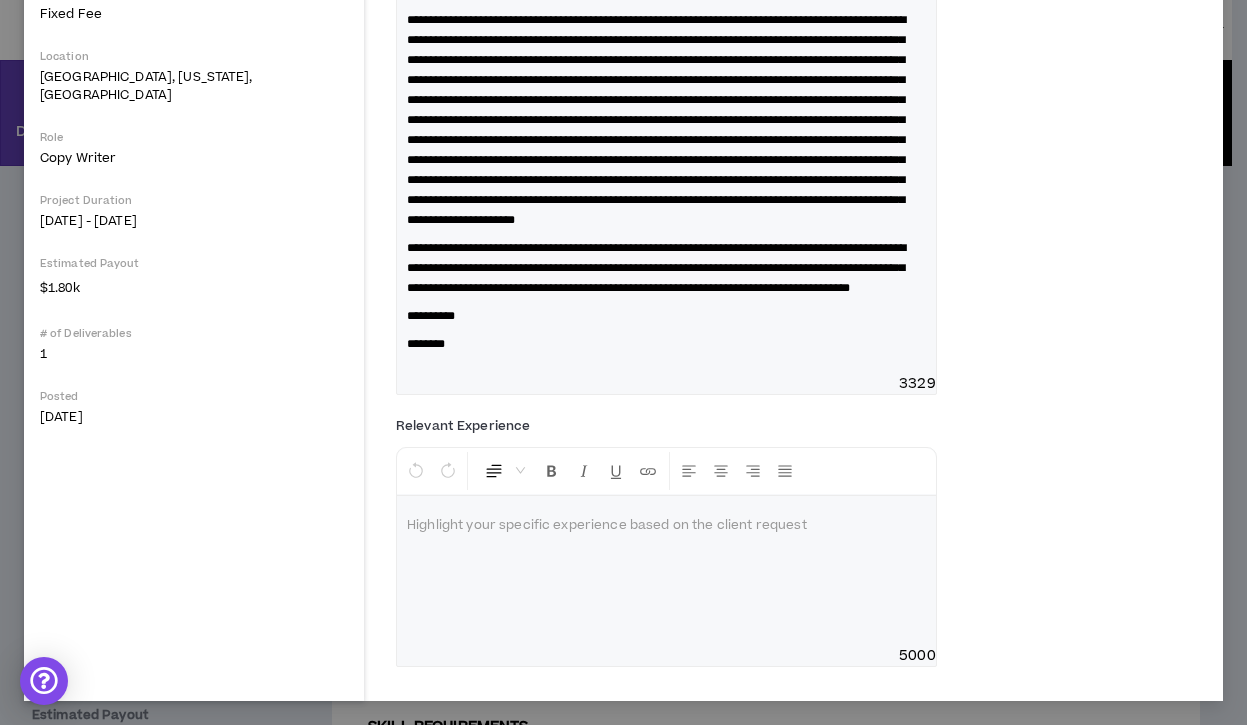 click at bounding box center [666, 571] 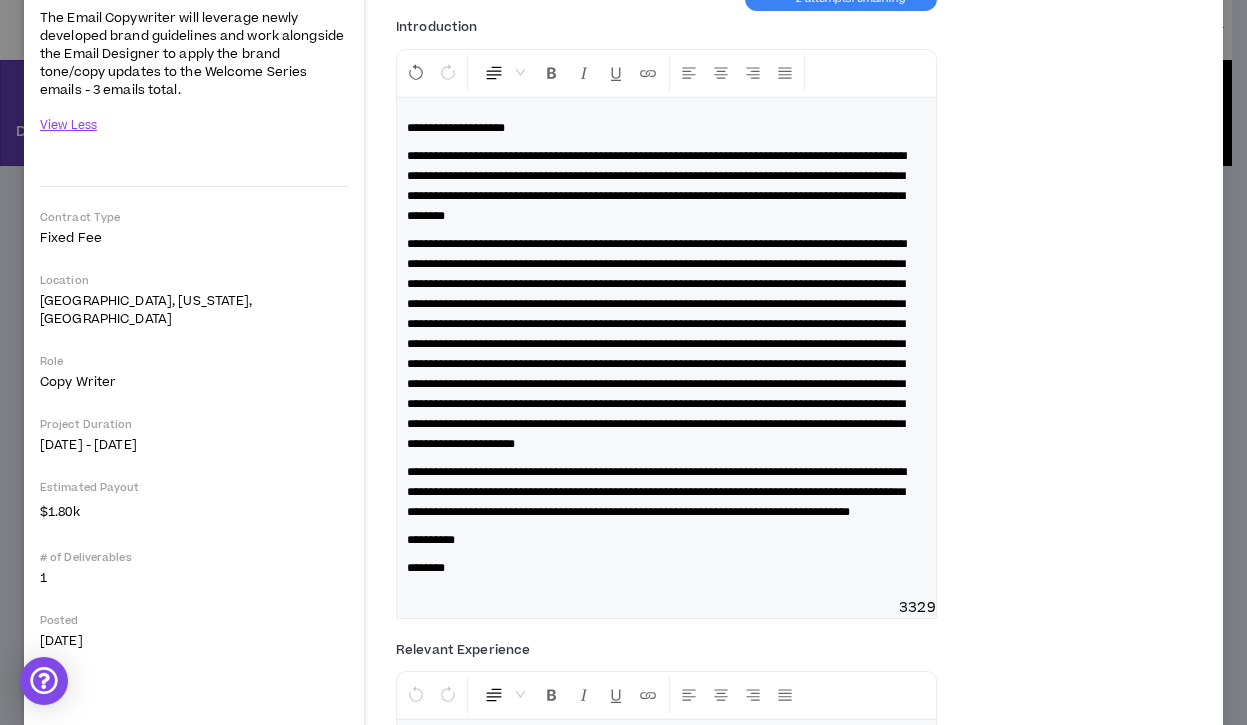 scroll, scrollTop: 541, scrollLeft: 0, axis: vertical 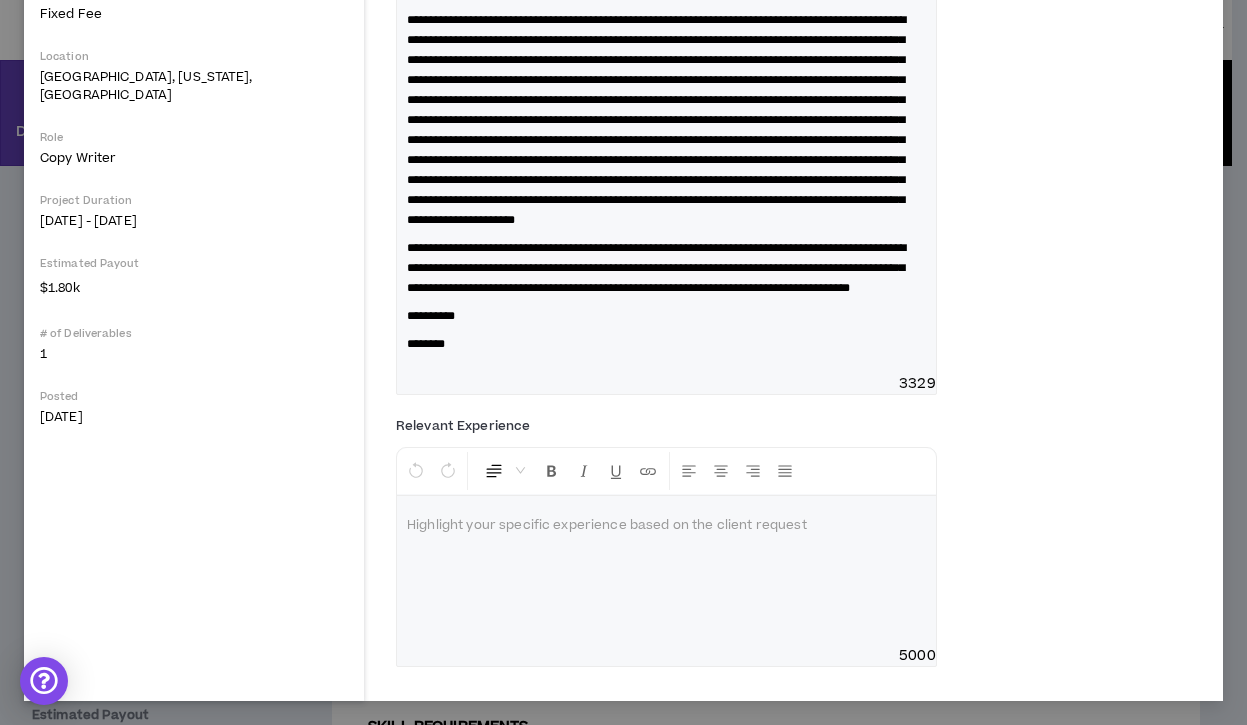 click at bounding box center (666, 571) 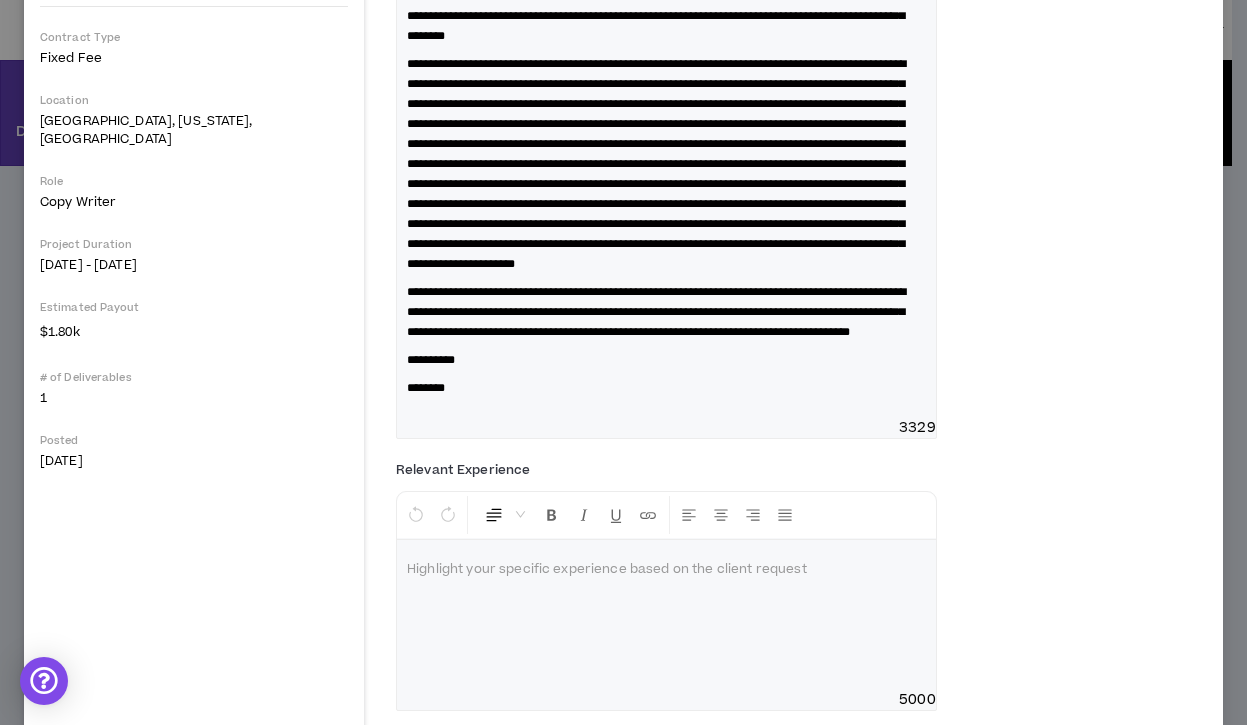 scroll, scrollTop: 541, scrollLeft: 0, axis: vertical 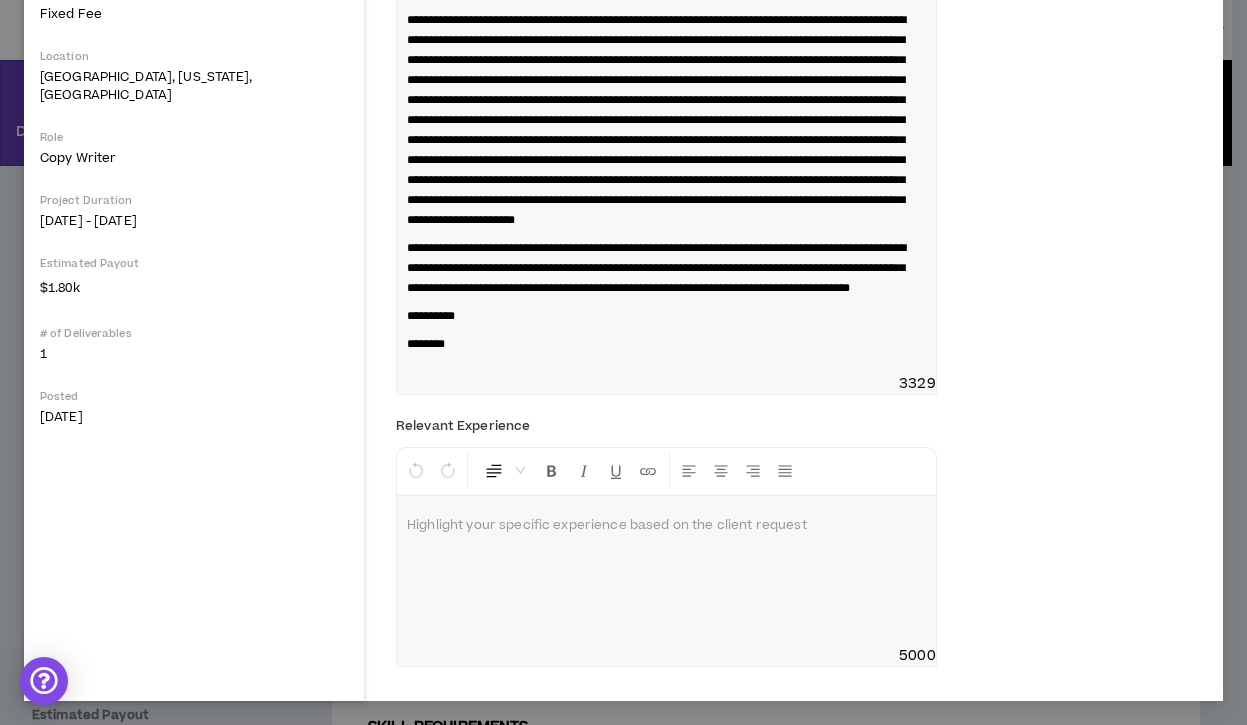 click at bounding box center (666, 571) 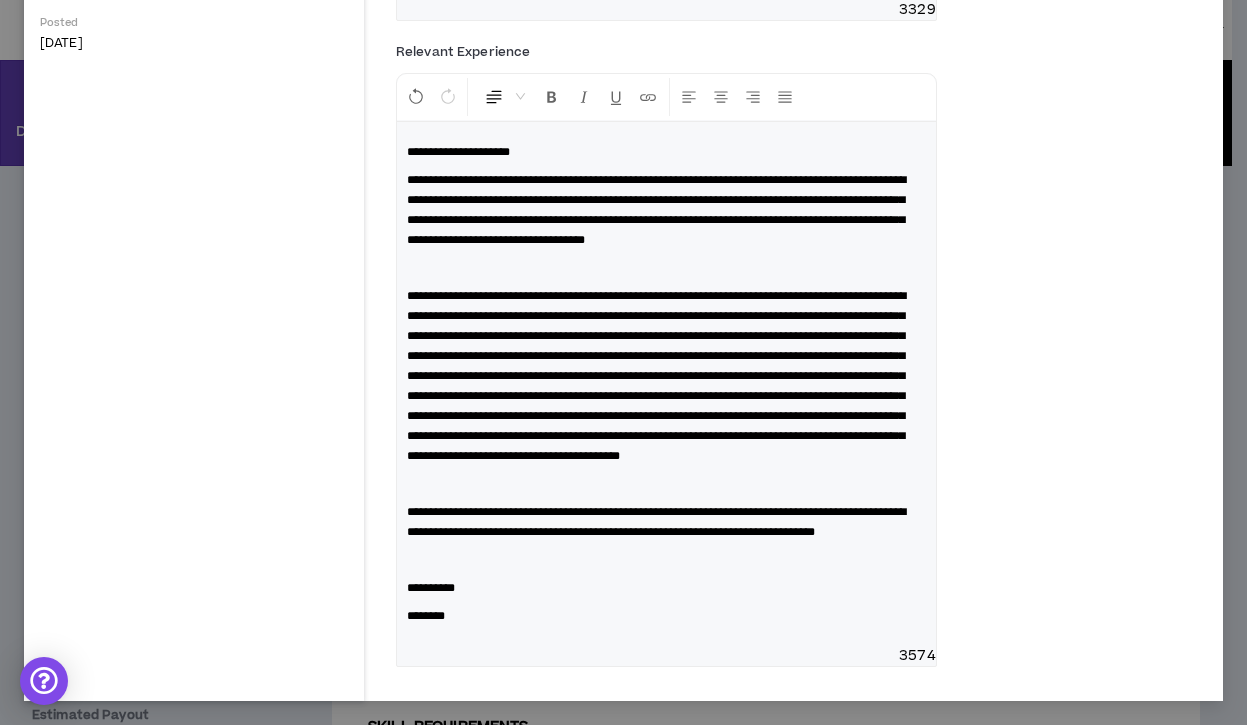scroll, scrollTop: 885, scrollLeft: 0, axis: vertical 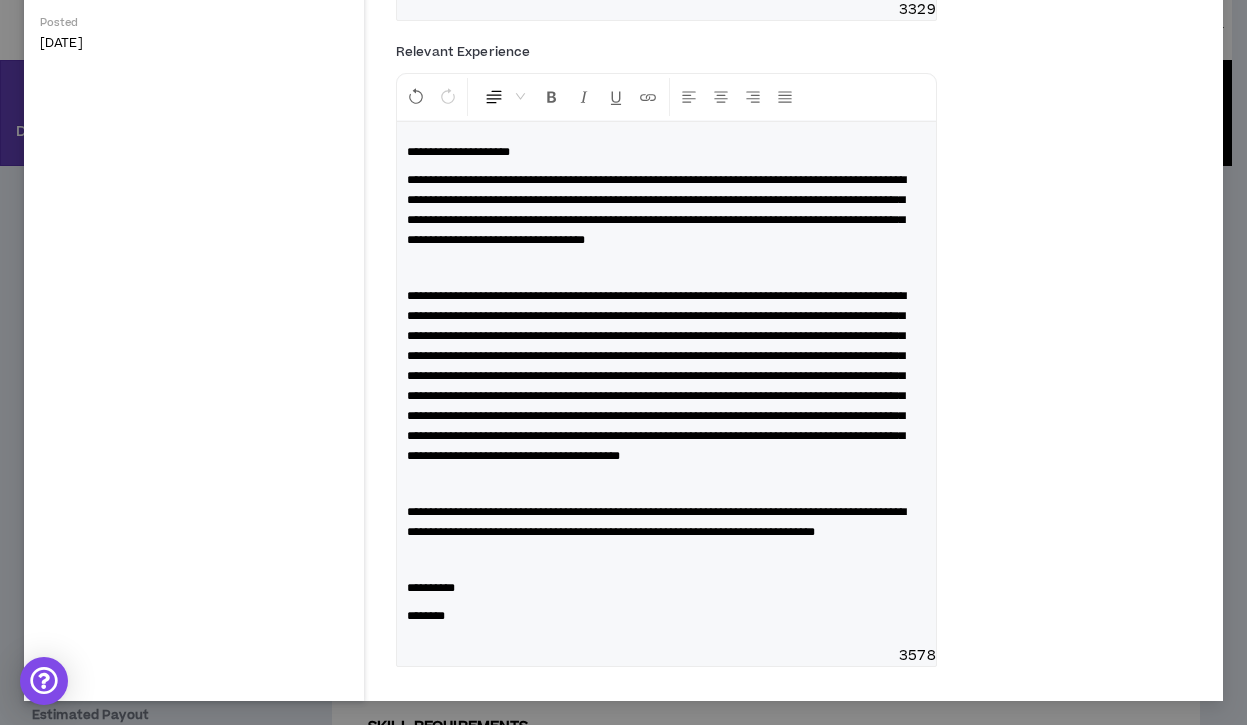 click on "**********" at bounding box center (458, 152) 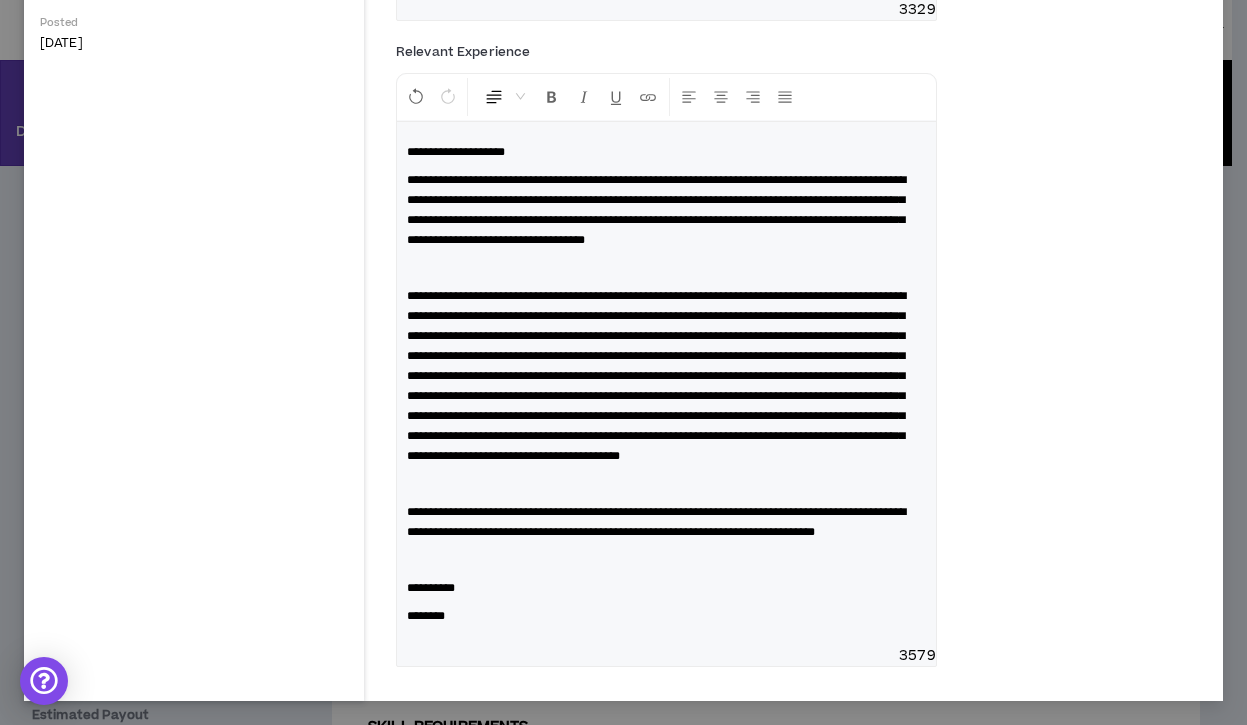 type 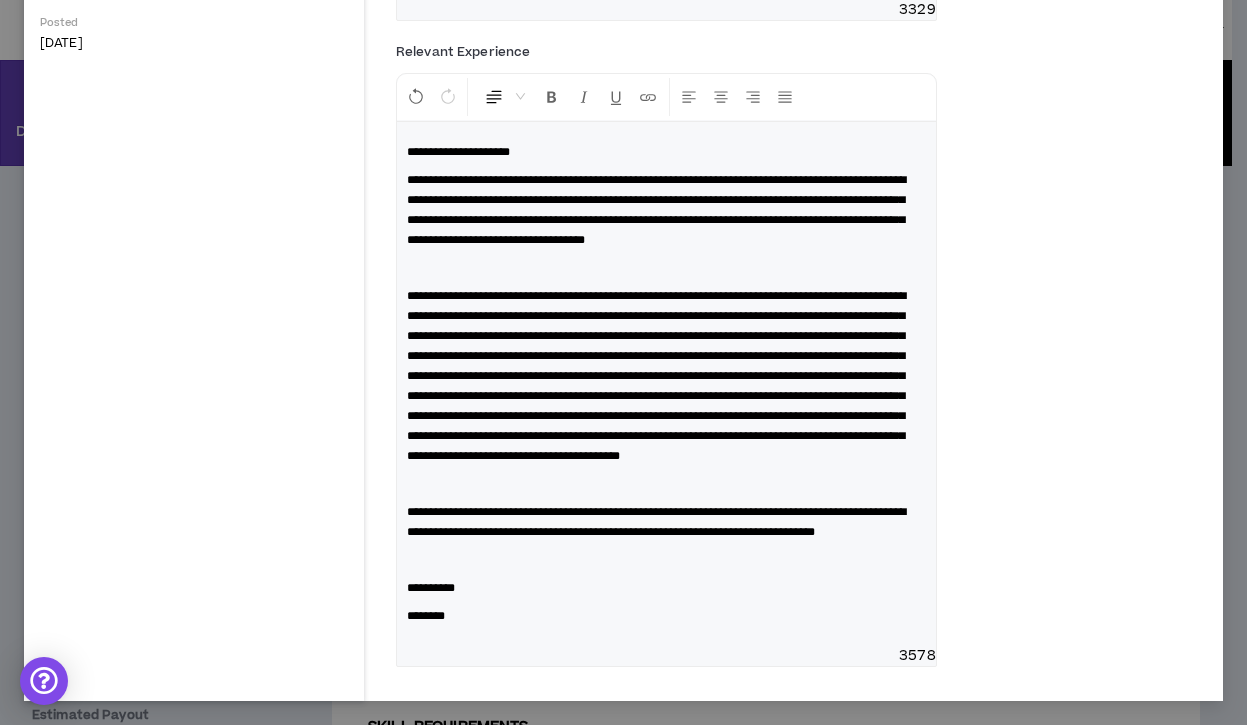 click on "**********" at bounding box center (458, 152) 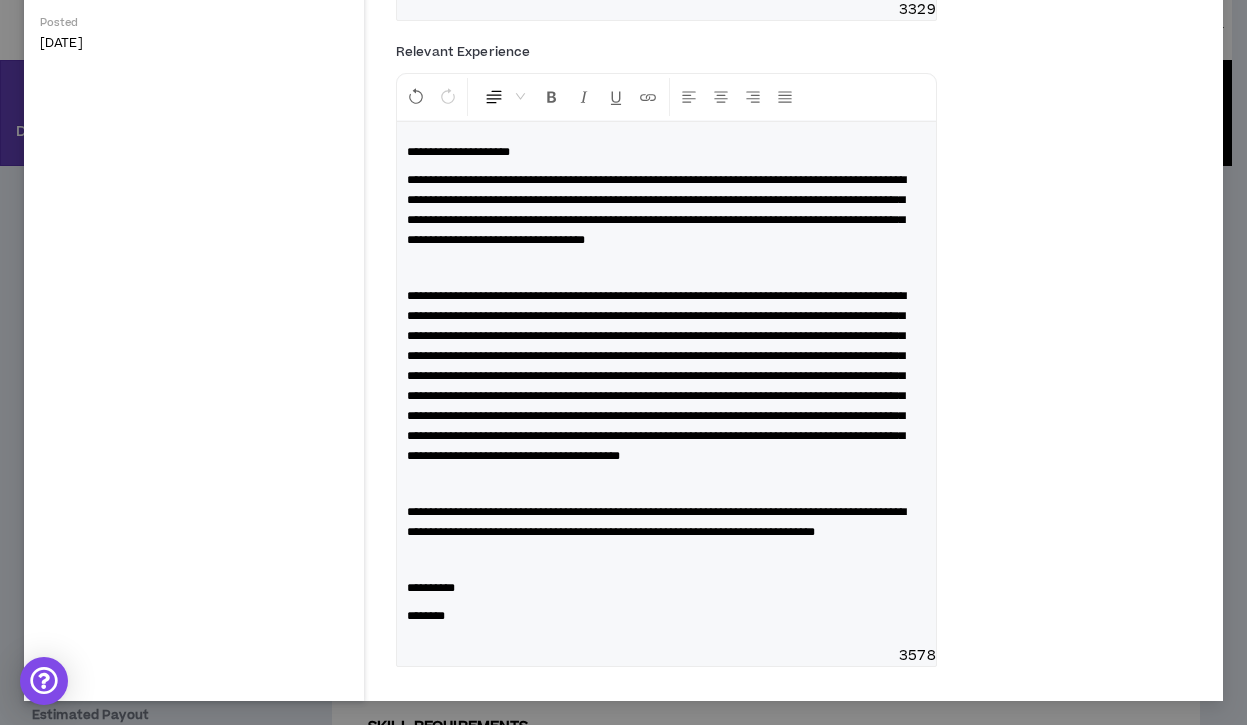 click on "**********" at bounding box center [666, 152] 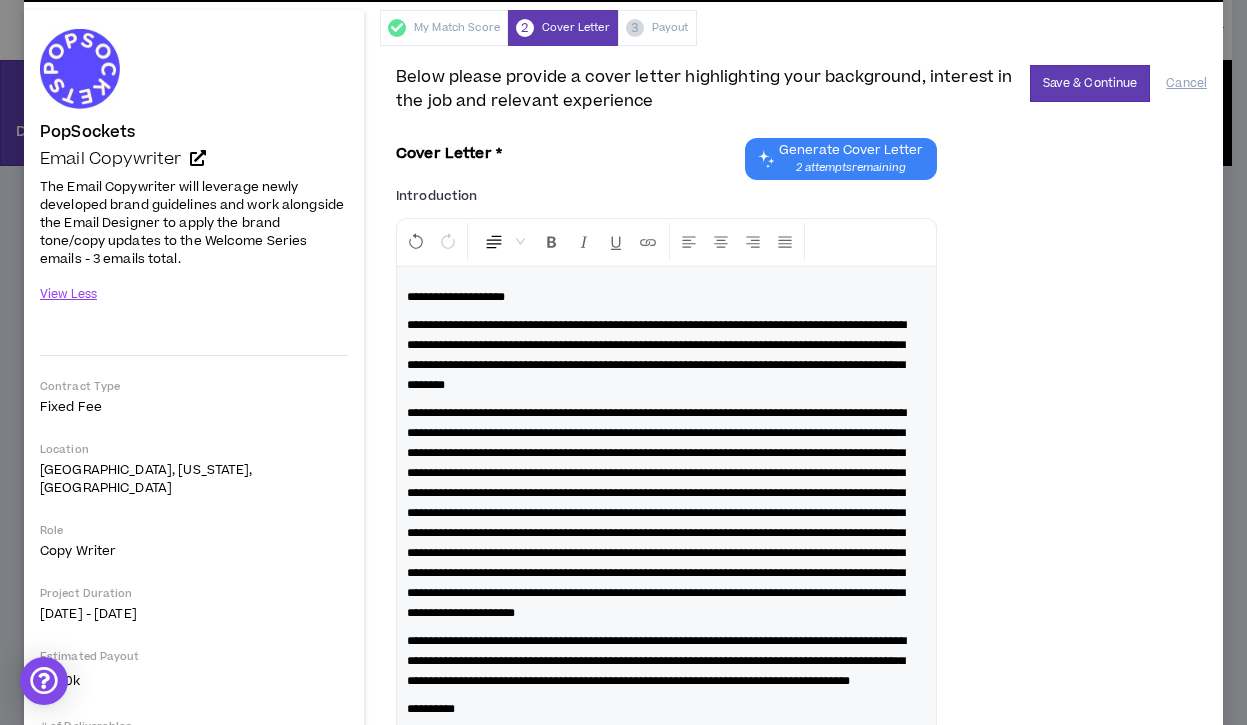 scroll, scrollTop: 41, scrollLeft: 0, axis: vertical 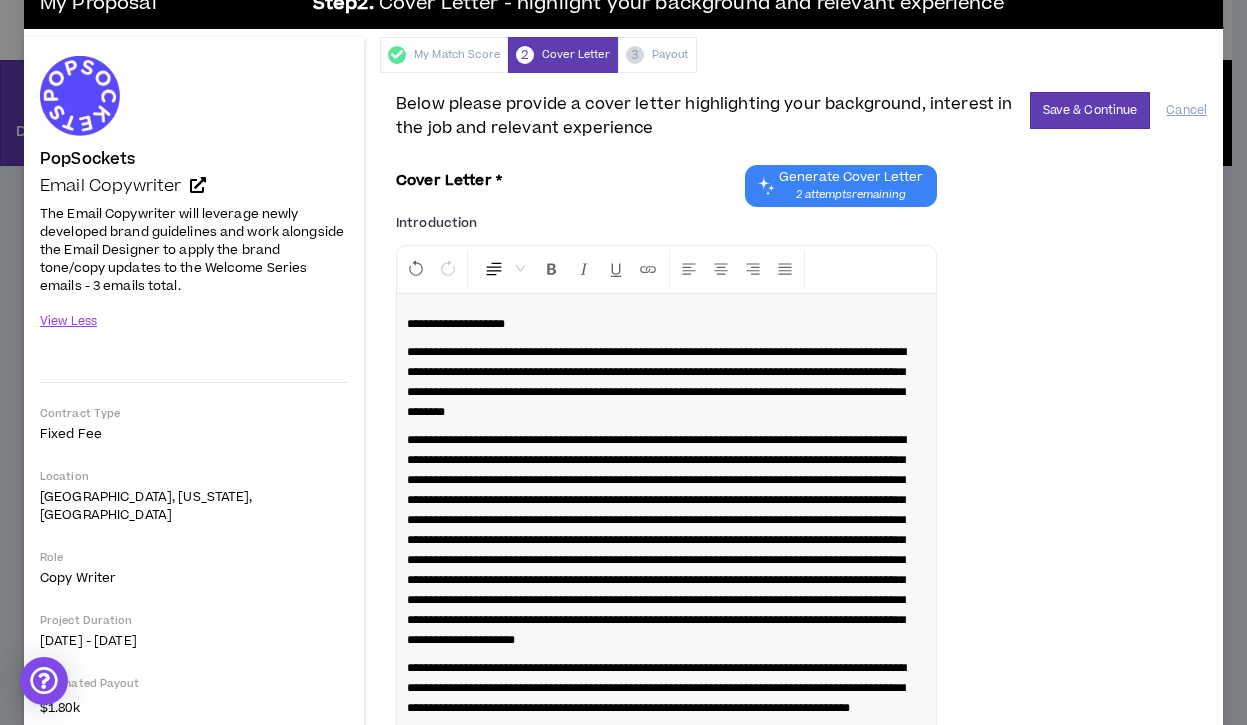 click on "**********" at bounding box center [666, 382] 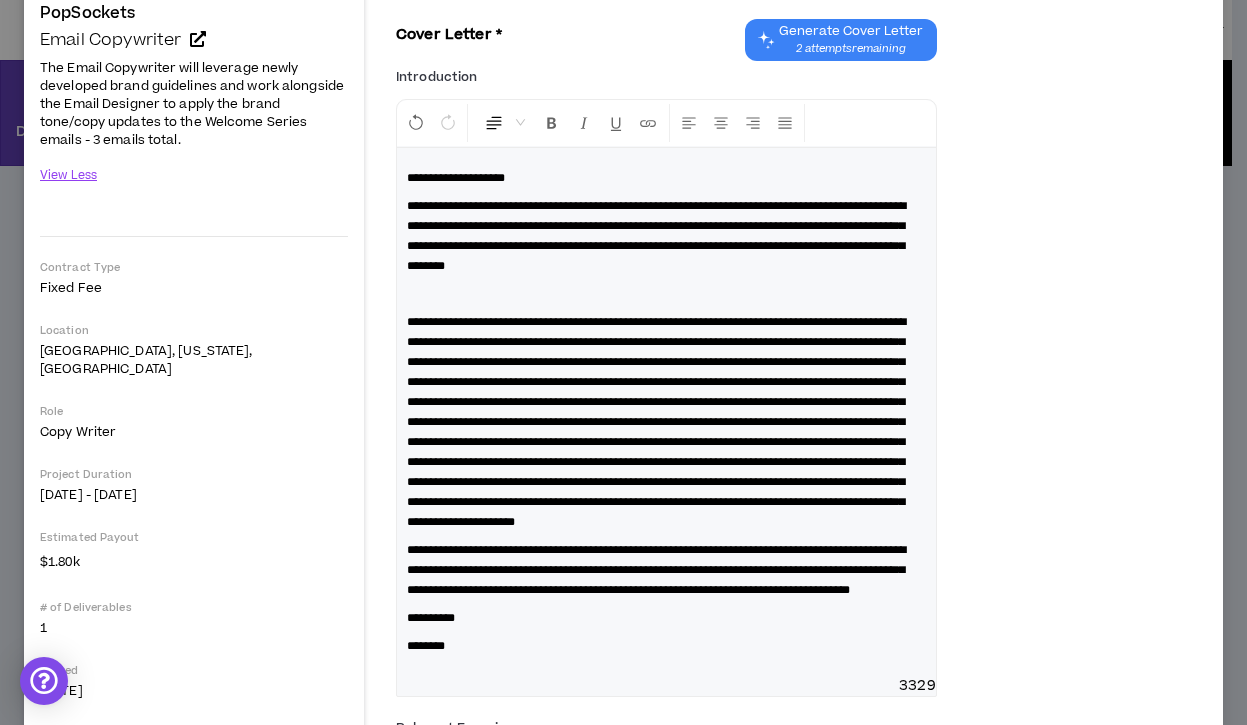 scroll, scrollTop: 291, scrollLeft: 0, axis: vertical 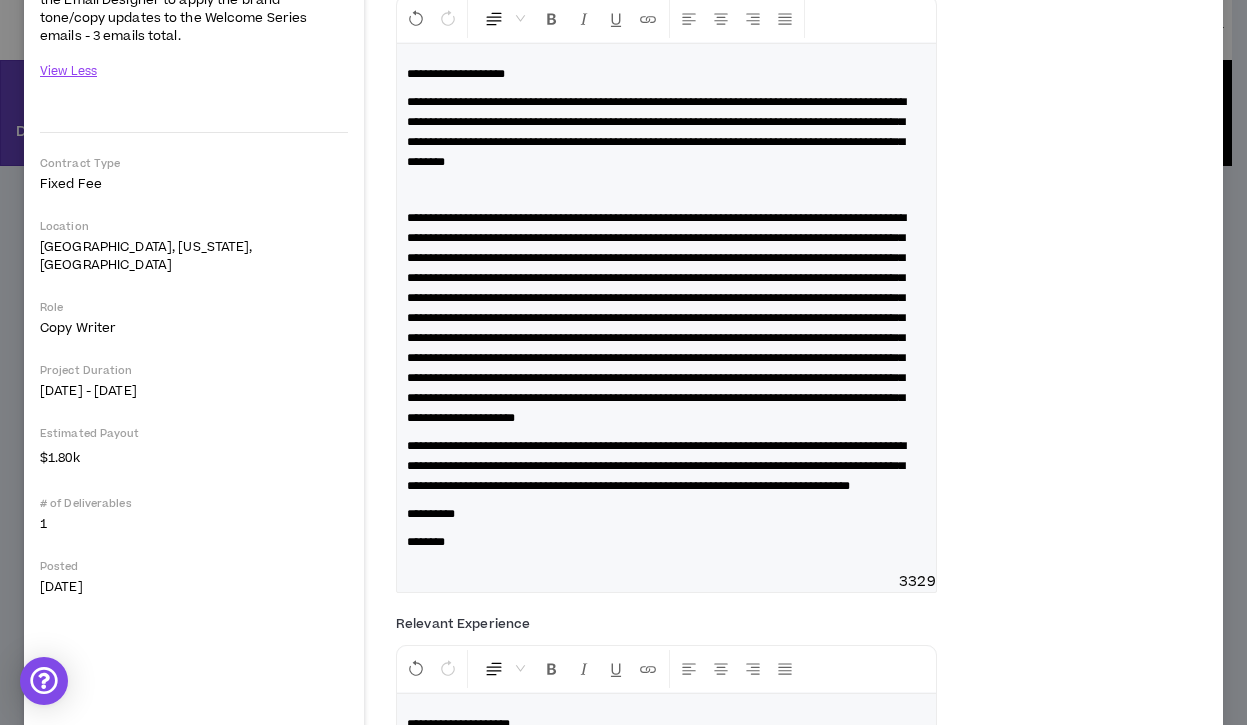 click on "**********" at bounding box center (666, 318) 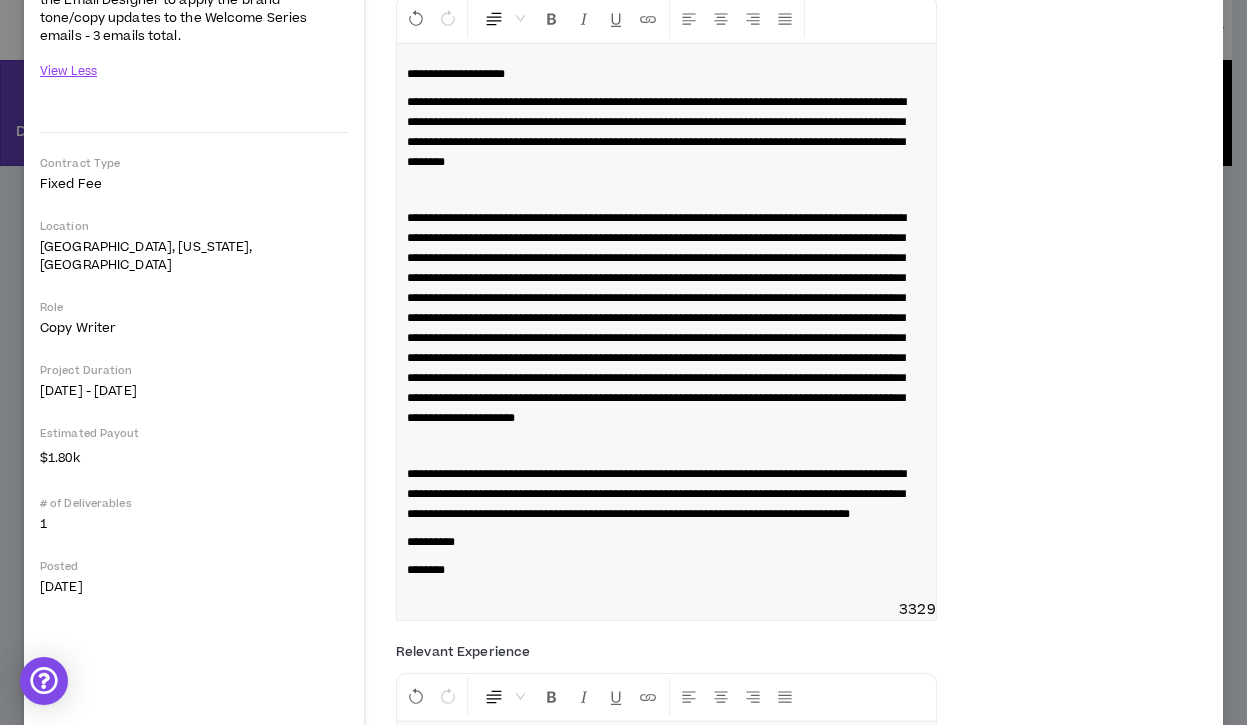 click on "**********" at bounding box center [656, 494] 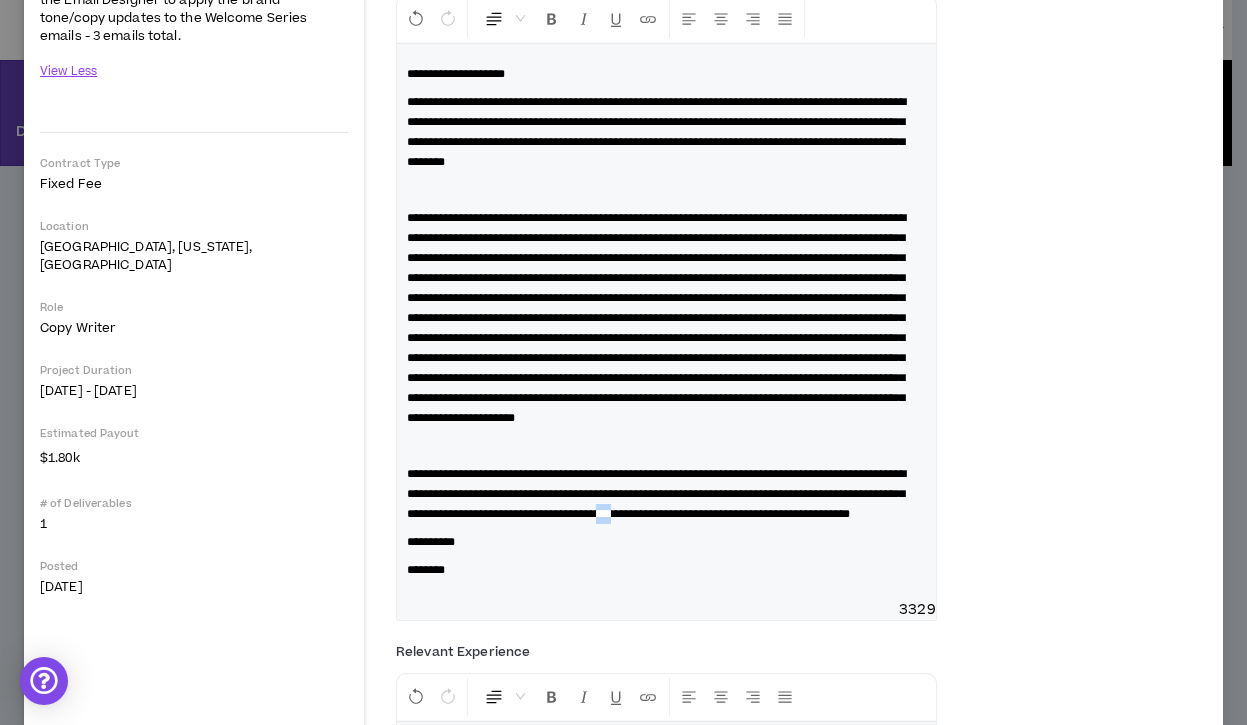 click on "**********" at bounding box center (656, 494) 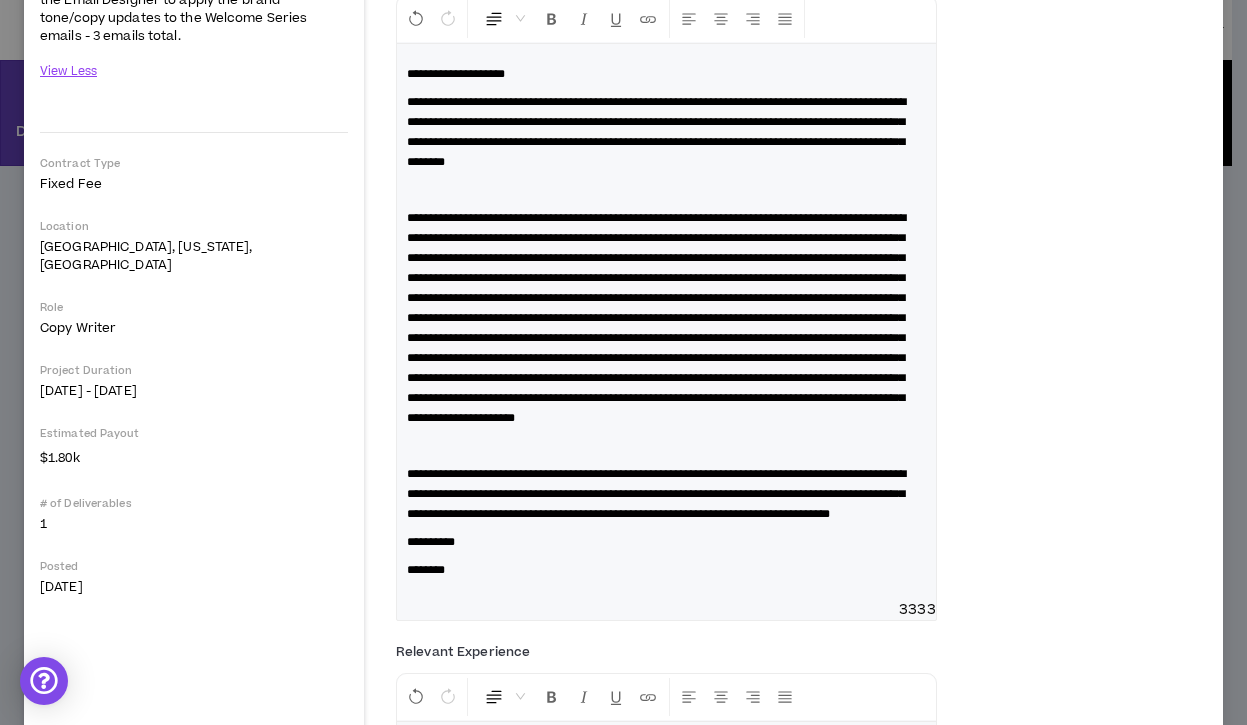 type 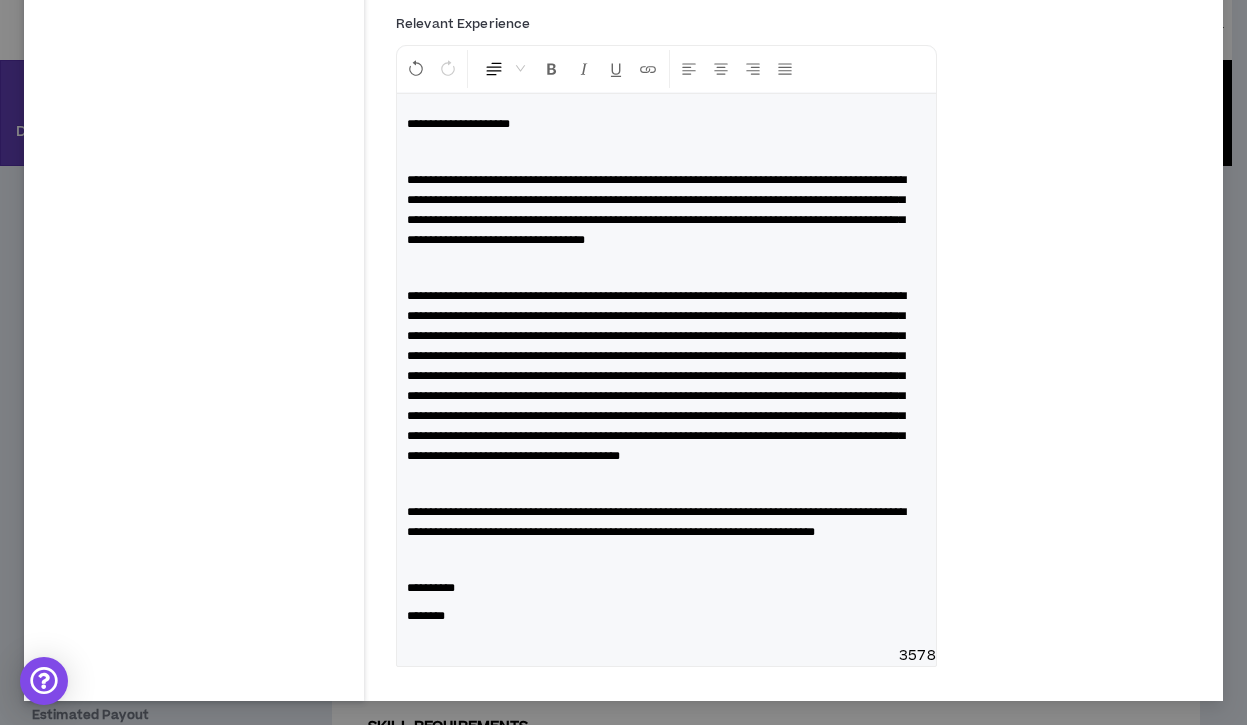 scroll, scrollTop: 1079, scrollLeft: 0, axis: vertical 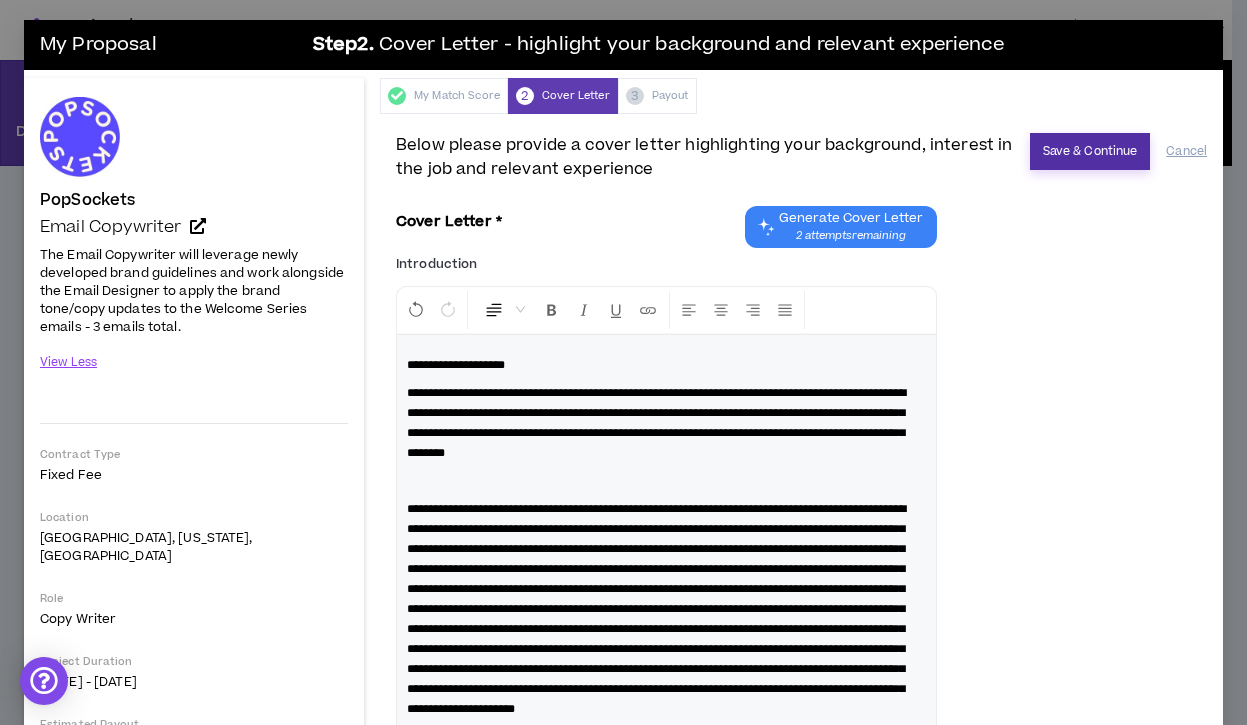 click on "Save & Continue" at bounding box center (1090, 151) 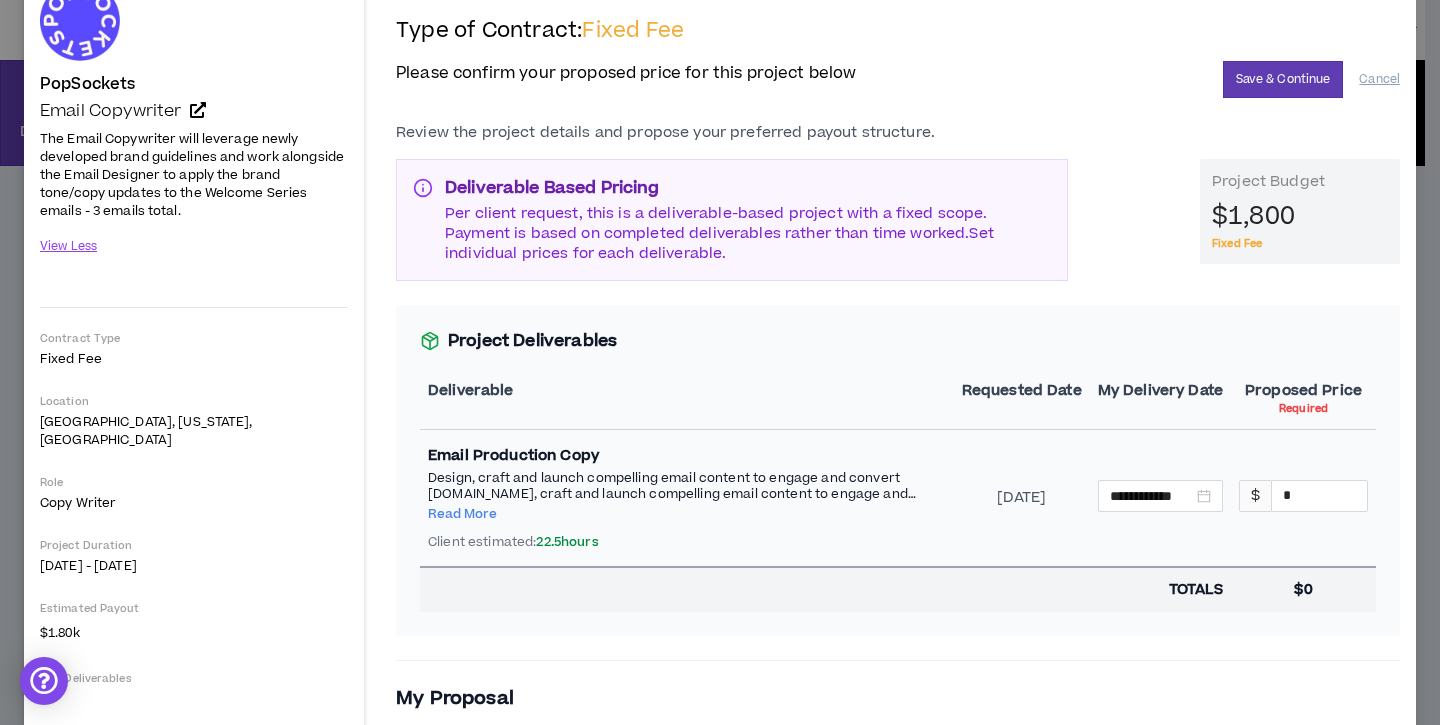 scroll, scrollTop: 0, scrollLeft: 0, axis: both 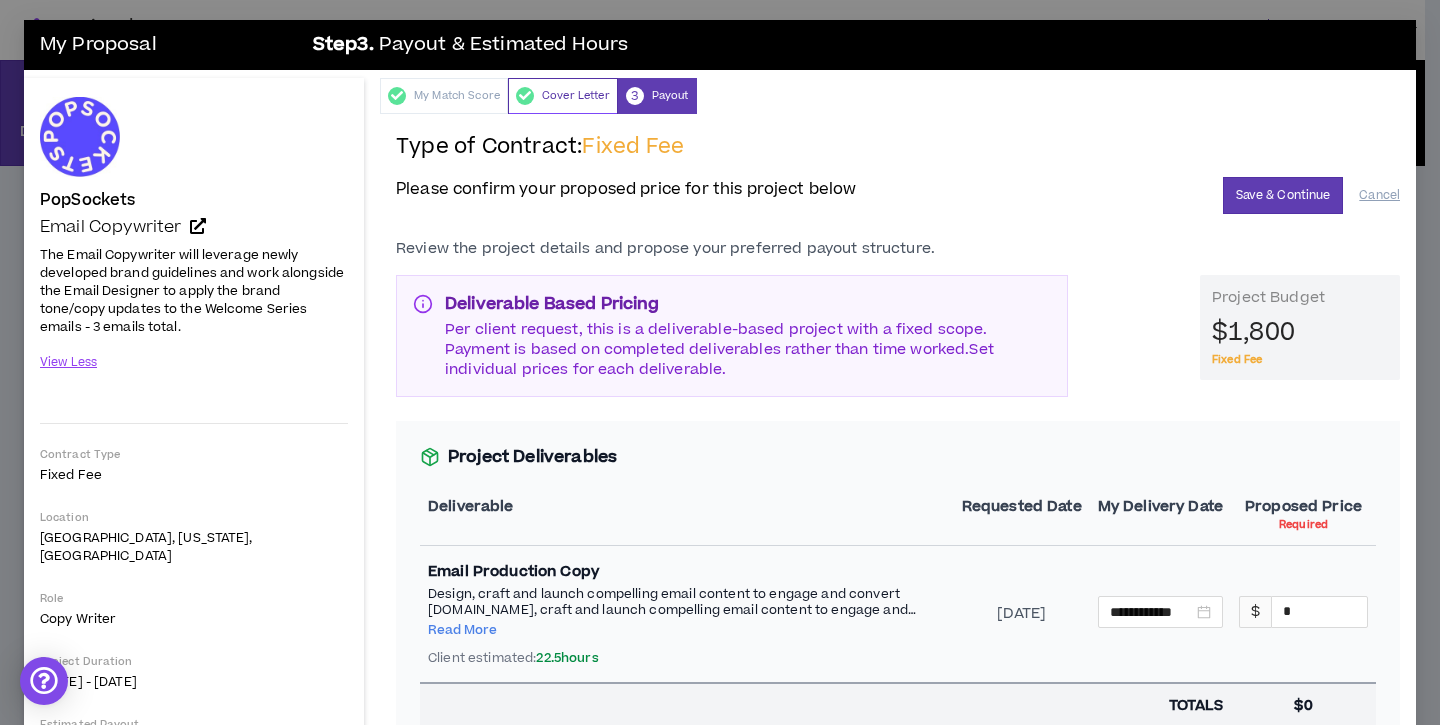 click on "Cover Letter" at bounding box center [563, 96] 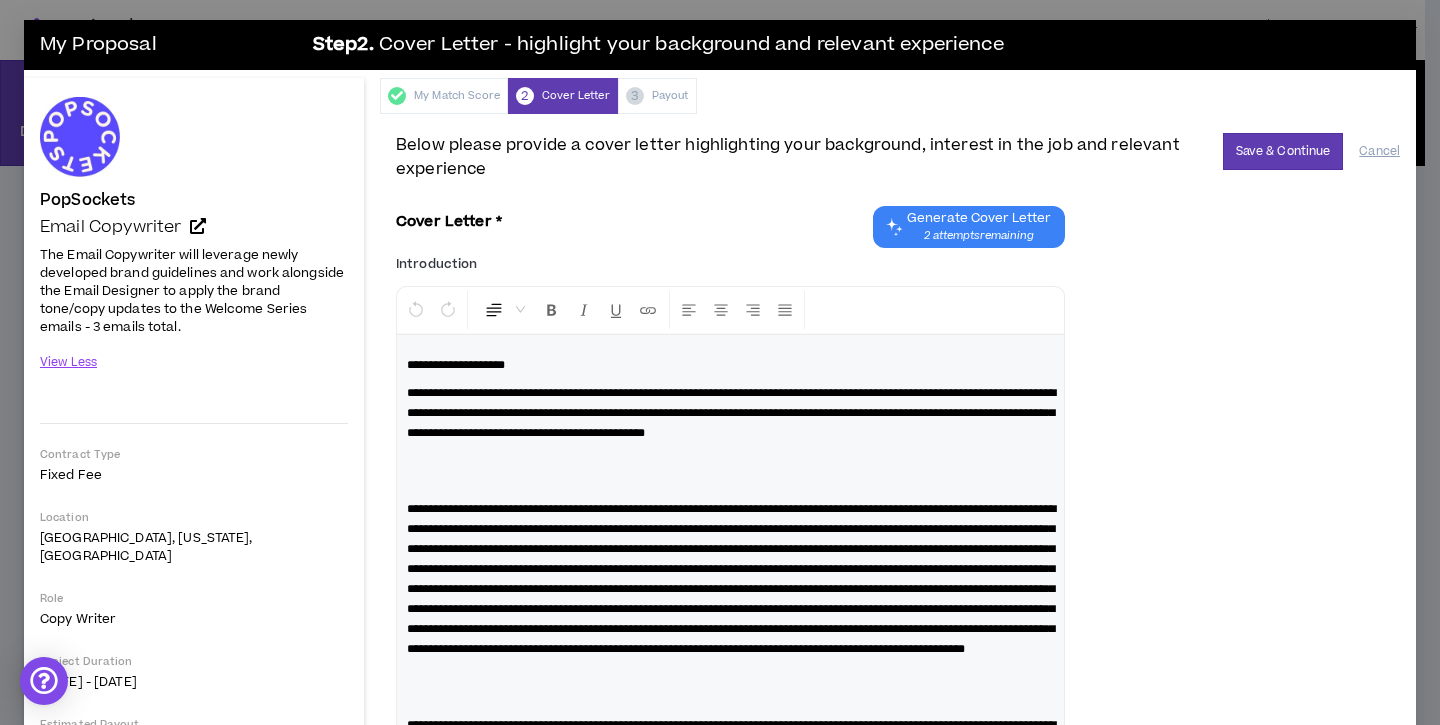 scroll, scrollTop: 898, scrollLeft: 0, axis: vertical 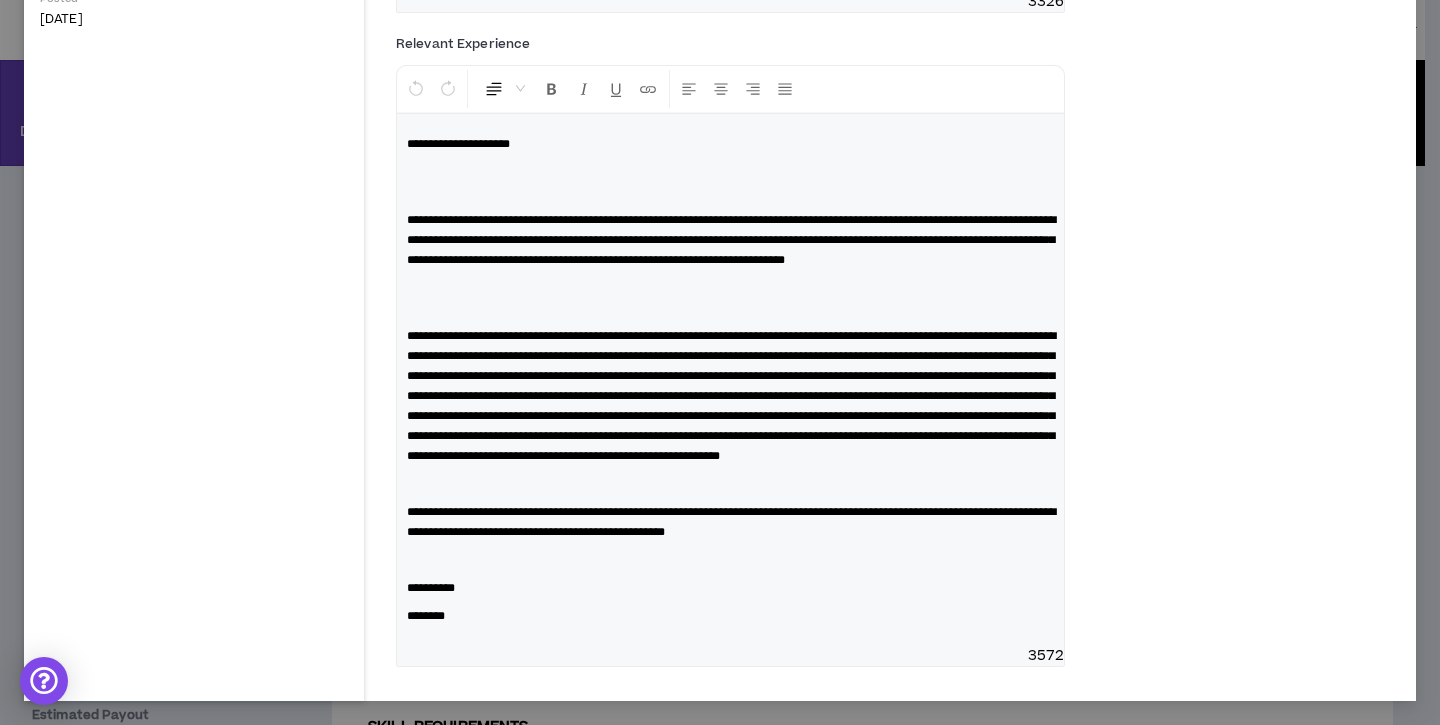 click at bounding box center (730, 182) 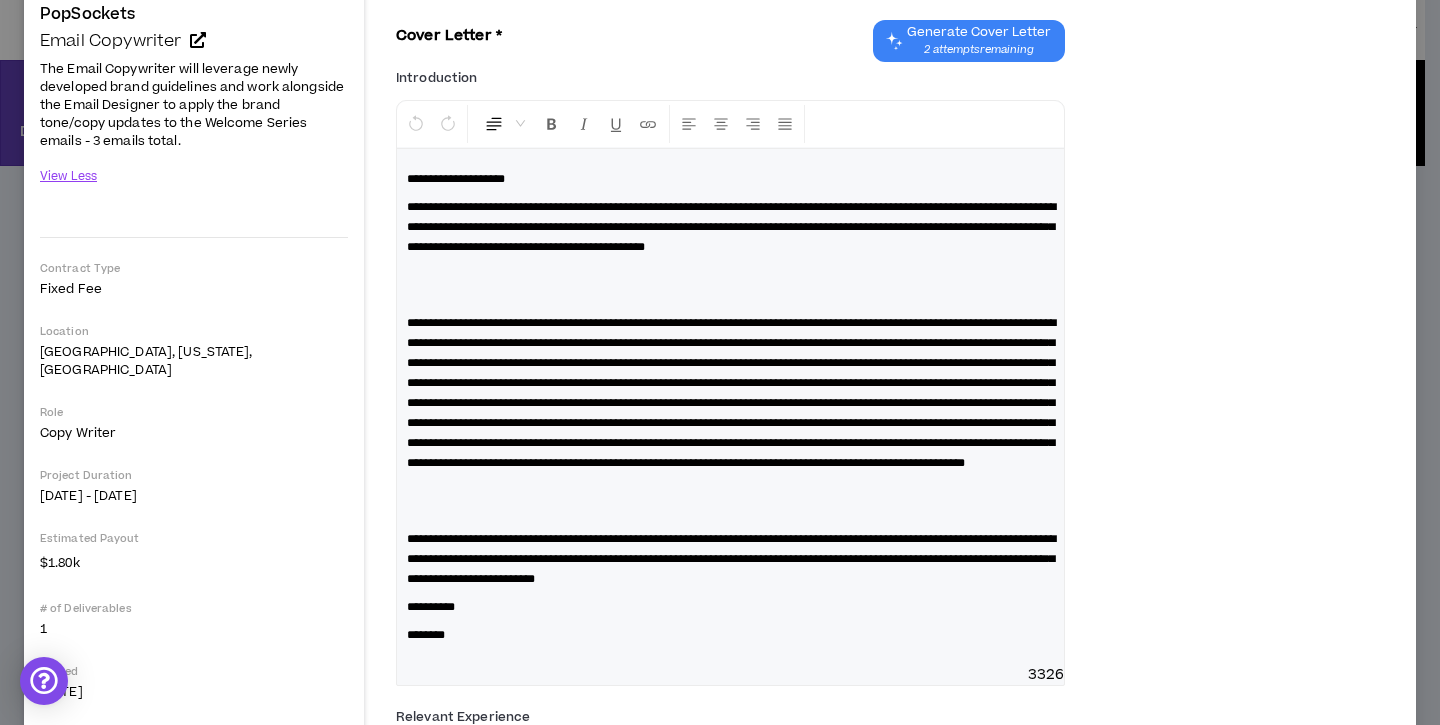 scroll, scrollTop: 189, scrollLeft: 0, axis: vertical 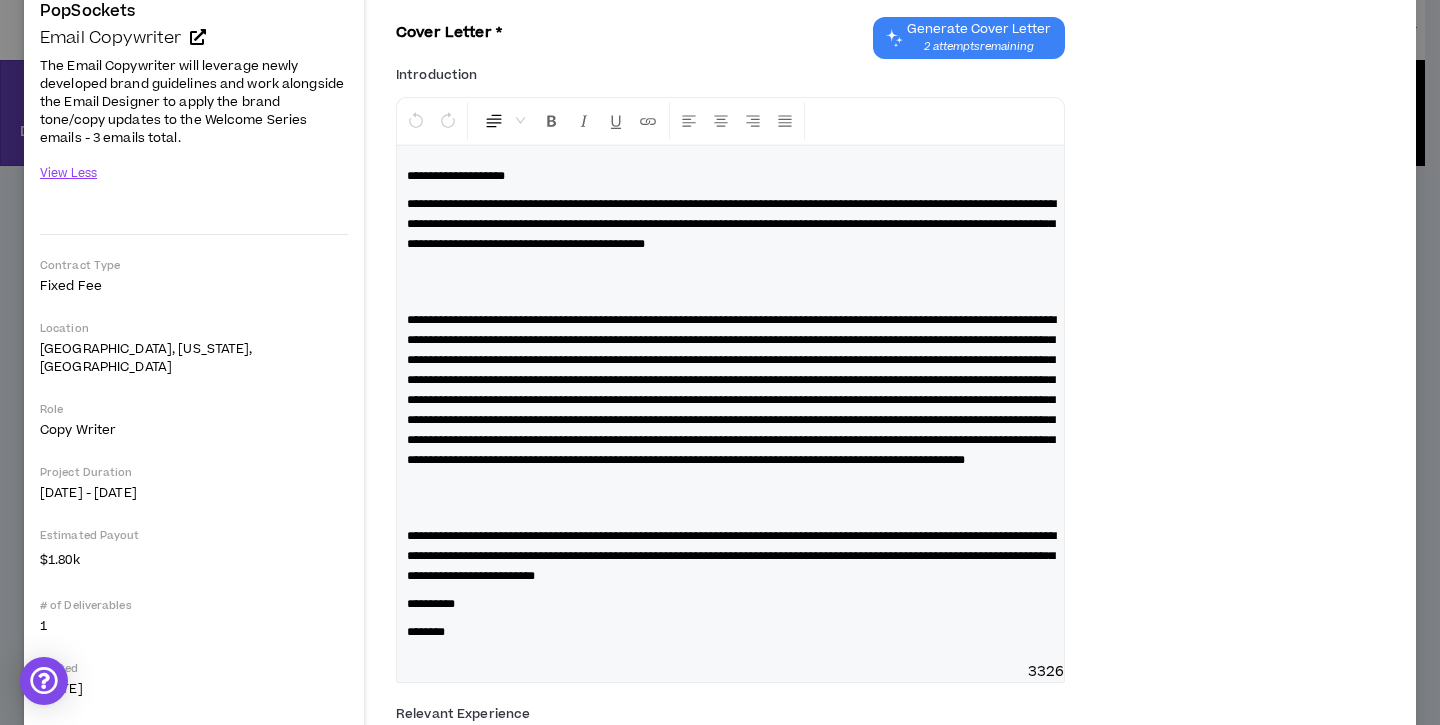 click on "**********" at bounding box center [730, 176] 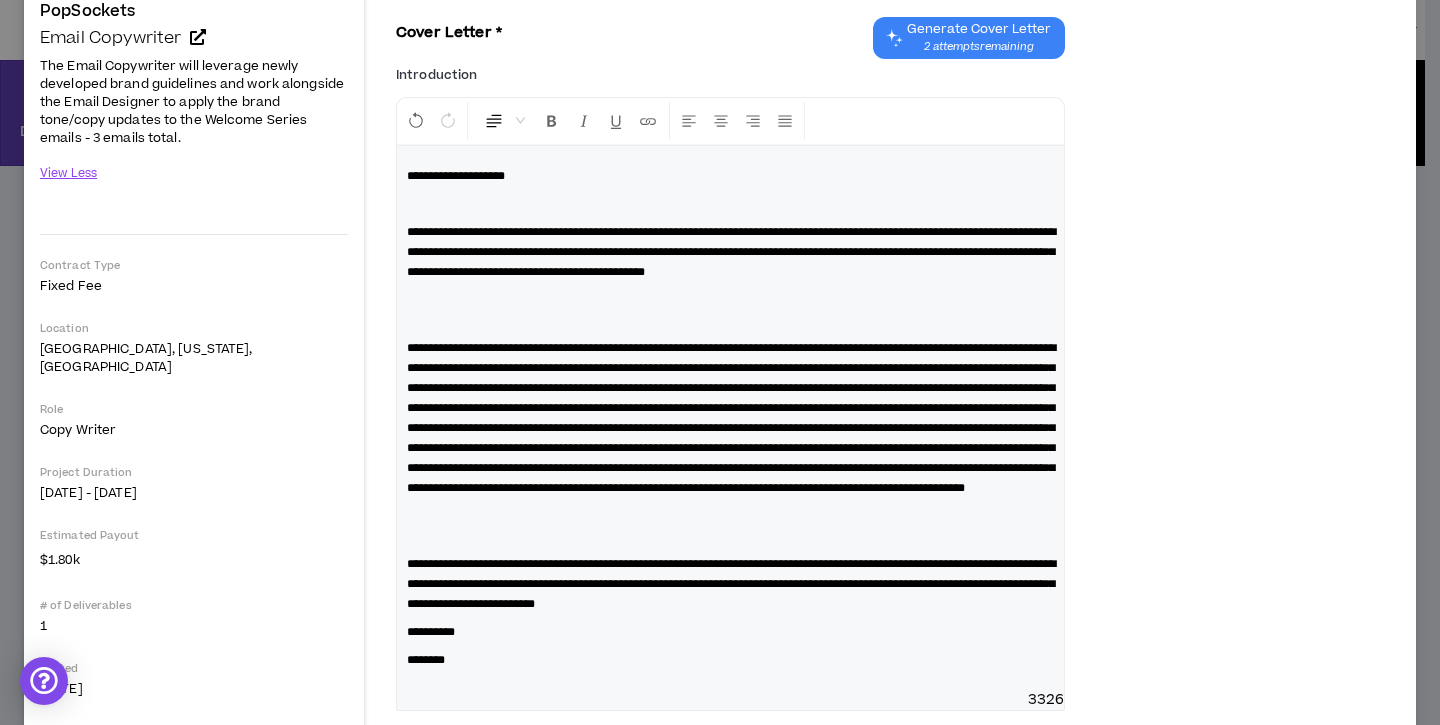 click on "**********" at bounding box center [731, 252] 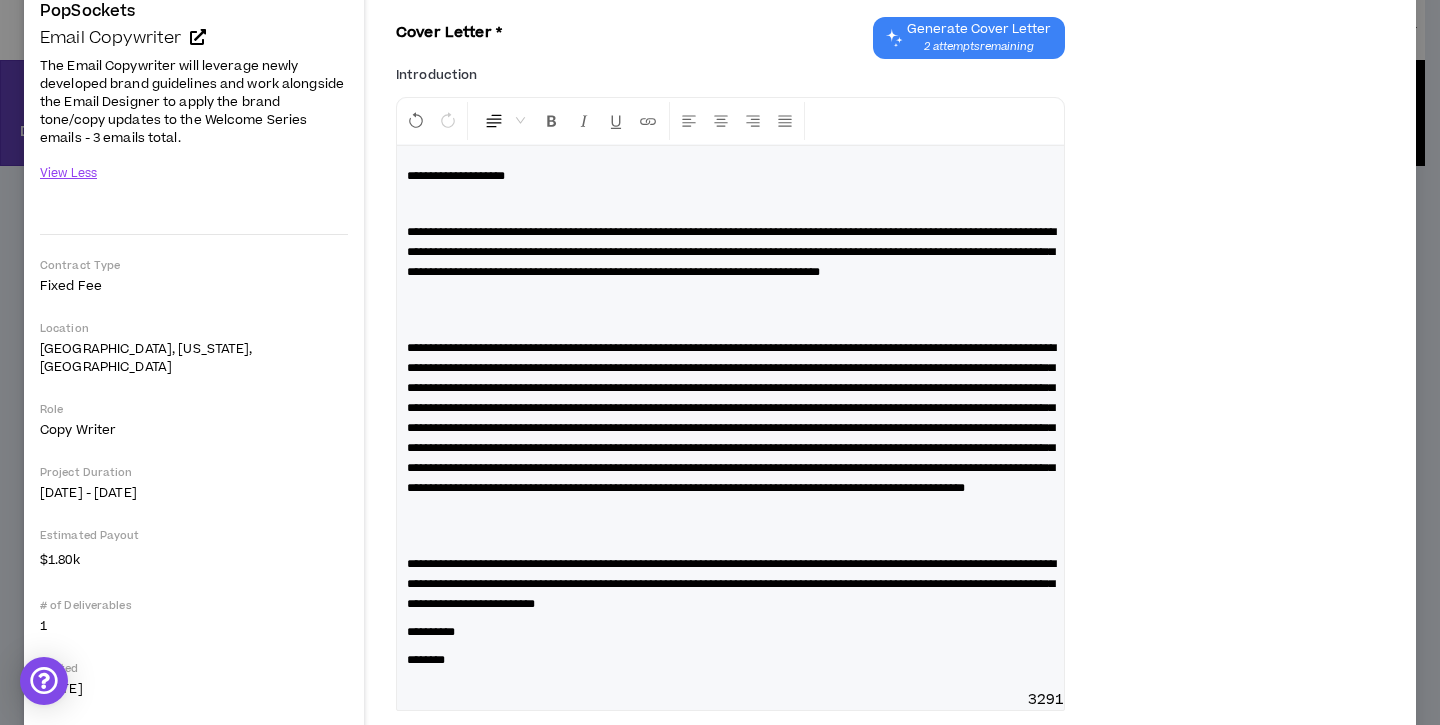 click at bounding box center [730, 310] 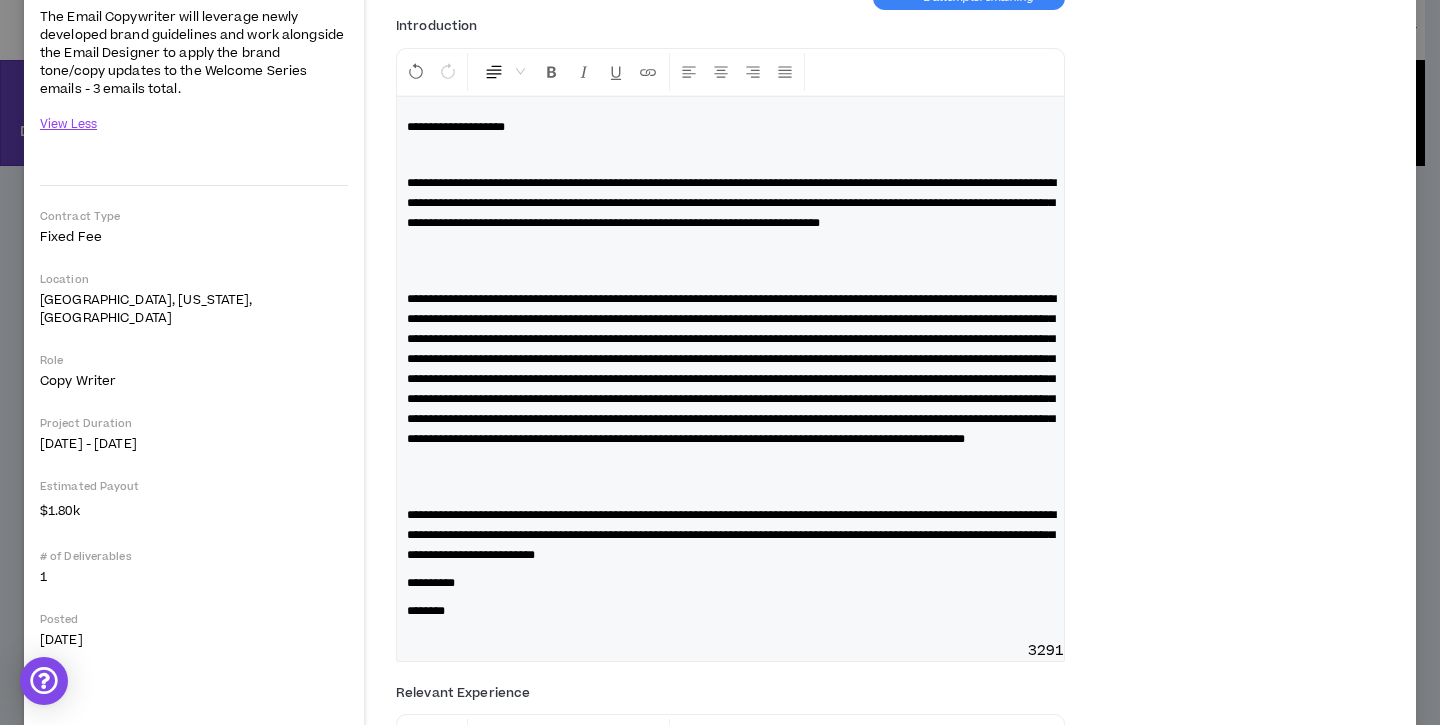 scroll, scrollTop: 272, scrollLeft: 0, axis: vertical 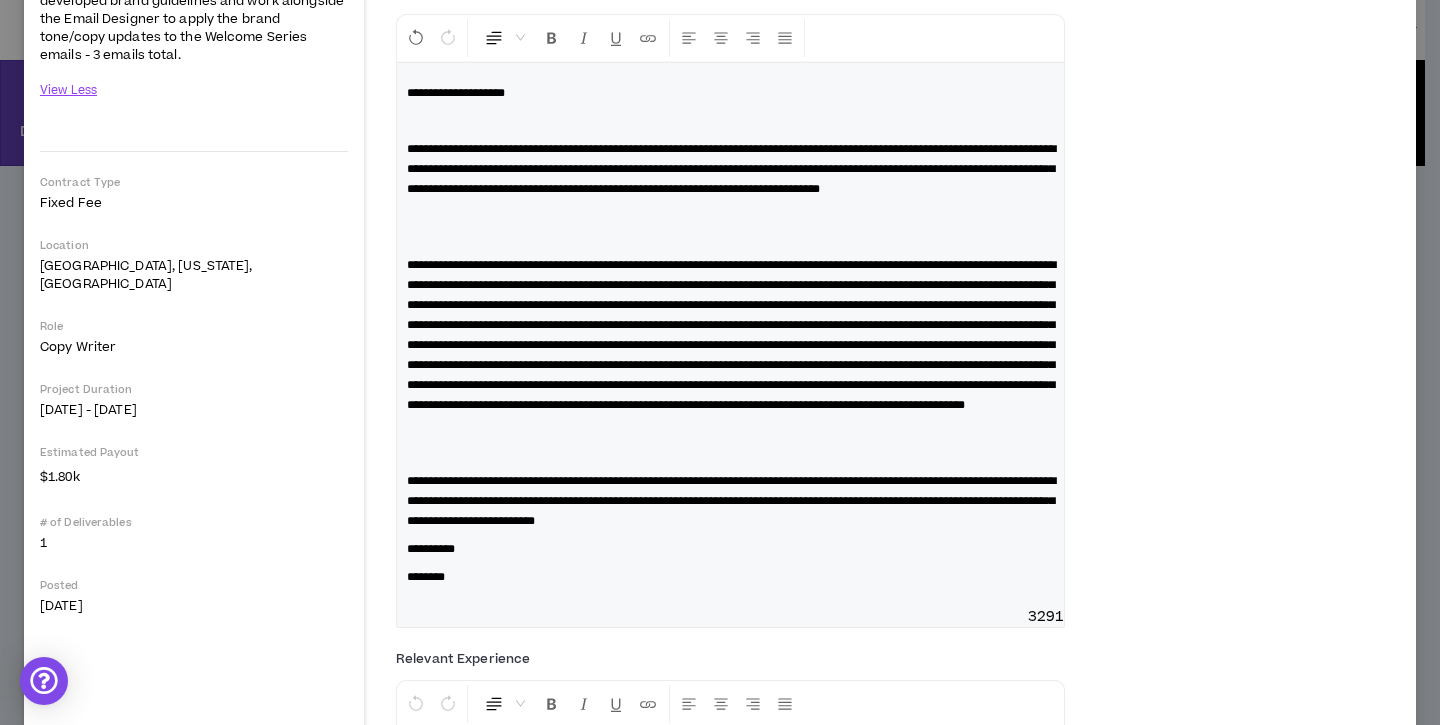 click on "**********" at bounding box center [731, 335] 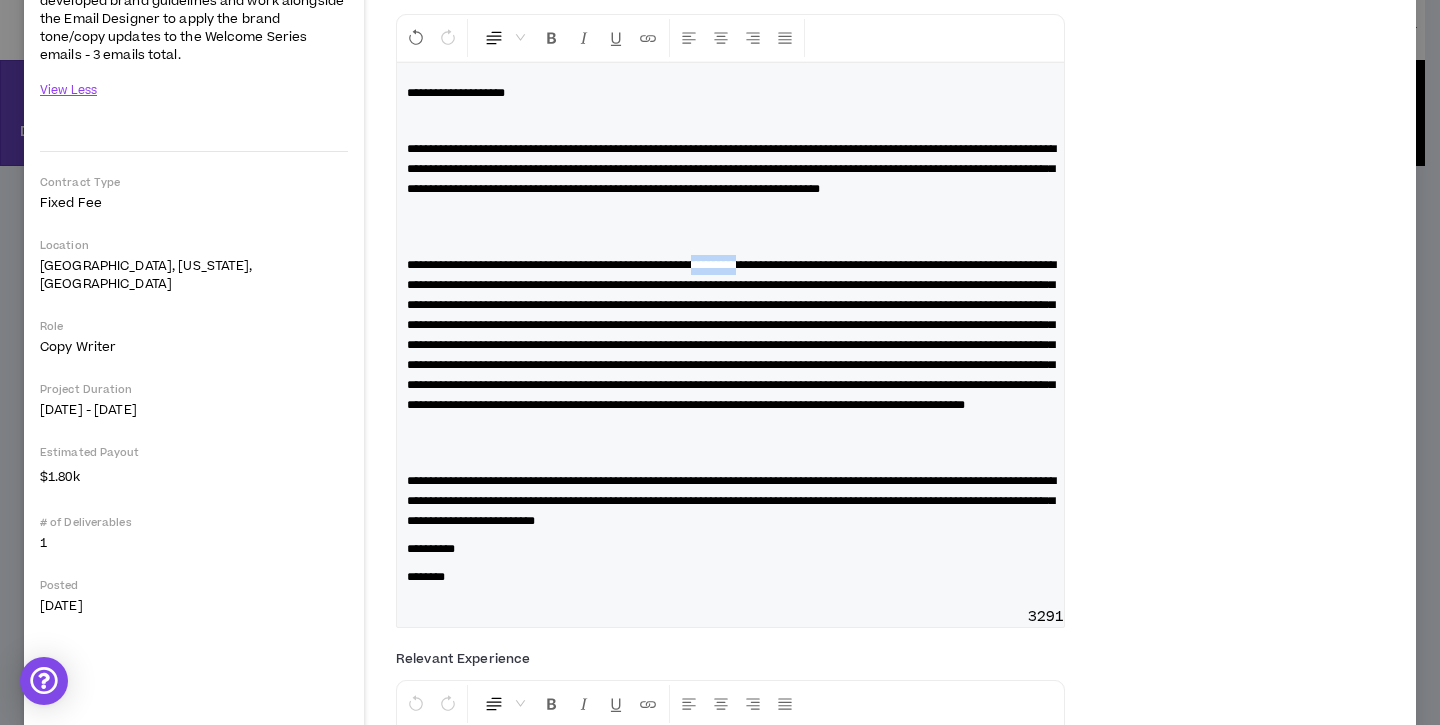 click on "**********" at bounding box center [731, 335] 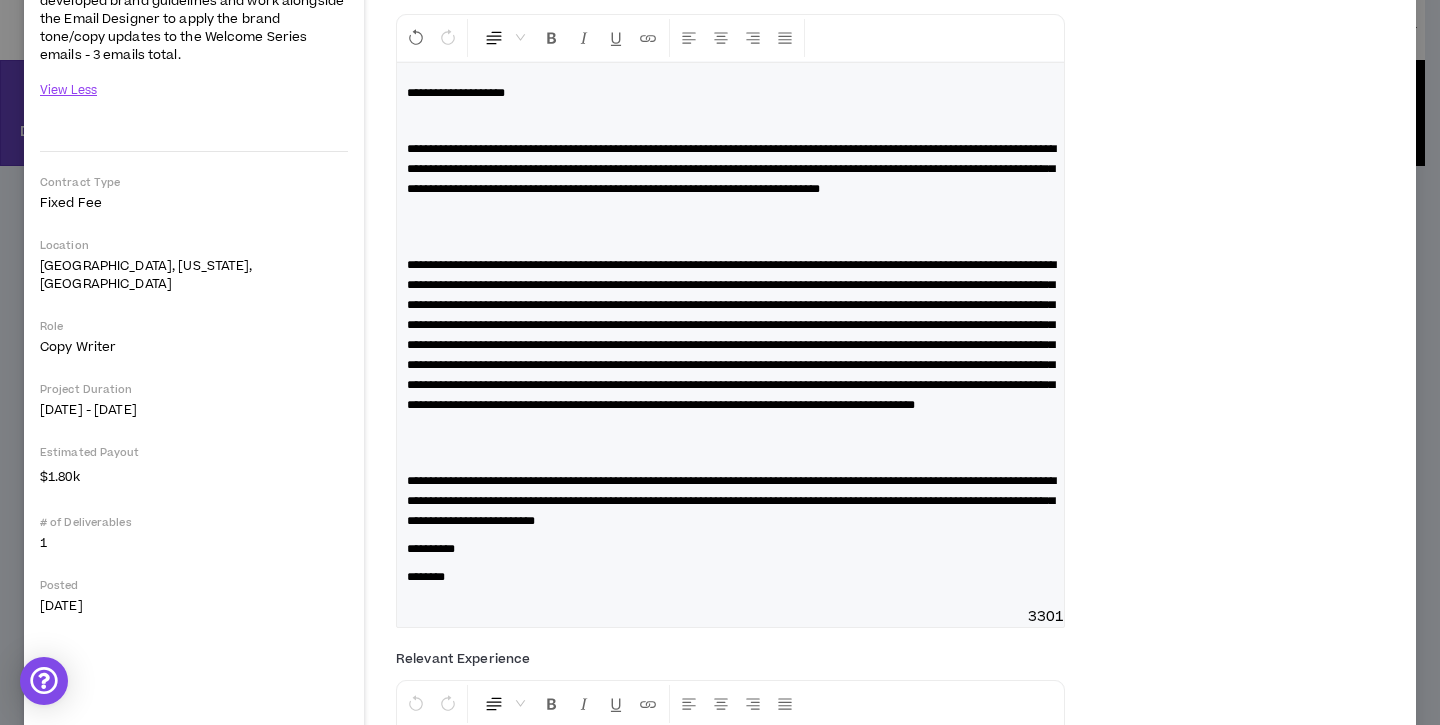 click at bounding box center (730, 443) 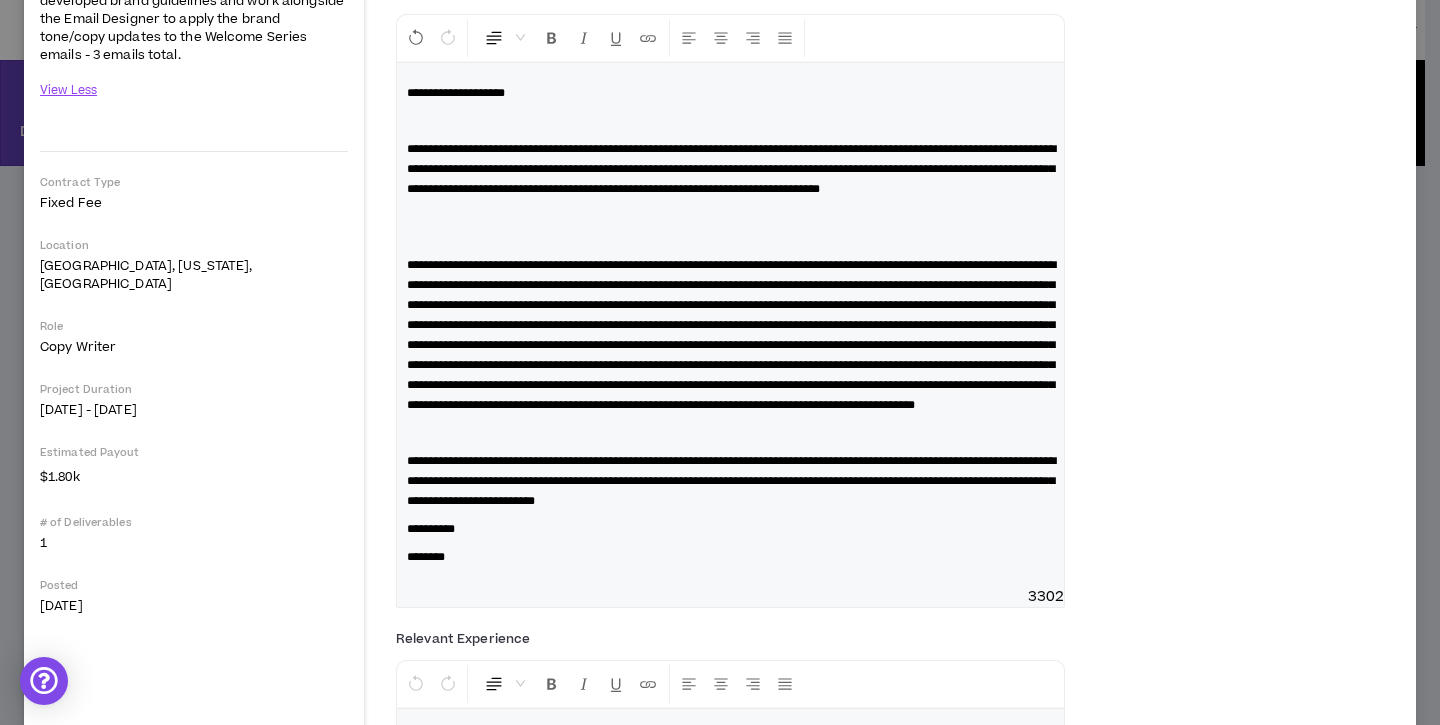 click at bounding box center [730, 227] 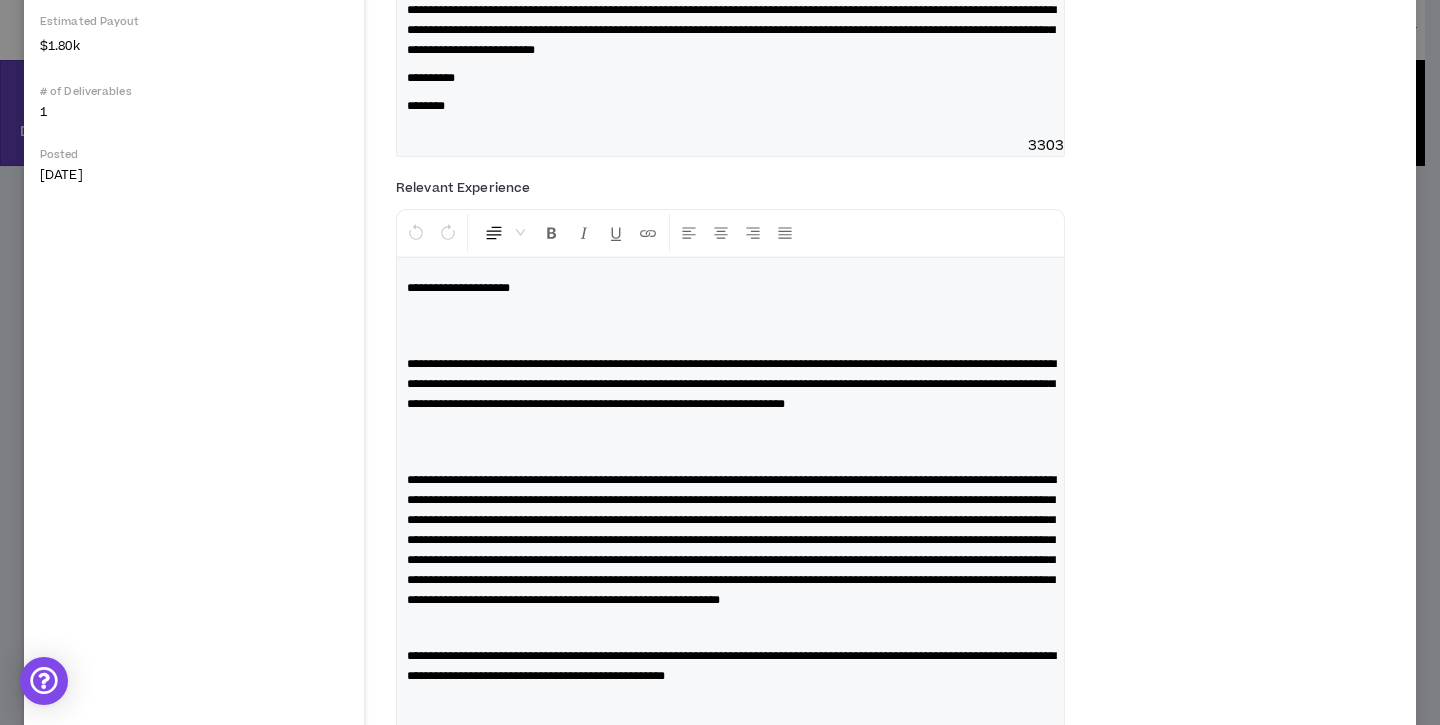 scroll, scrollTop: 729, scrollLeft: 0, axis: vertical 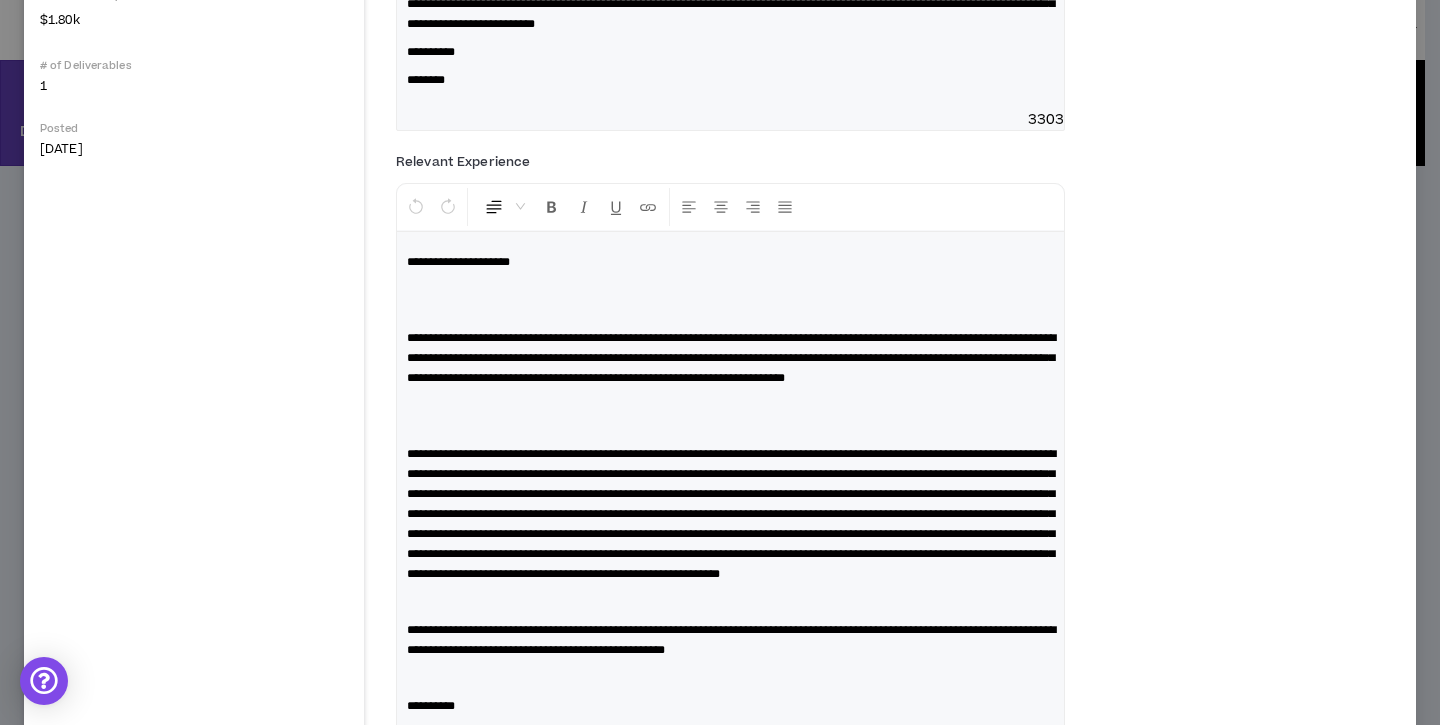 click at bounding box center (730, 300) 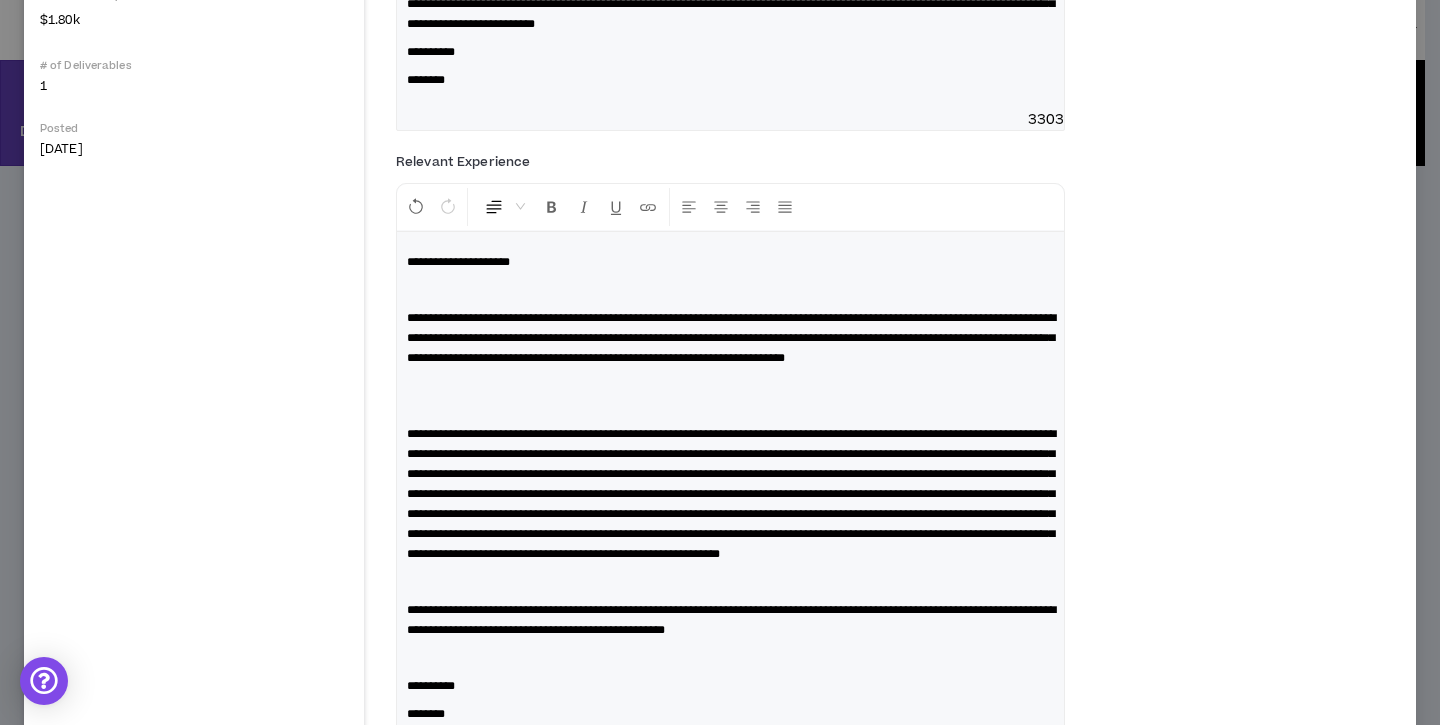 click at bounding box center (730, 396) 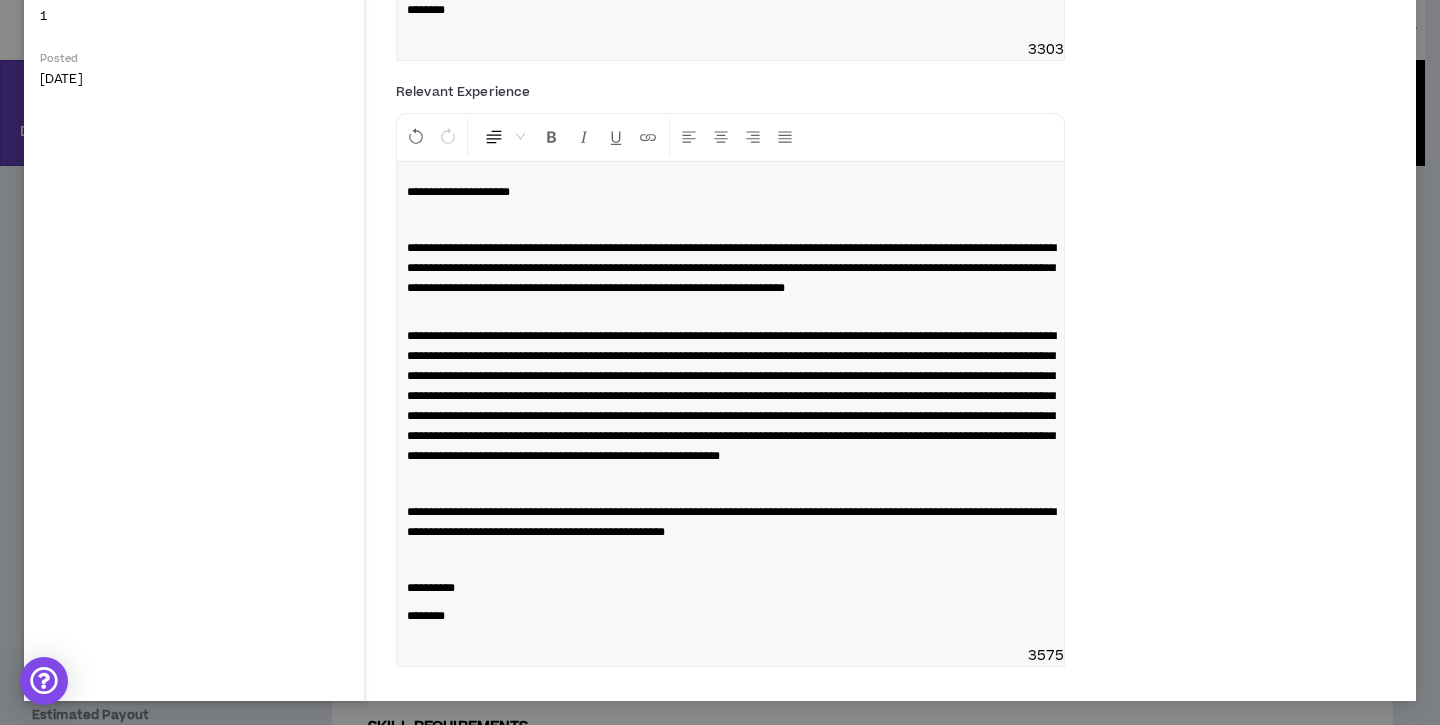 scroll, scrollTop: 918, scrollLeft: 0, axis: vertical 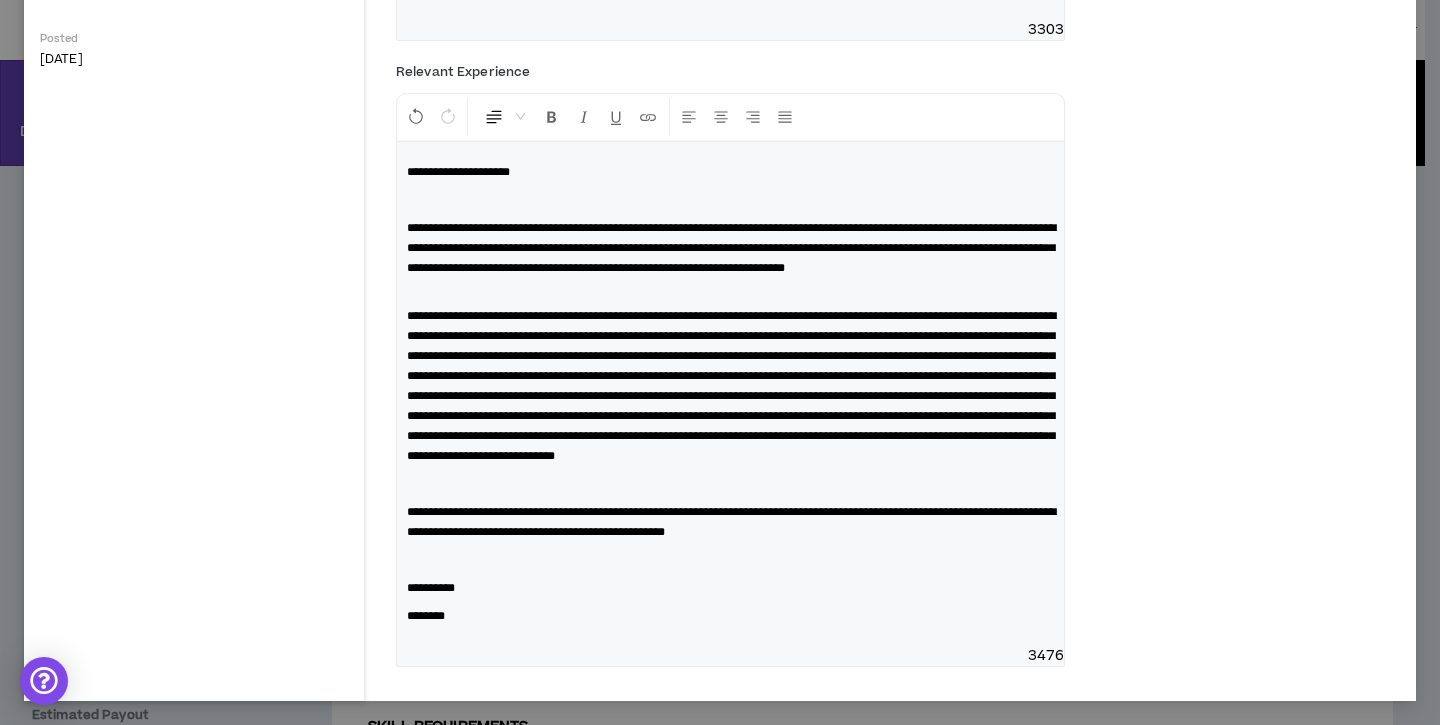 click on "**********" at bounding box center [731, 386] 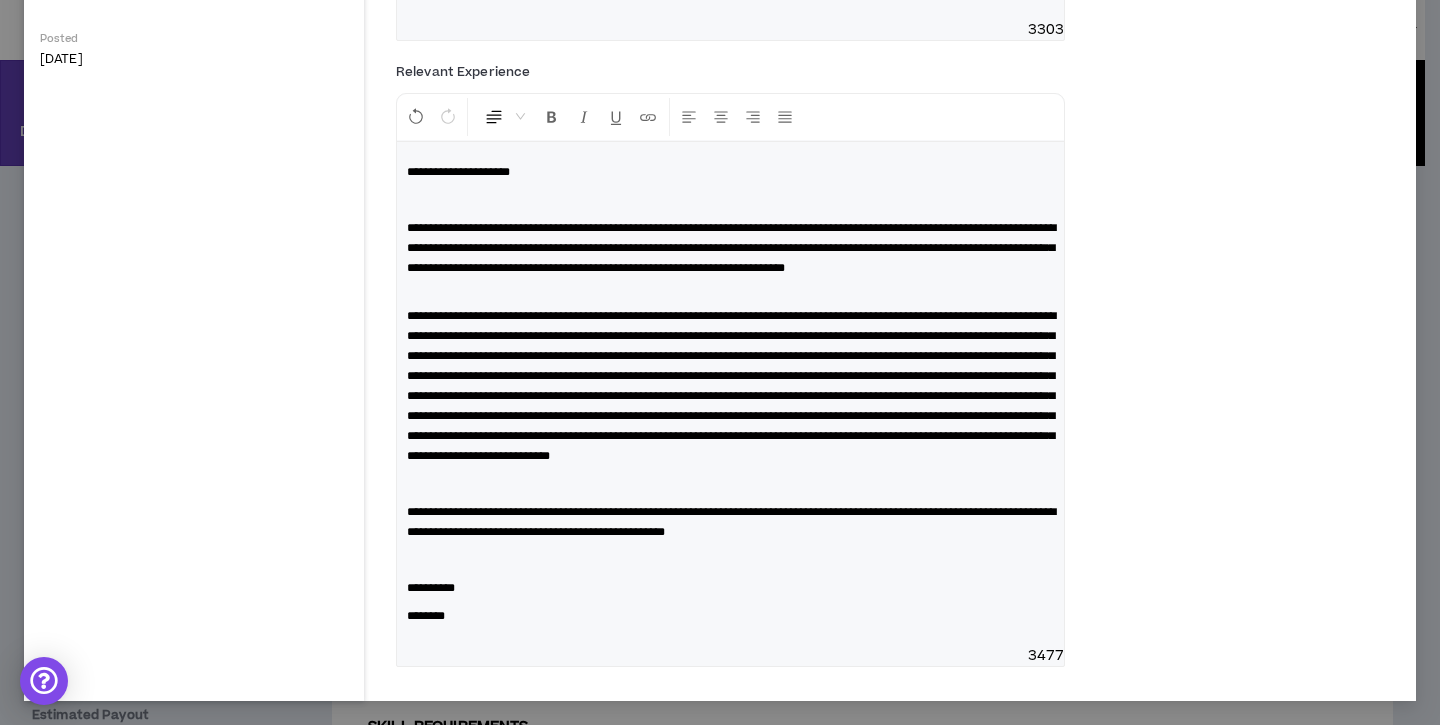 click on "**********" at bounding box center (731, 386) 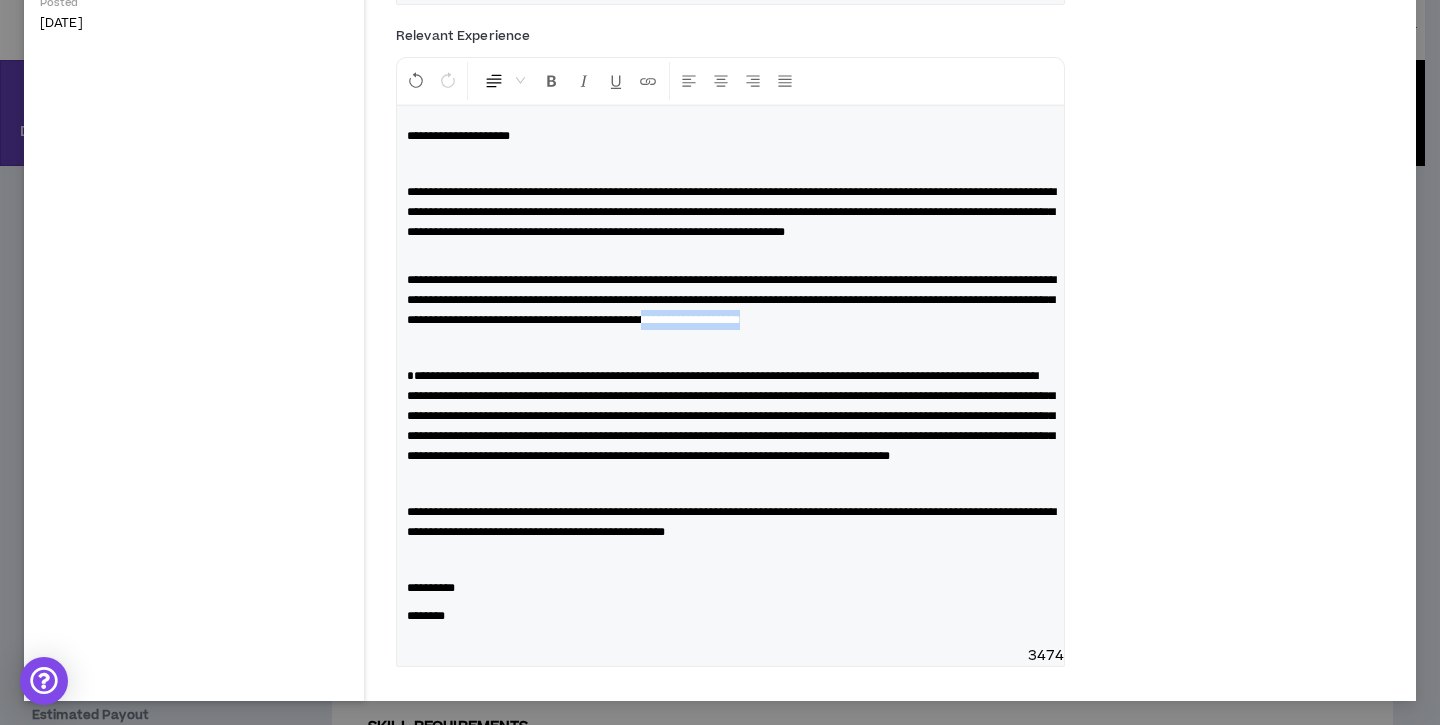 drag, startPoint x: 599, startPoint y: 382, endPoint x: 468, endPoint y: 377, distance: 131.09538 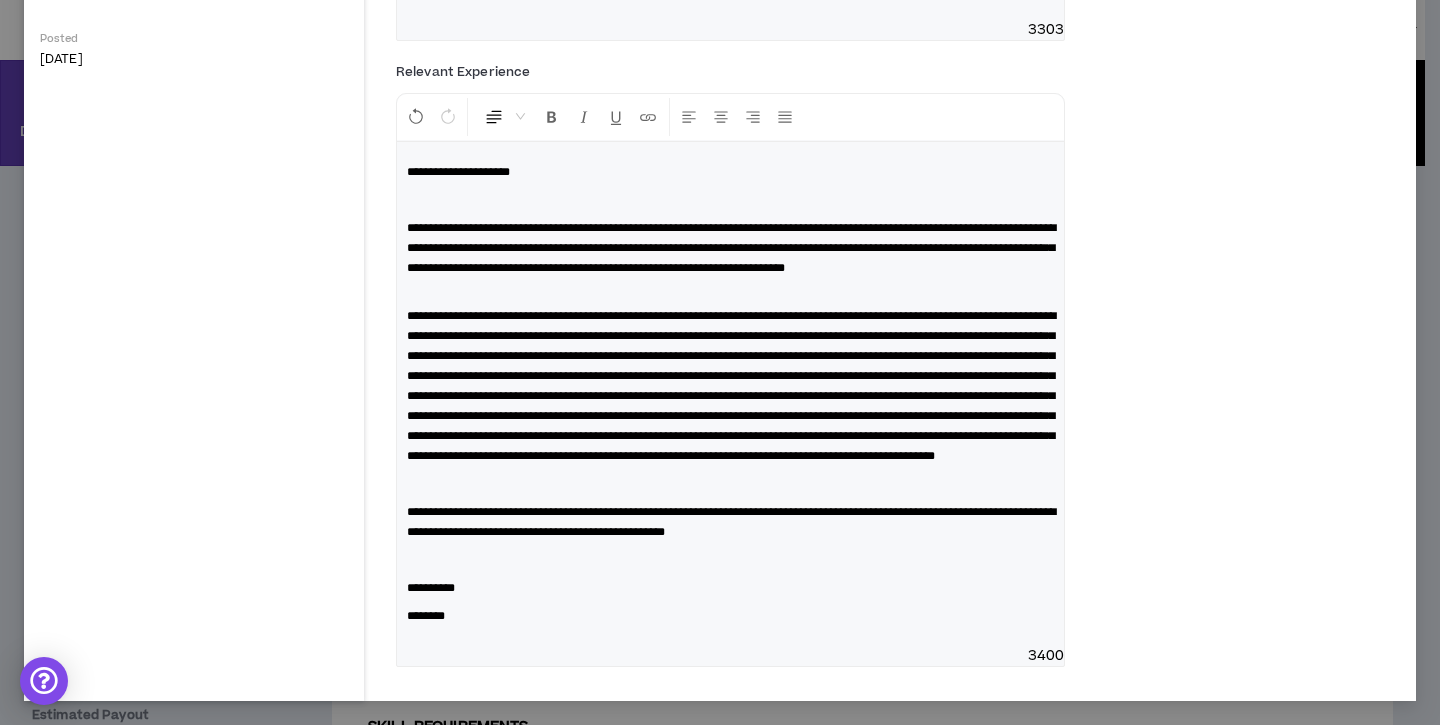 click on "**********" at bounding box center (731, 386) 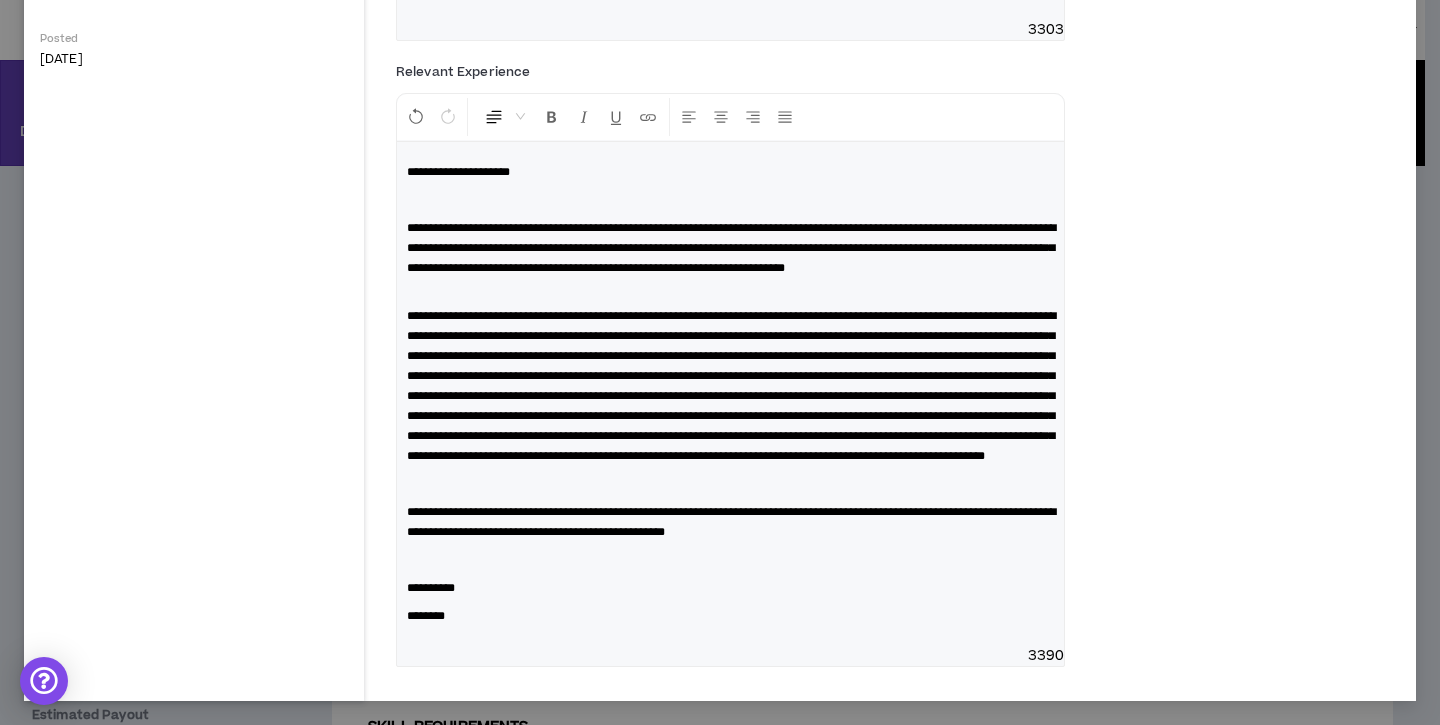 click at bounding box center (731, 386) 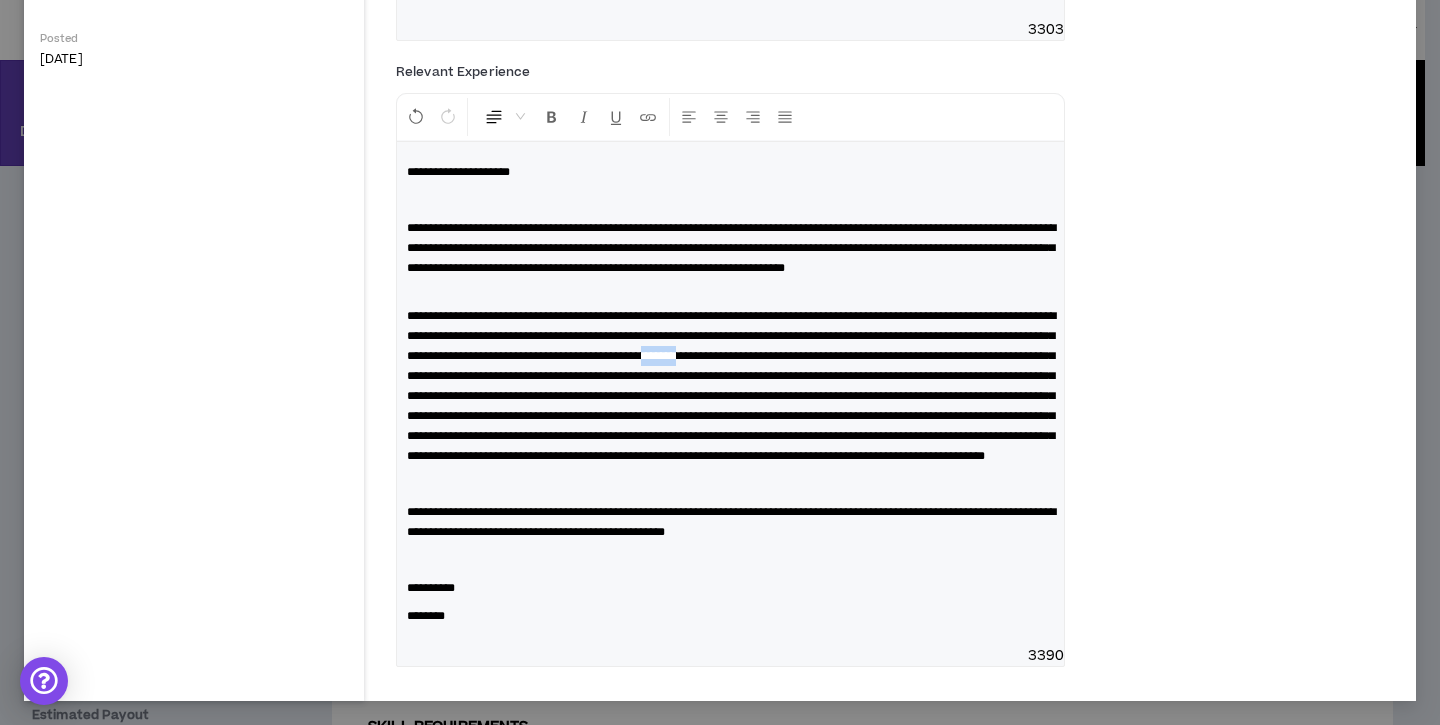 click at bounding box center (731, 386) 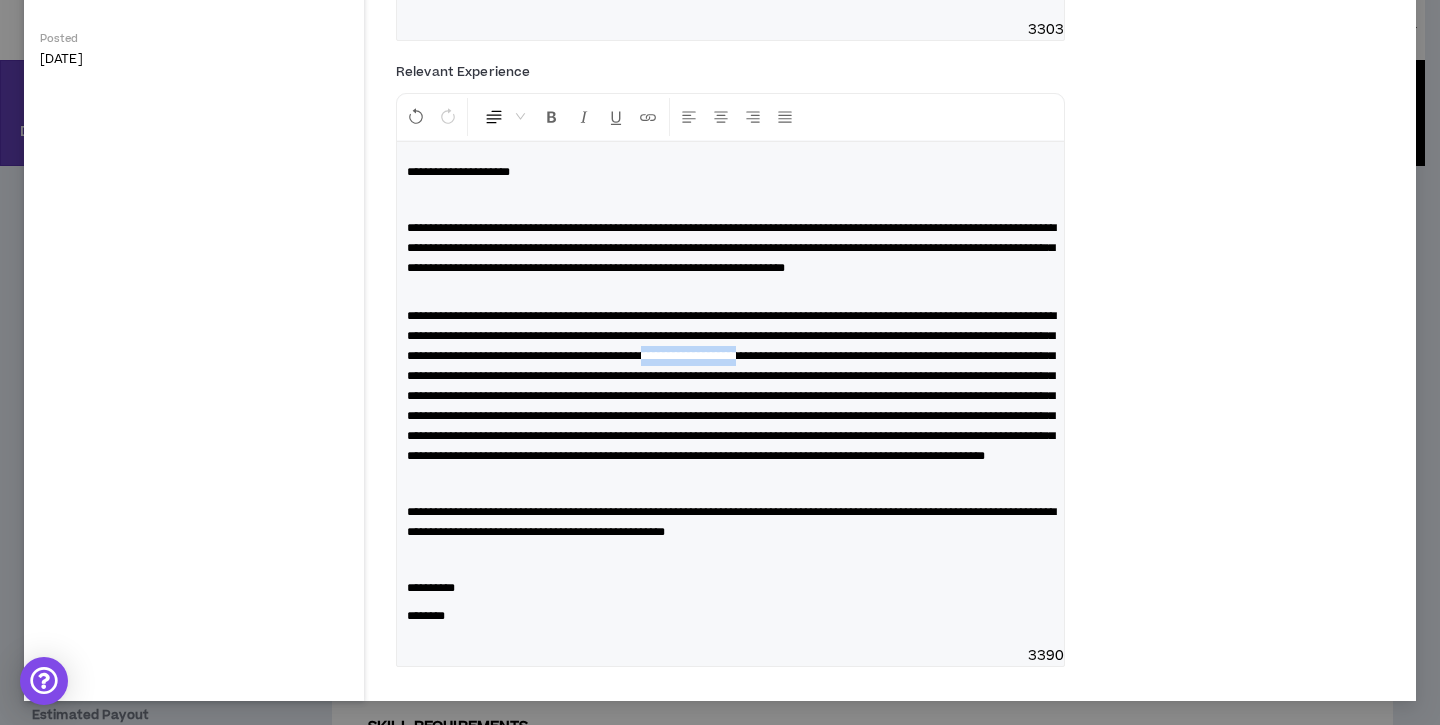 drag, startPoint x: 468, startPoint y: 377, endPoint x: 591, endPoint y: 372, distance: 123.101585 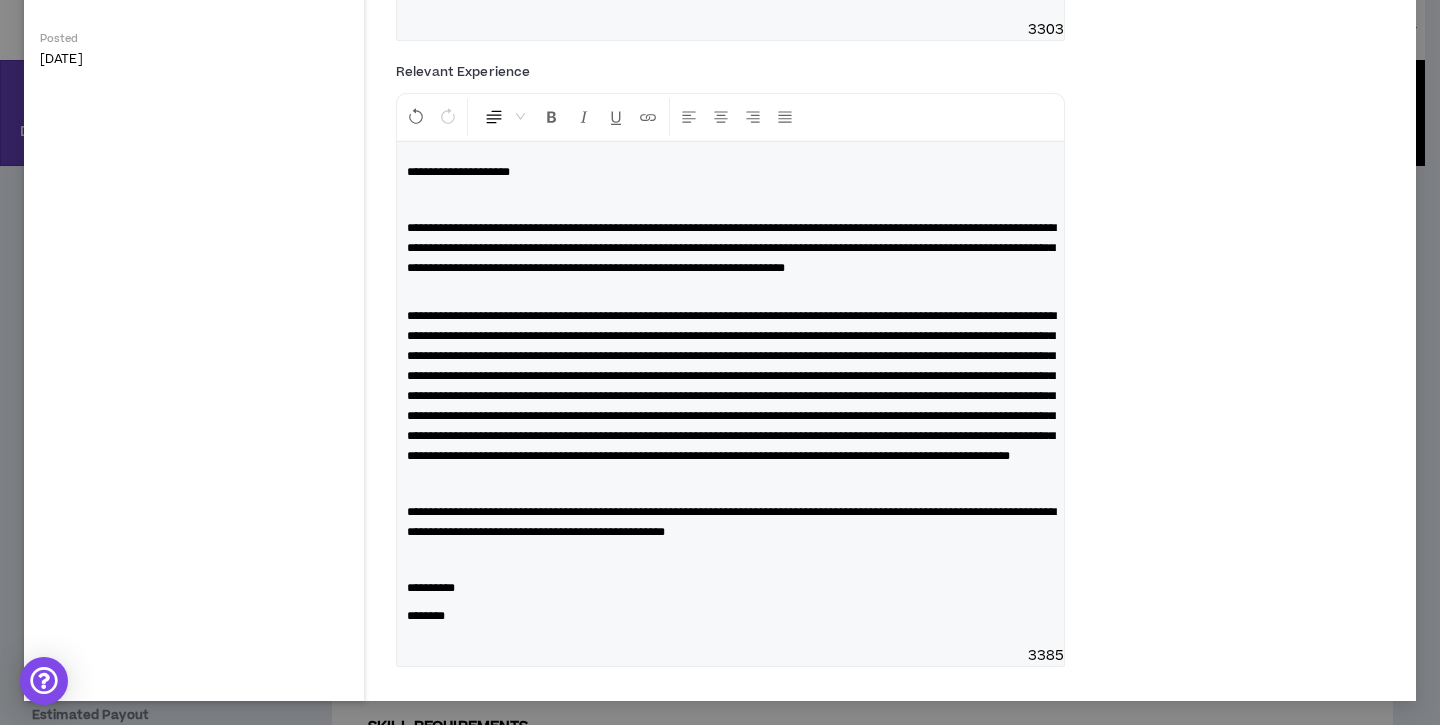 click at bounding box center [731, 386] 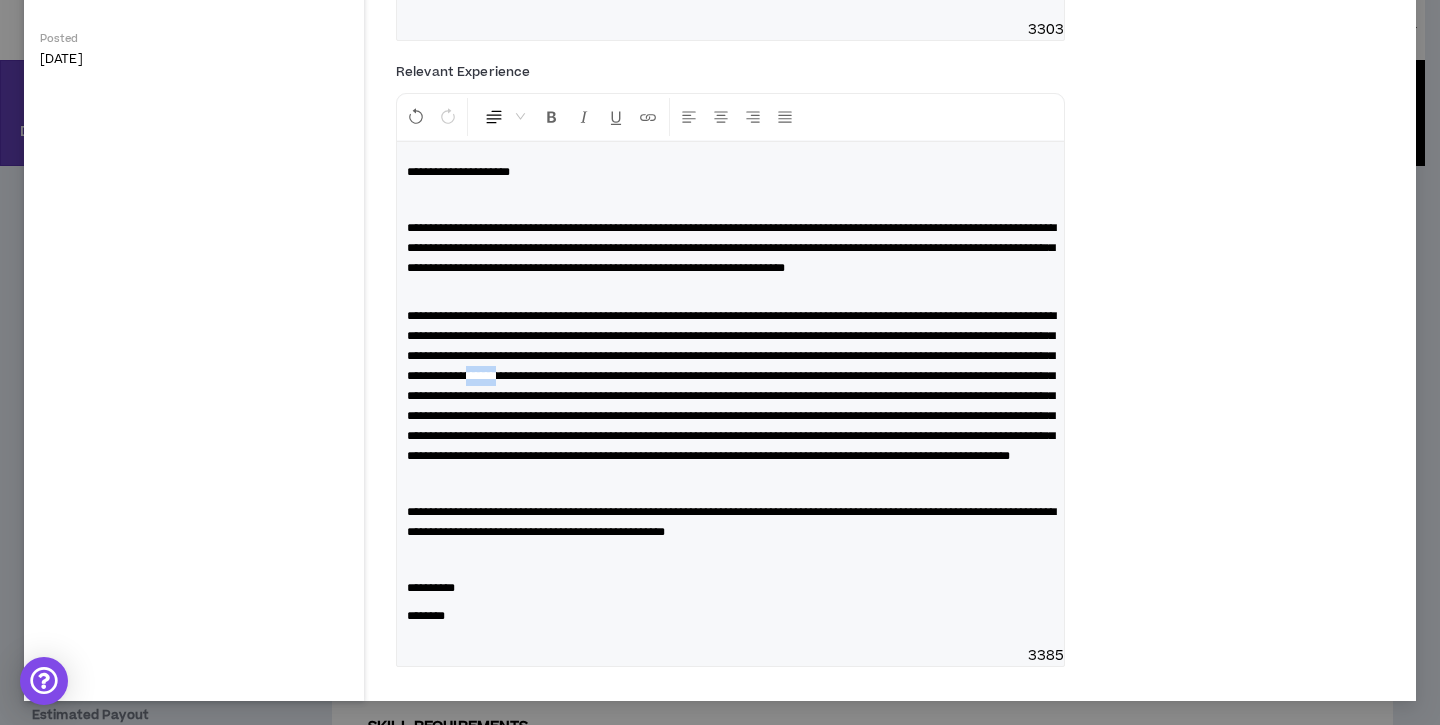 click at bounding box center [731, 386] 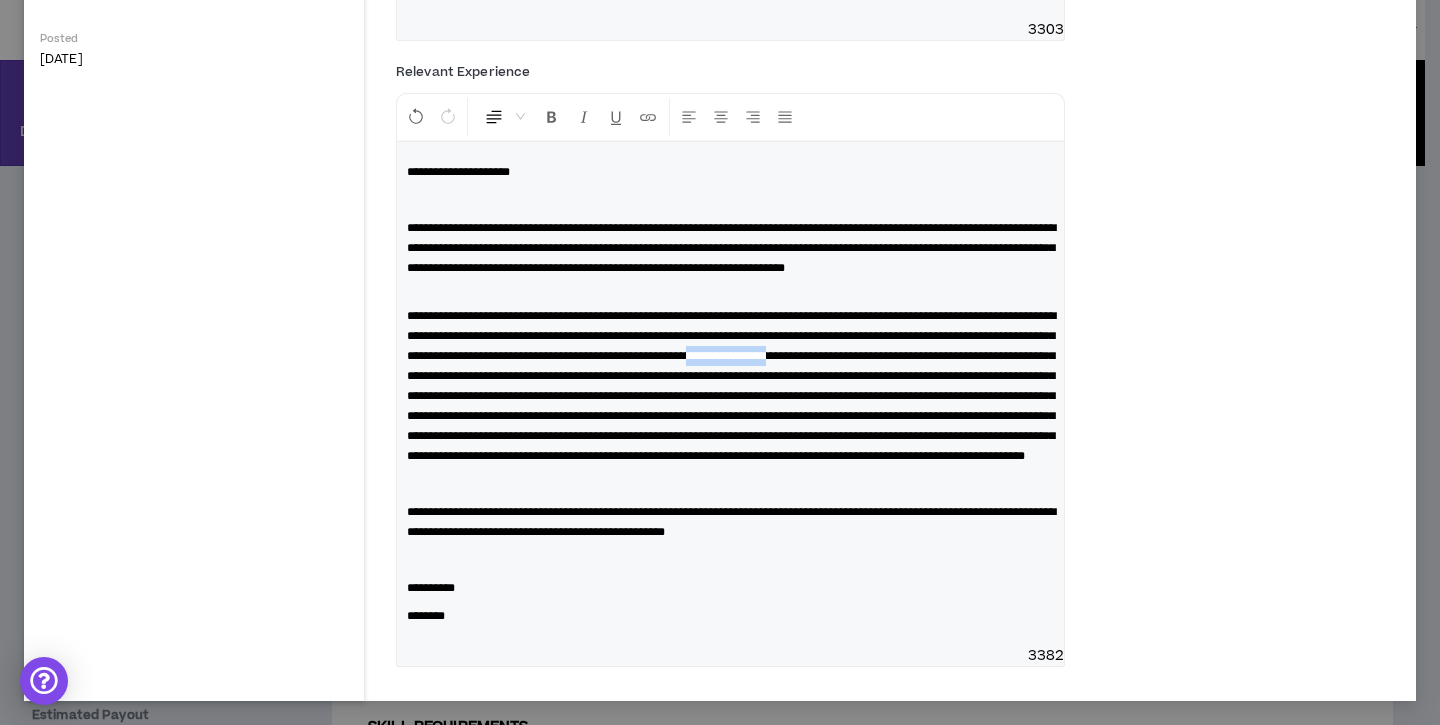 drag, startPoint x: 627, startPoint y: 375, endPoint x: 525, endPoint y: 375, distance: 102 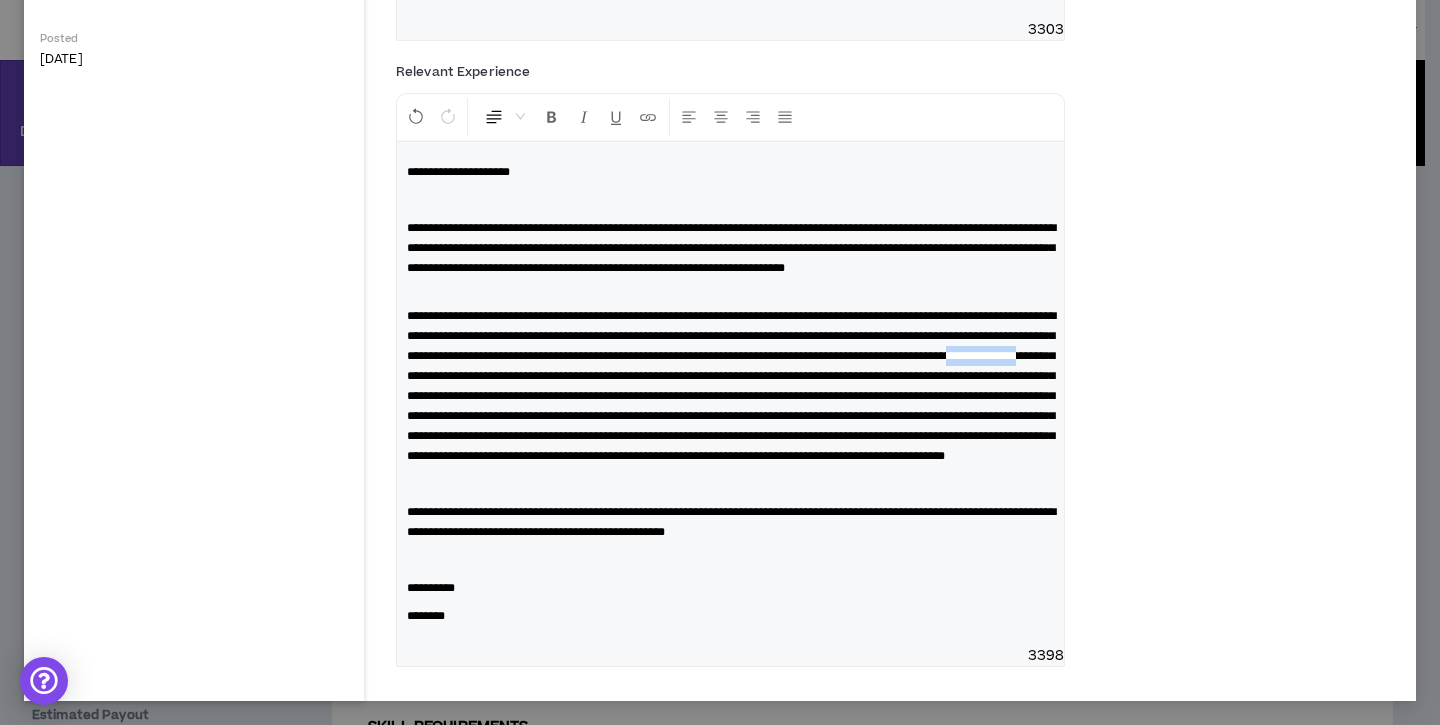 drag, startPoint x: 937, startPoint y: 374, endPoint x: 853, endPoint y: 385, distance: 84.71718 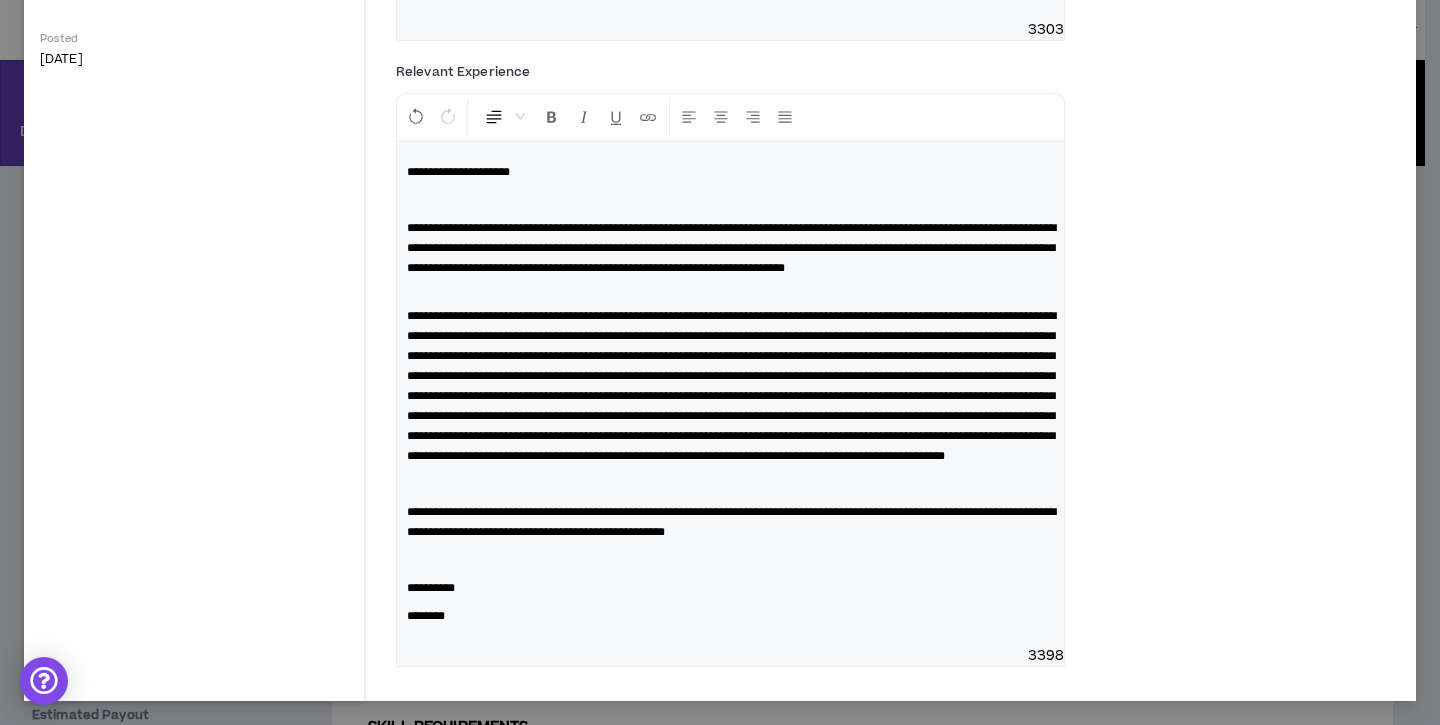 click on "**********" at bounding box center (731, 386) 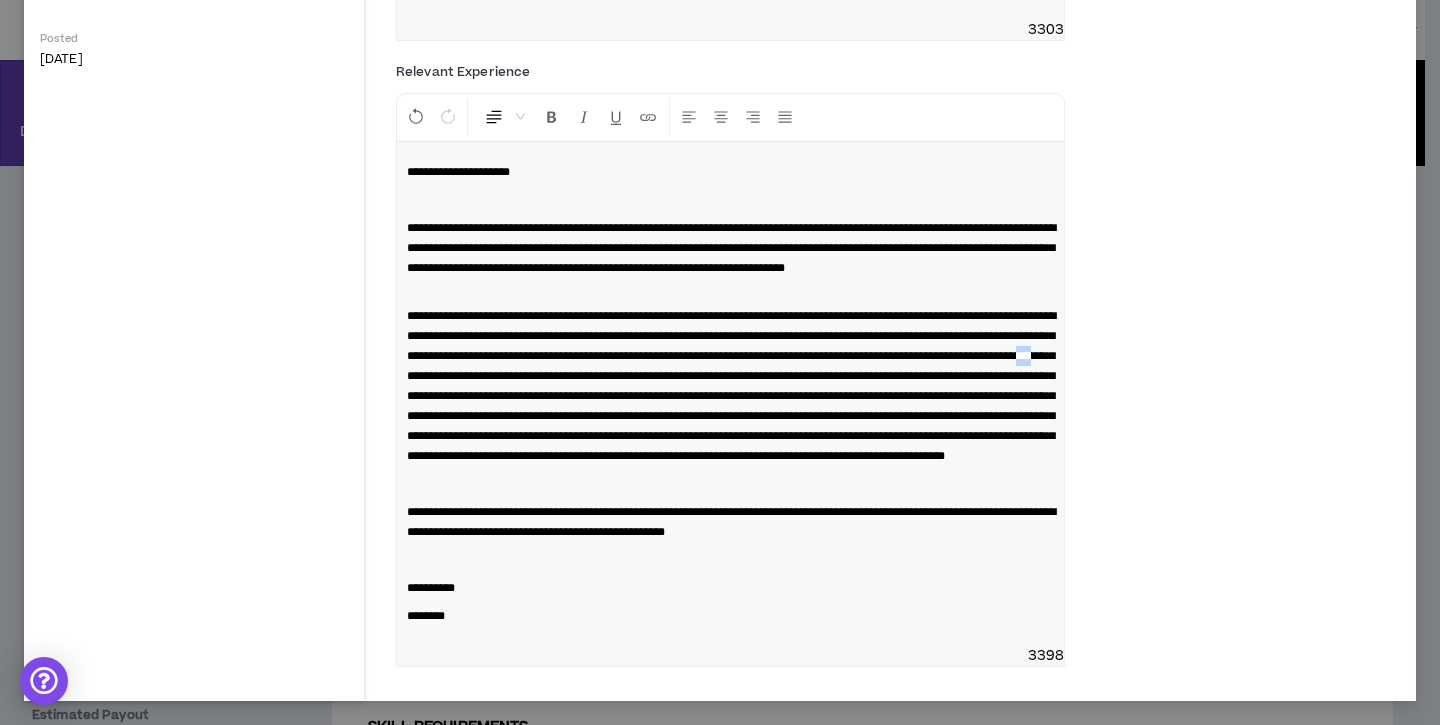 click on "**********" at bounding box center (731, 386) 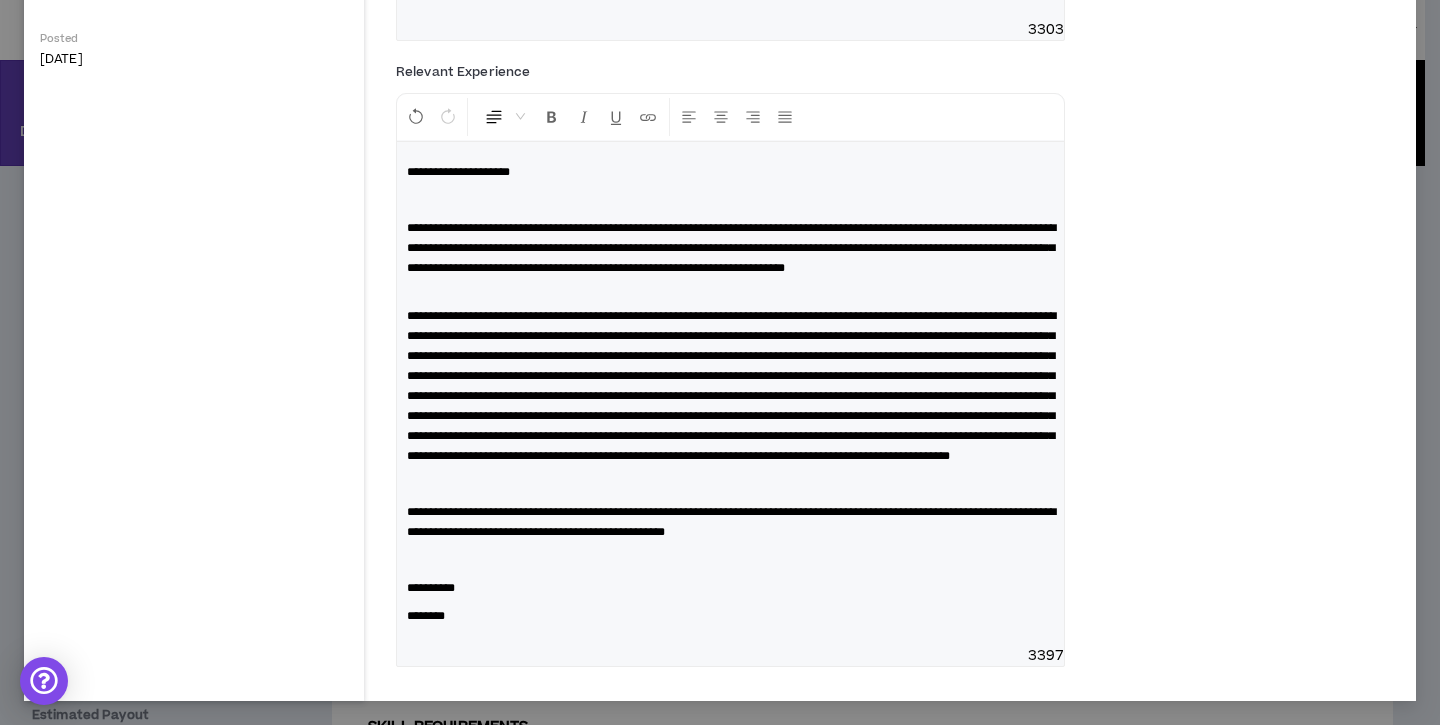 click on "**********" at bounding box center [731, 386] 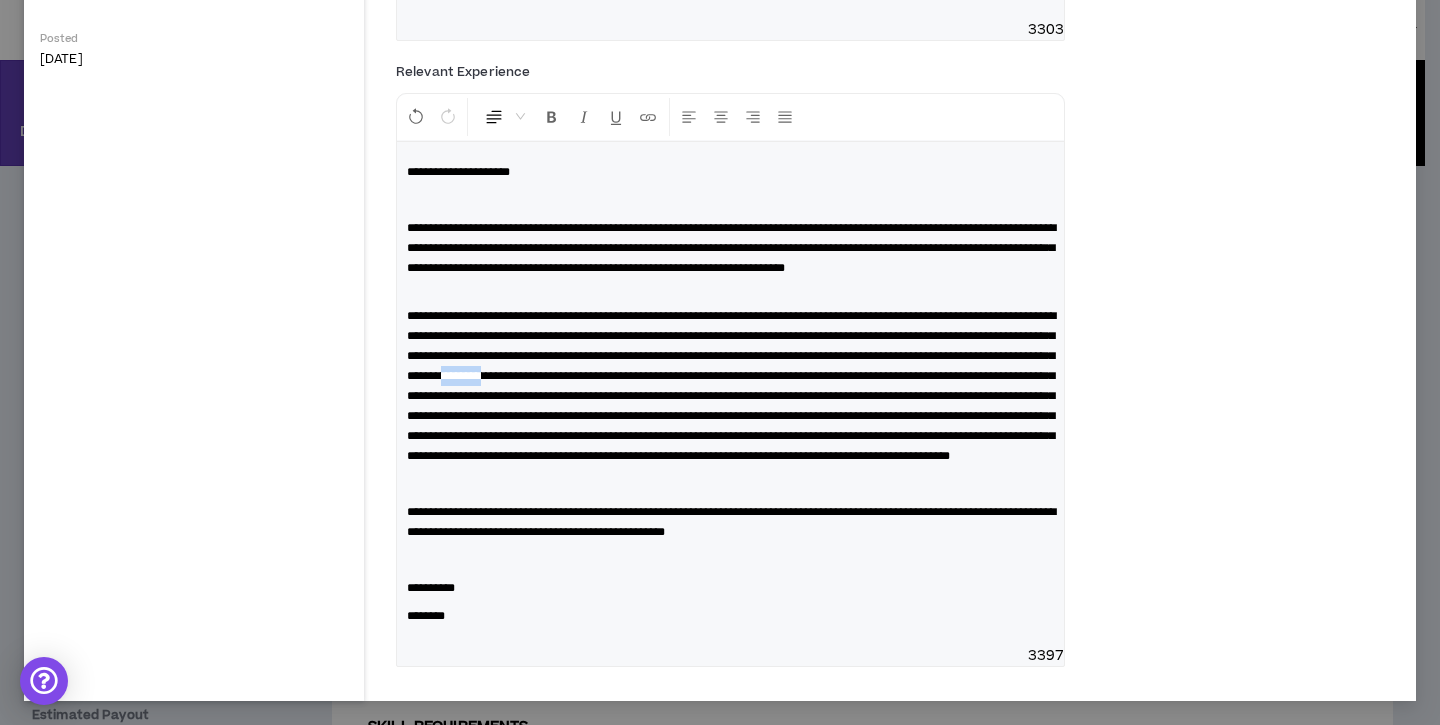 click on "**********" at bounding box center (731, 386) 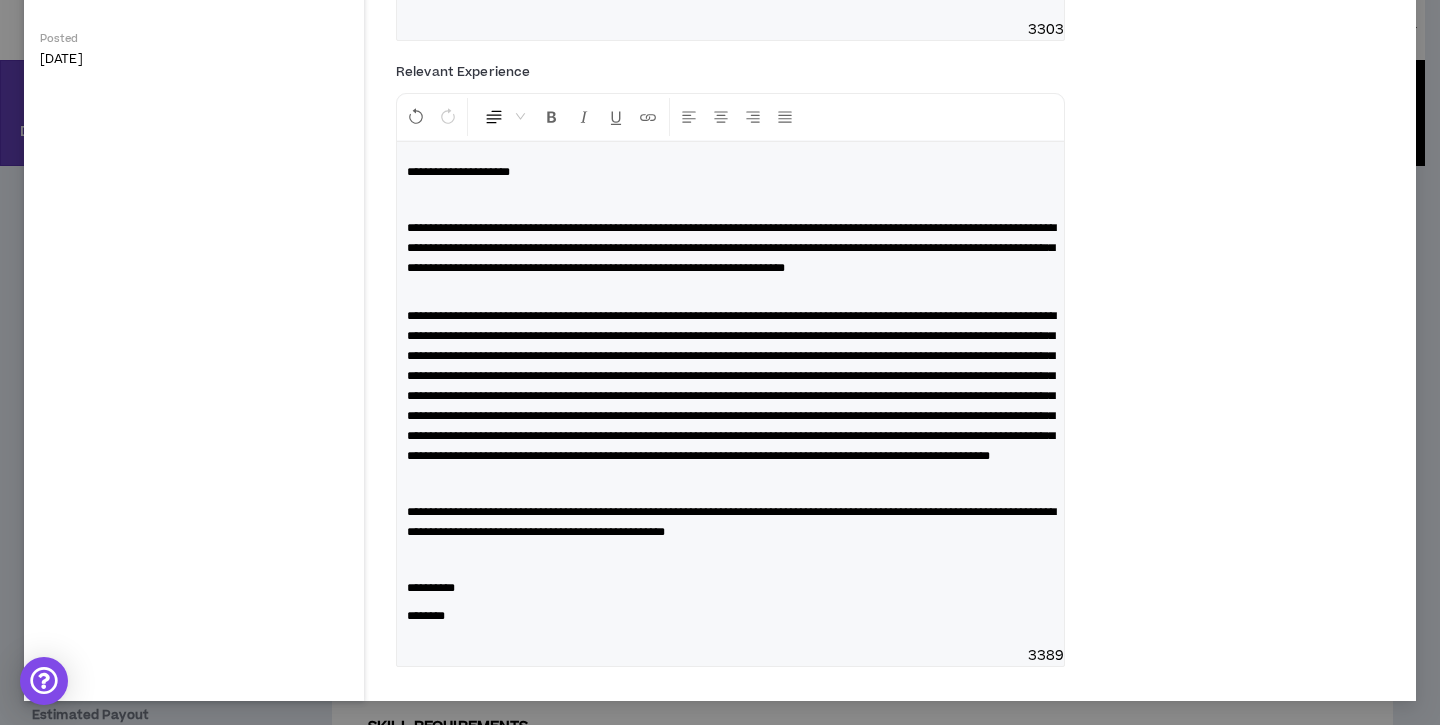 scroll, scrollTop: 979, scrollLeft: 0, axis: vertical 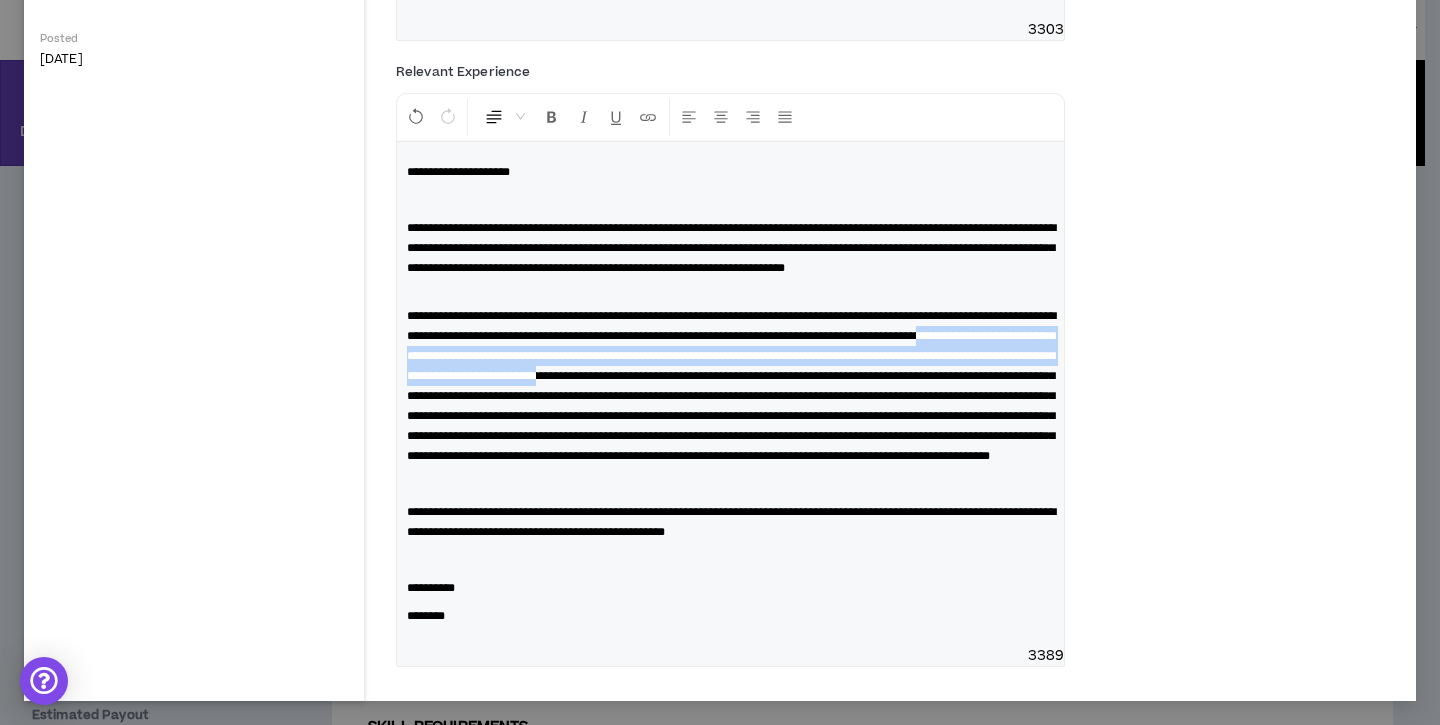 drag, startPoint x: 633, startPoint y: 297, endPoint x: 519, endPoint y: 331, distance: 118.96218 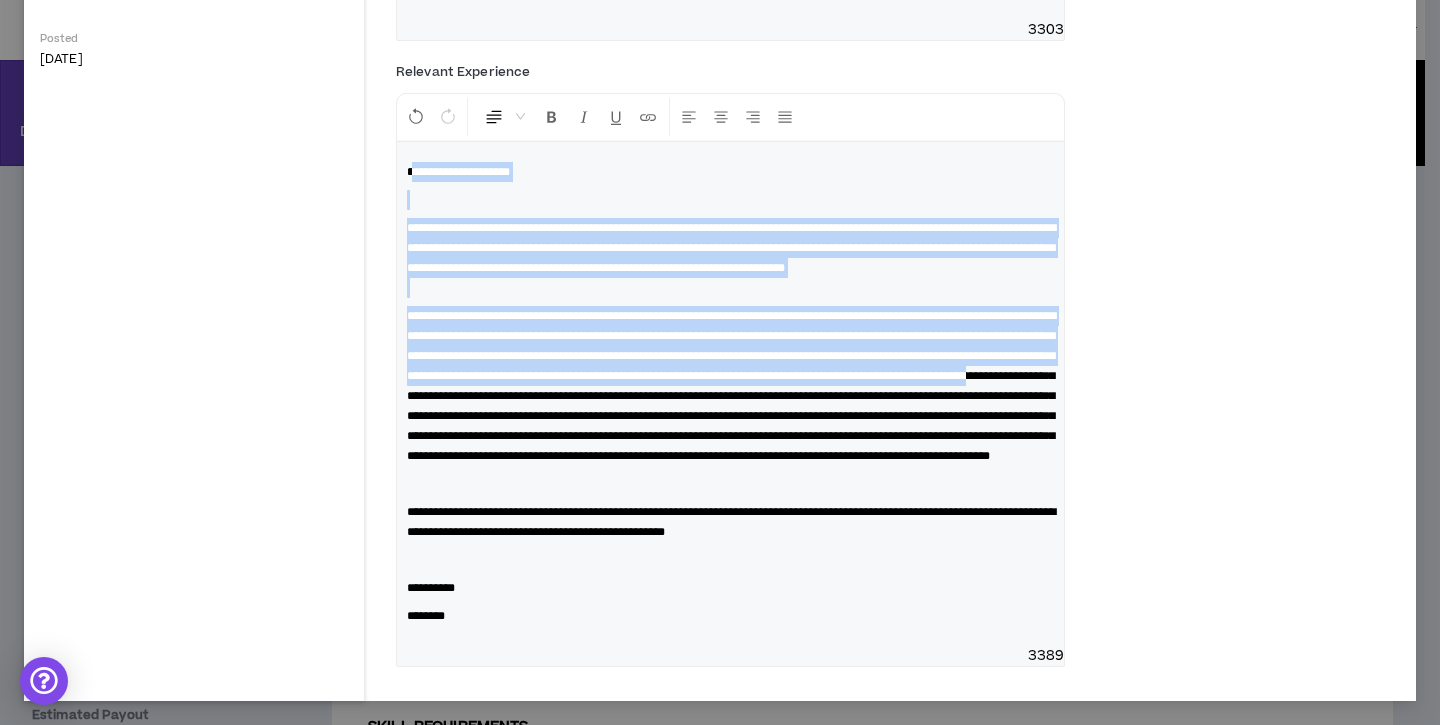 drag, startPoint x: 412, startPoint y: 88, endPoint x: 478, endPoint y: 359, distance: 278.92114 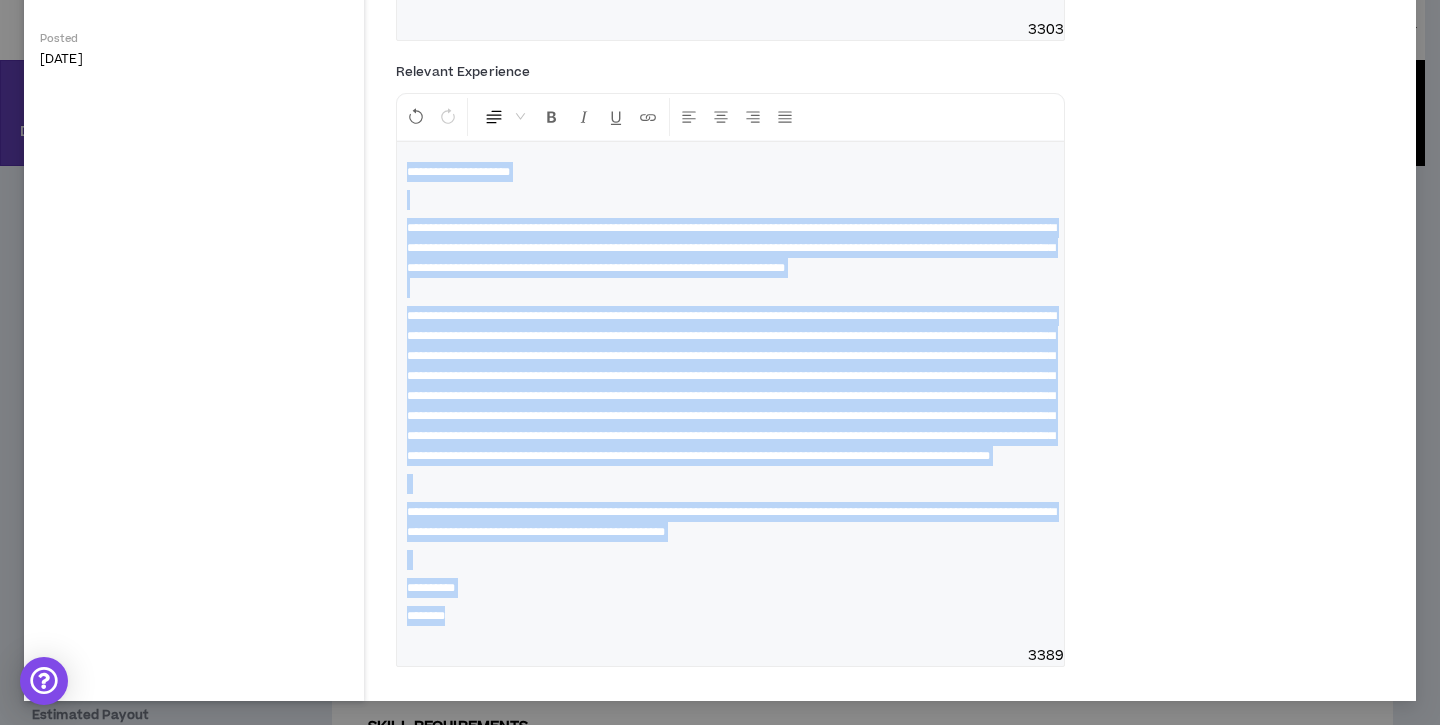 drag, startPoint x: 407, startPoint y: 85, endPoint x: 481, endPoint y: 628, distance: 548.01917 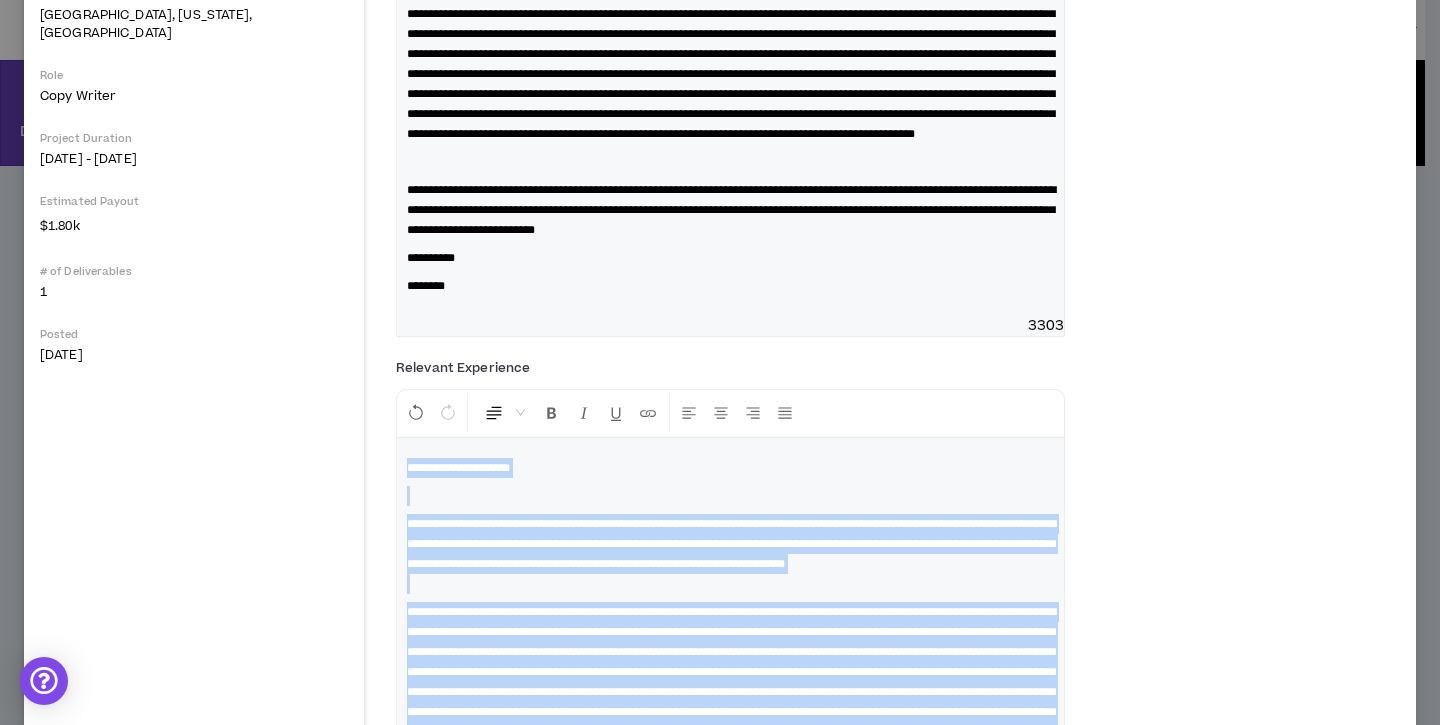 scroll, scrollTop: 509, scrollLeft: 0, axis: vertical 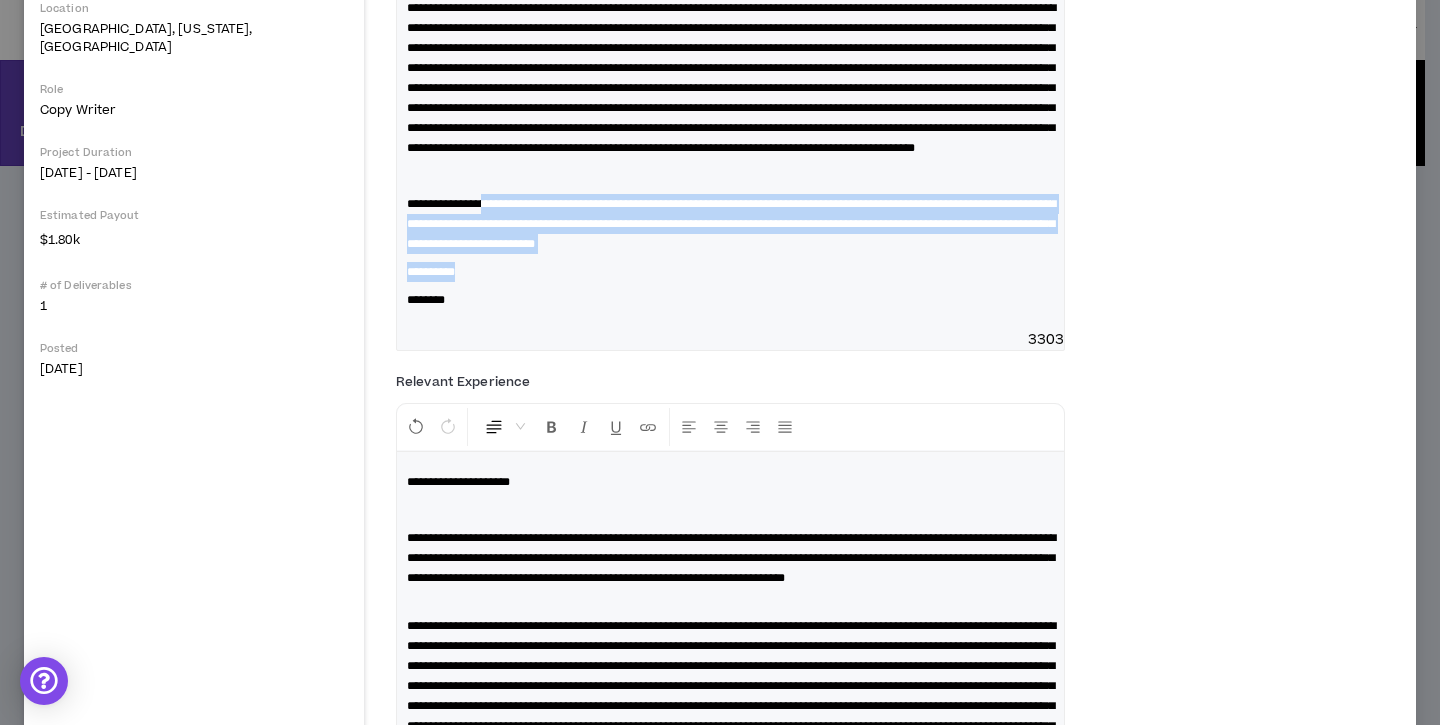 drag, startPoint x: 564, startPoint y: 364, endPoint x: 500, endPoint y: 289, distance: 98.59513 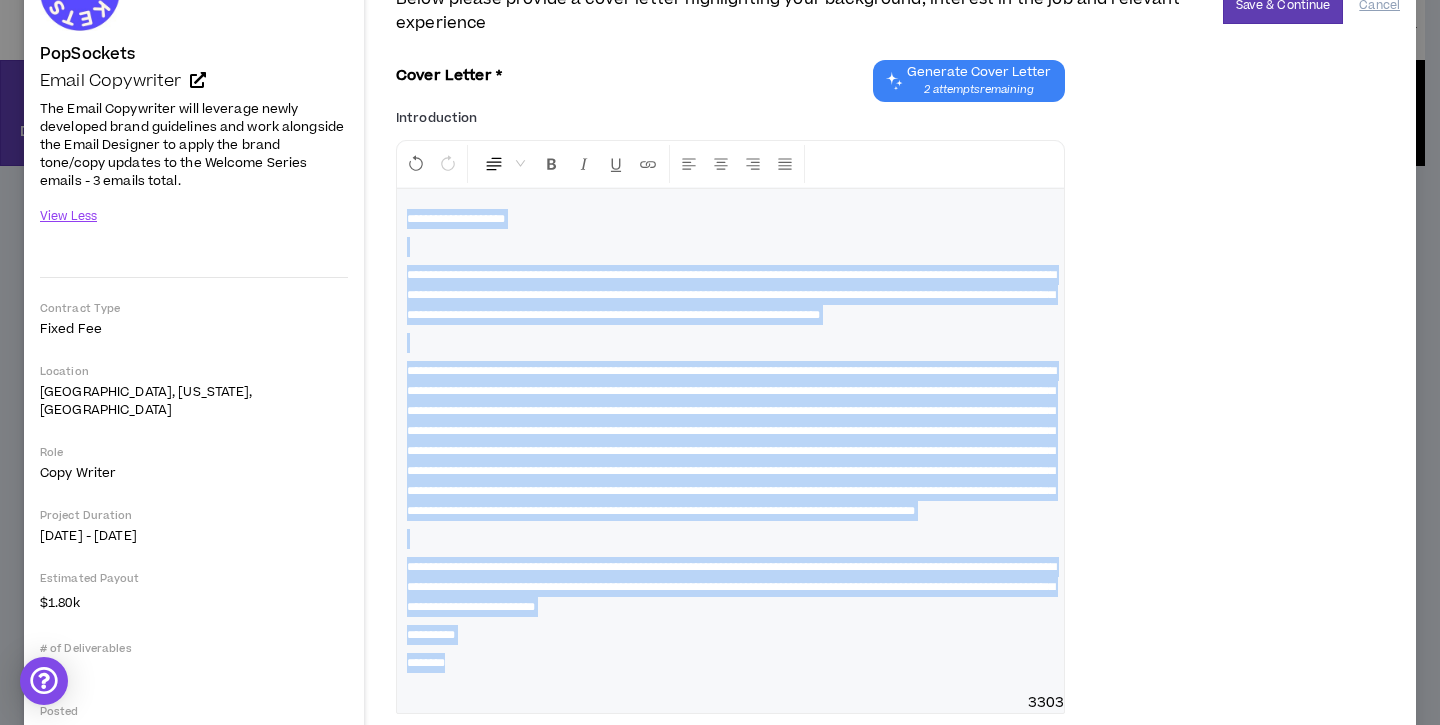 scroll, scrollTop: 133, scrollLeft: 0, axis: vertical 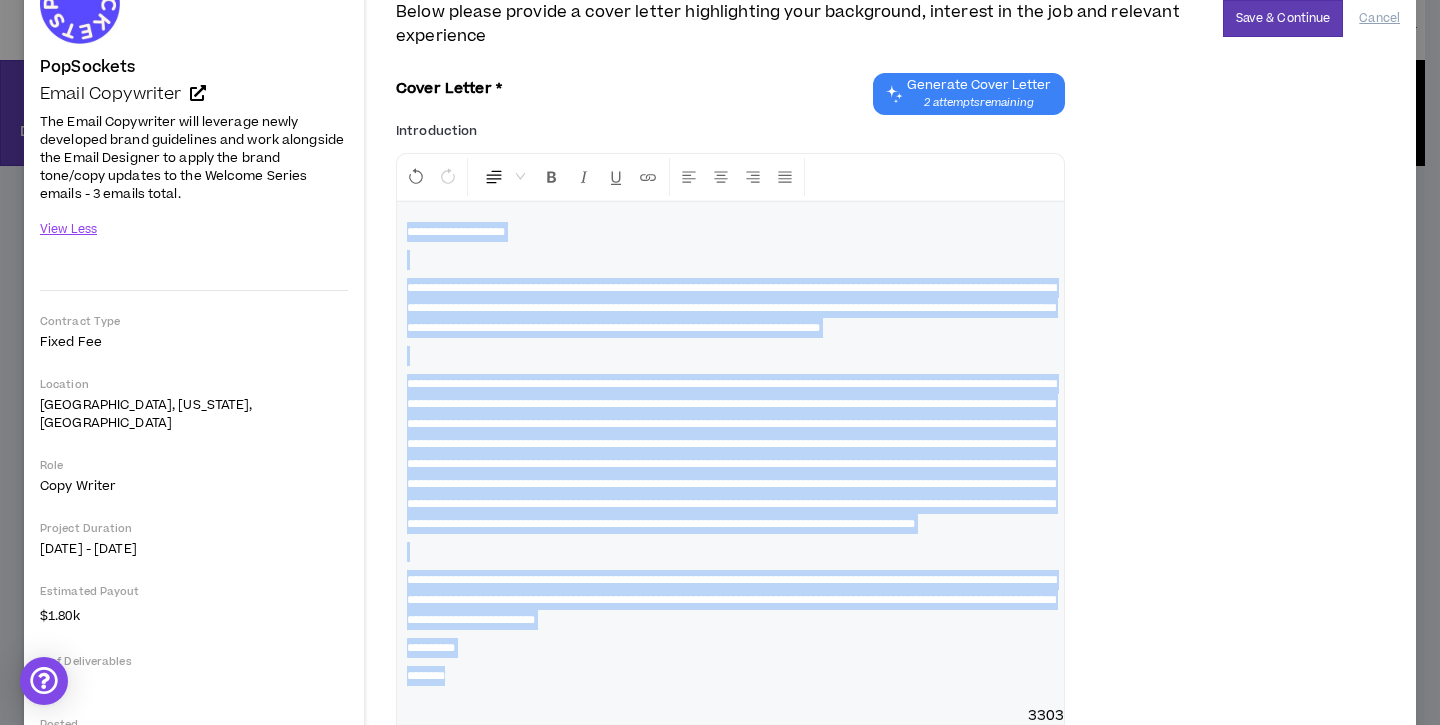 drag, startPoint x: 470, startPoint y: 378, endPoint x: 394, endPoint y: 179, distance: 213.01878 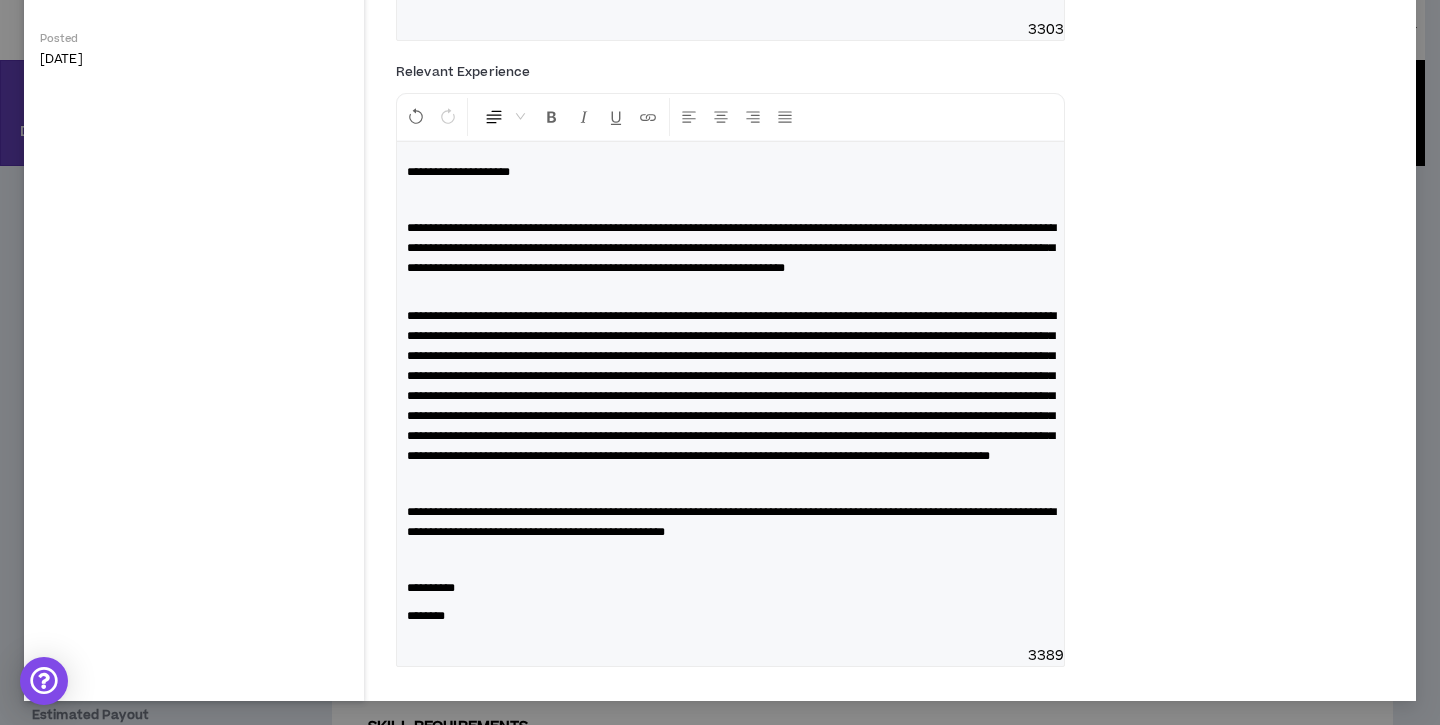 click on "**********" at bounding box center (898, 369) 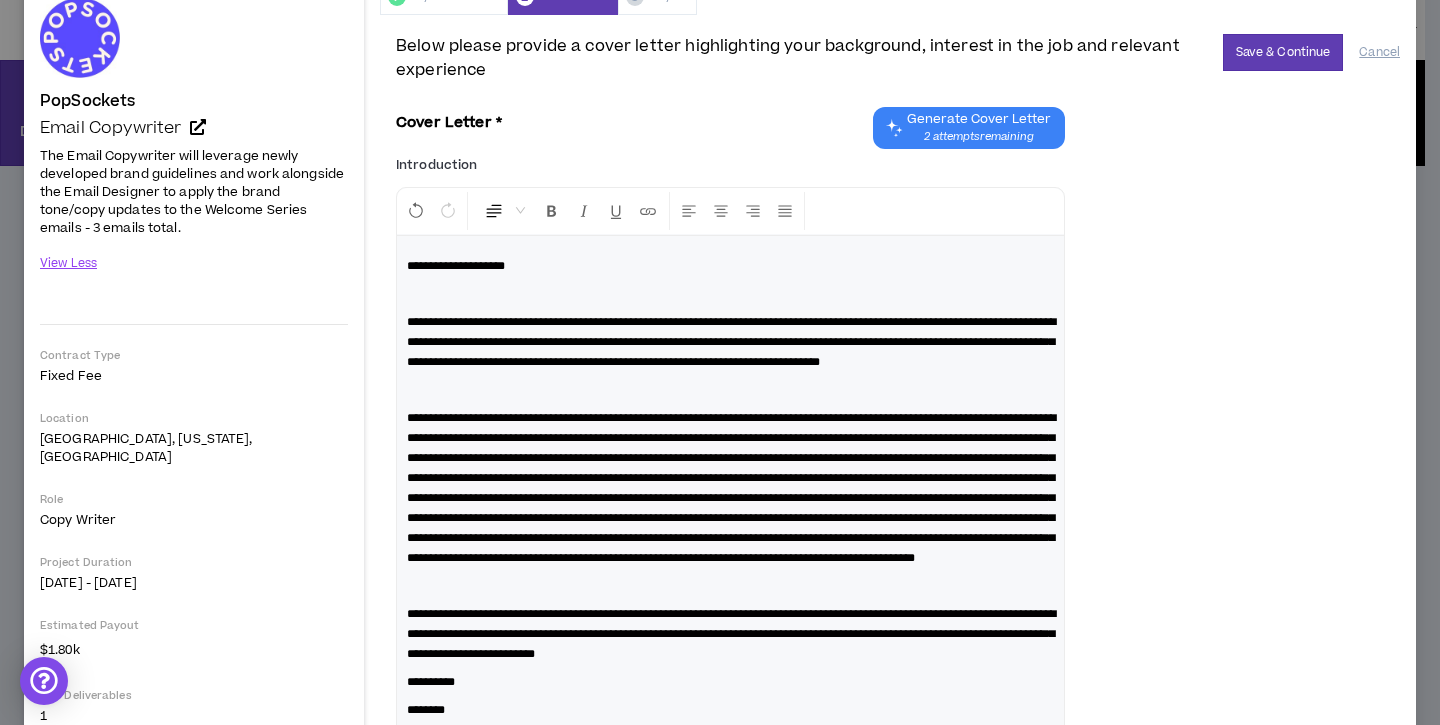 scroll, scrollTop: 0, scrollLeft: 0, axis: both 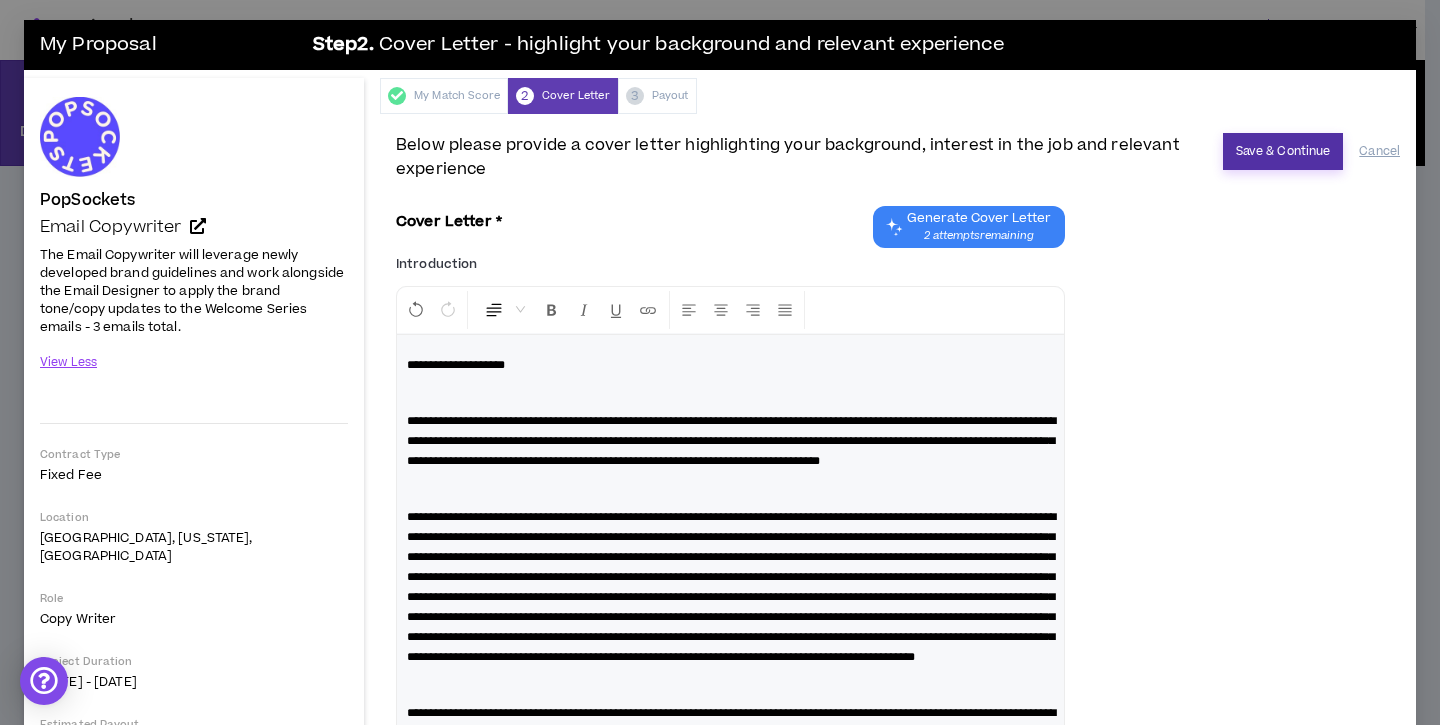 click on "Save & Continue" at bounding box center [1283, 151] 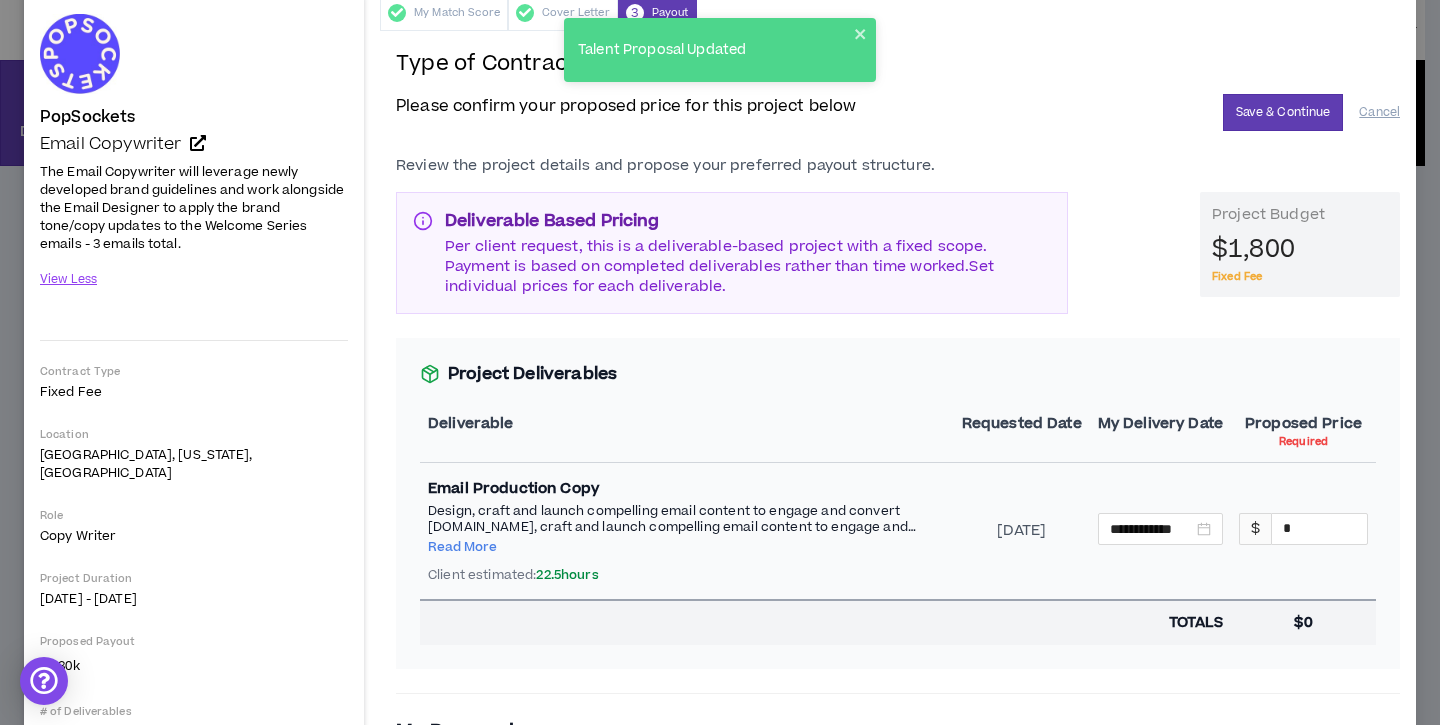 scroll, scrollTop: 105, scrollLeft: 0, axis: vertical 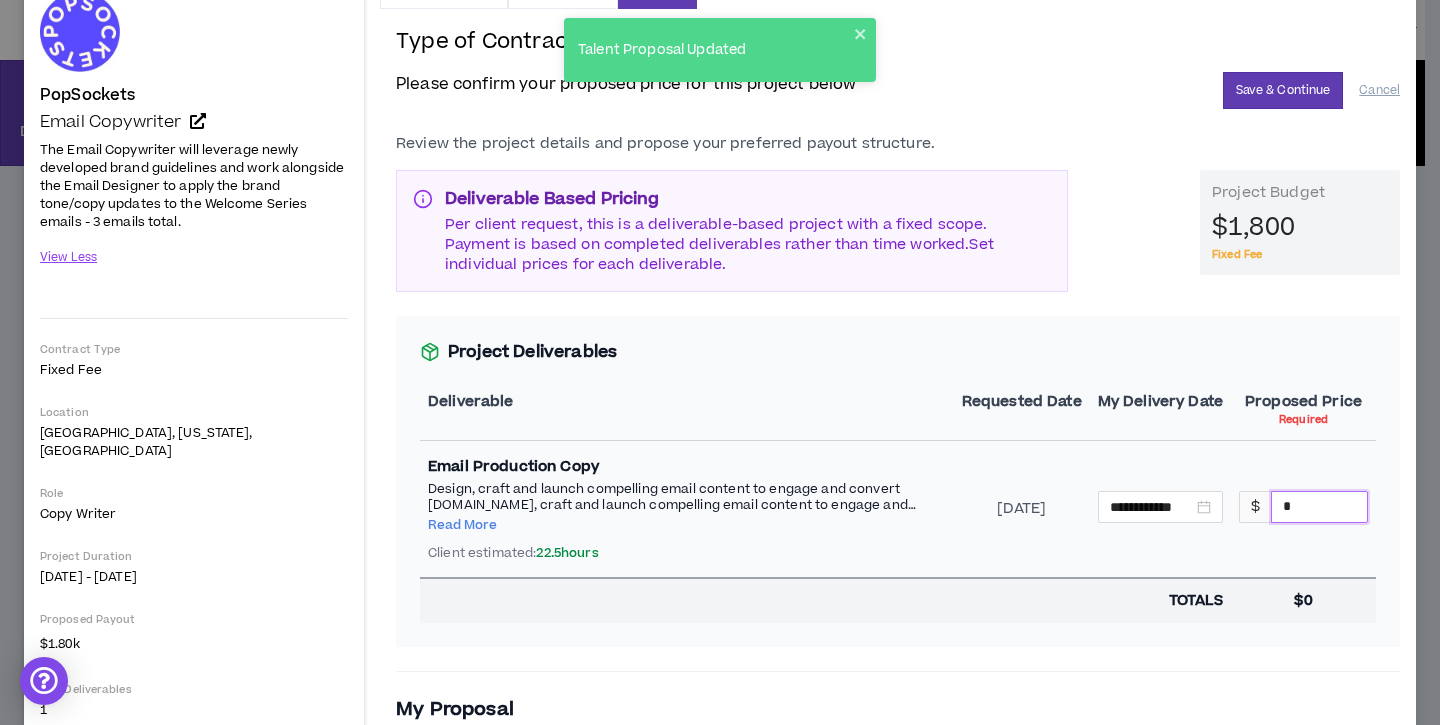 click on "*" at bounding box center [1319, 507] 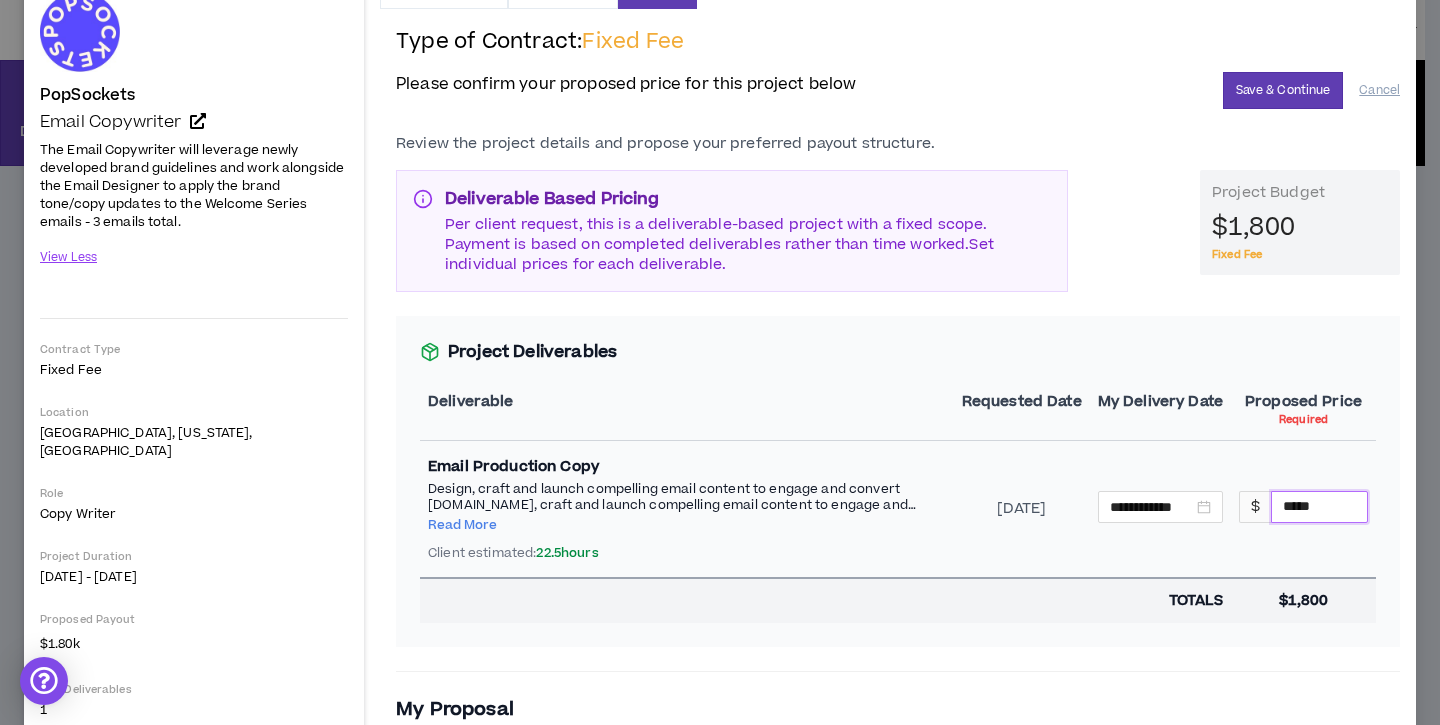click on "*****" at bounding box center (1319, 507) 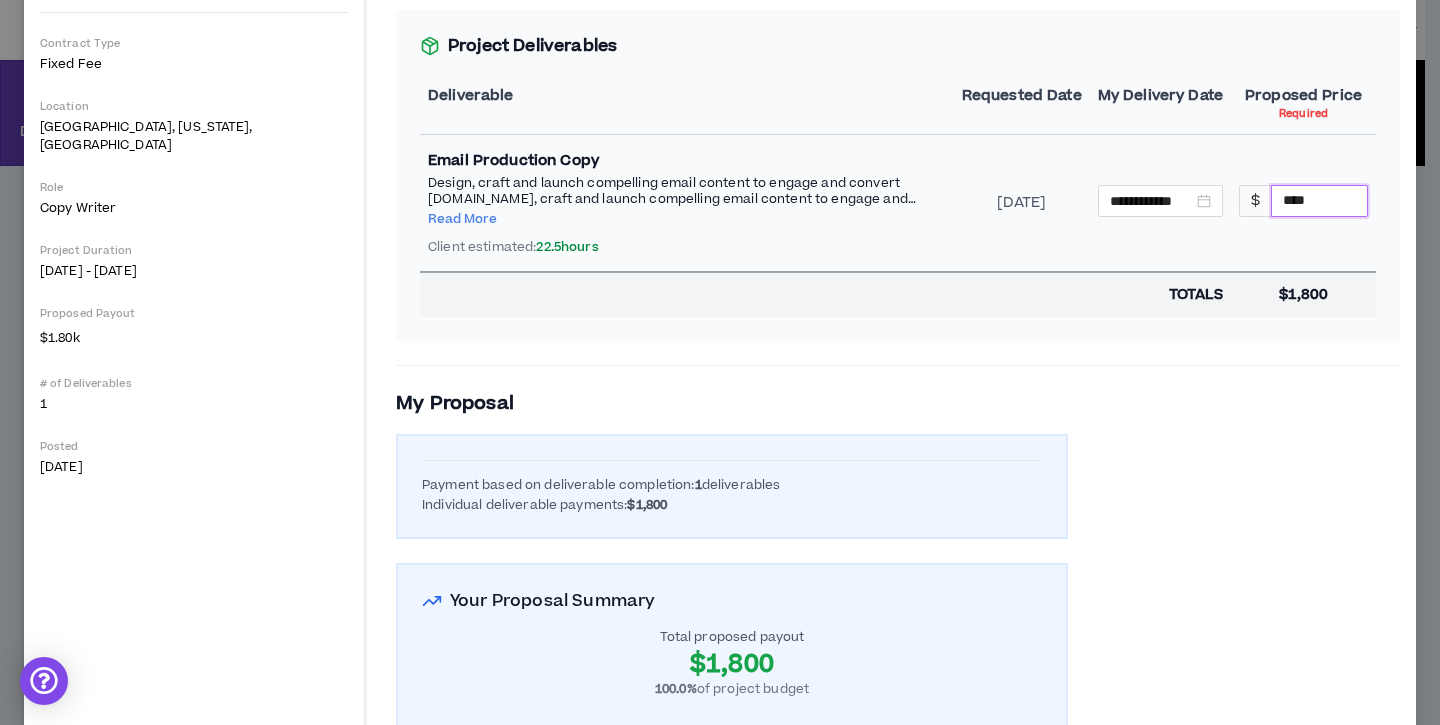 scroll, scrollTop: 491, scrollLeft: 0, axis: vertical 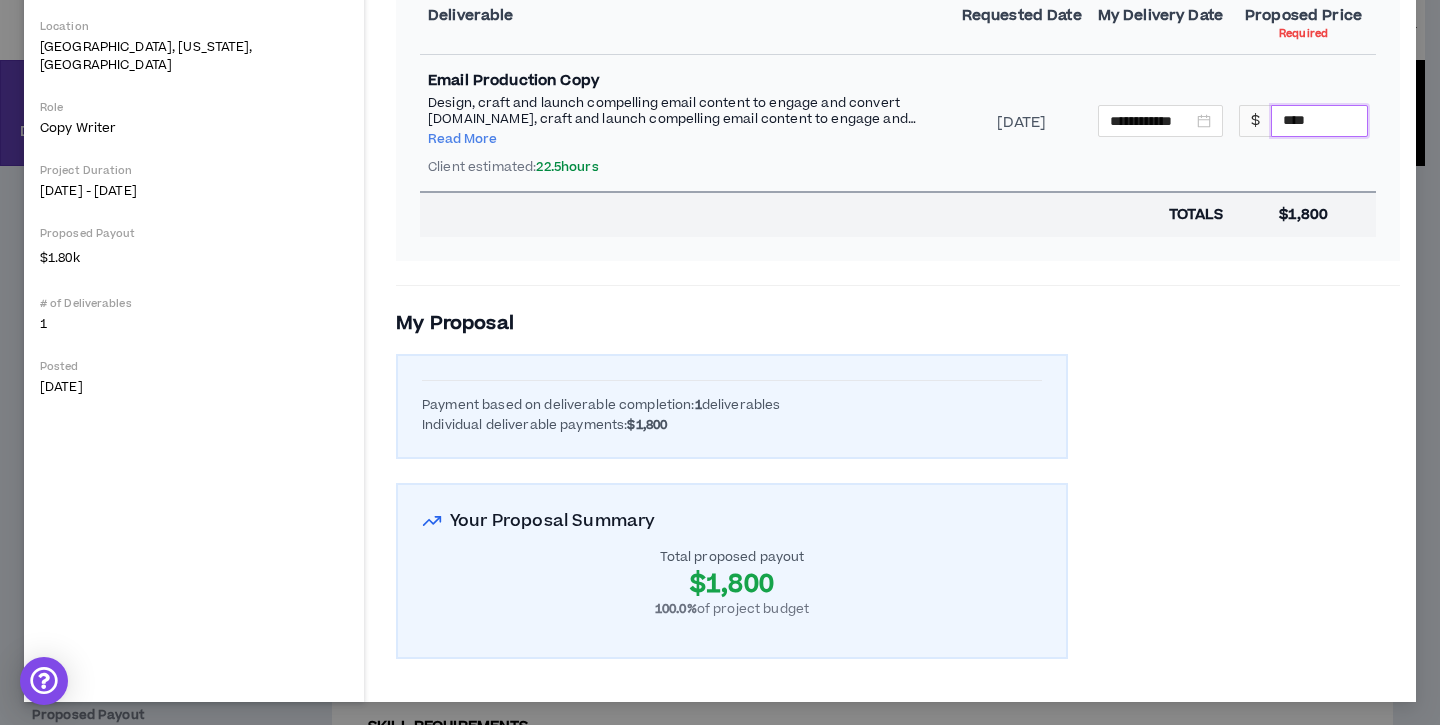 type on "****" 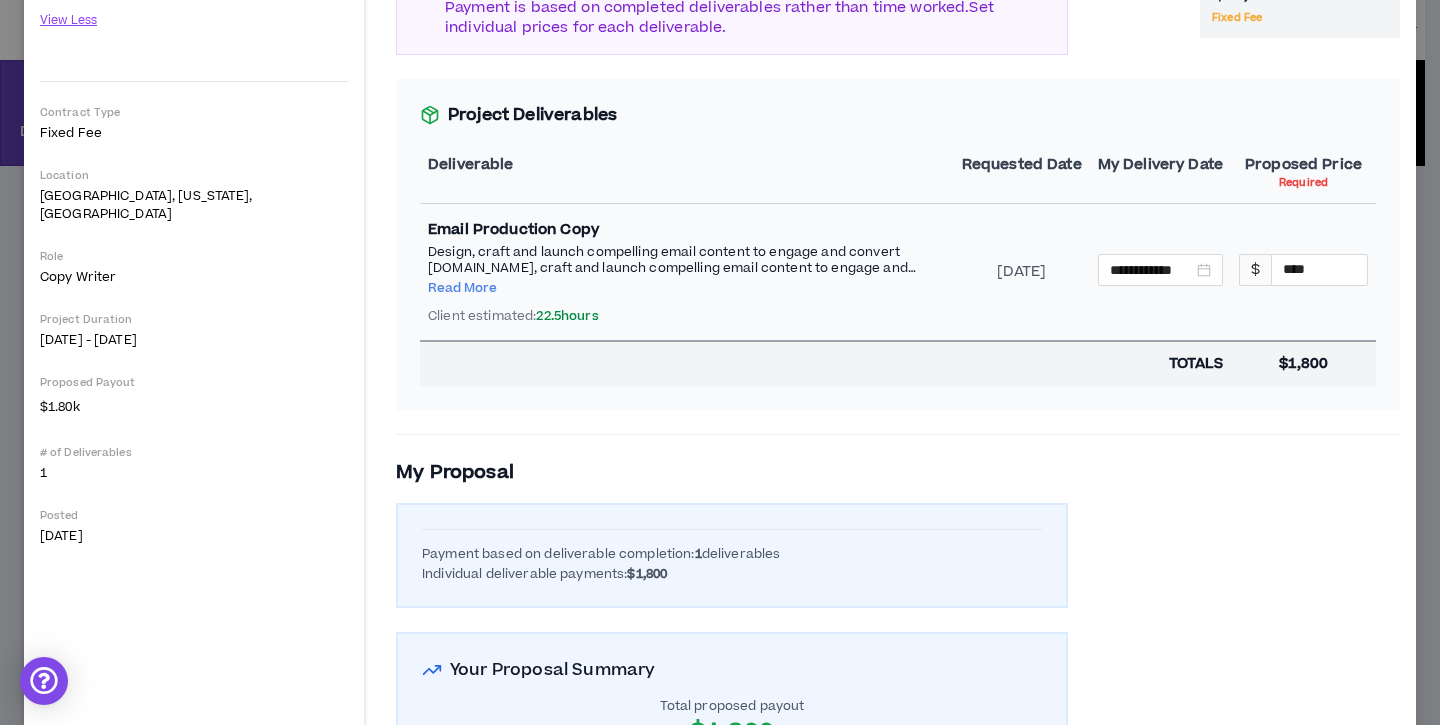 scroll, scrollTop: 337, scrollLeft: 0, axis: vertical 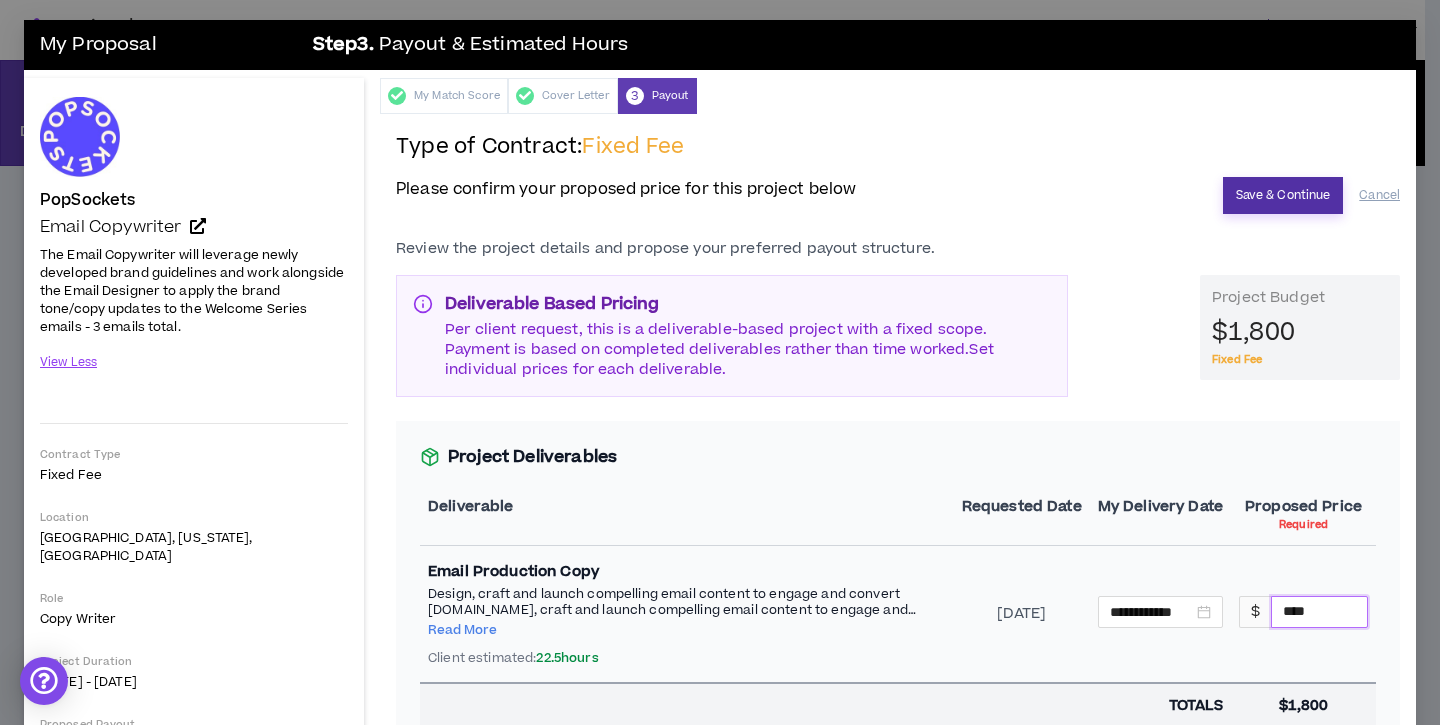 click on "Save & Continue" at bounding box center (1283, 195) 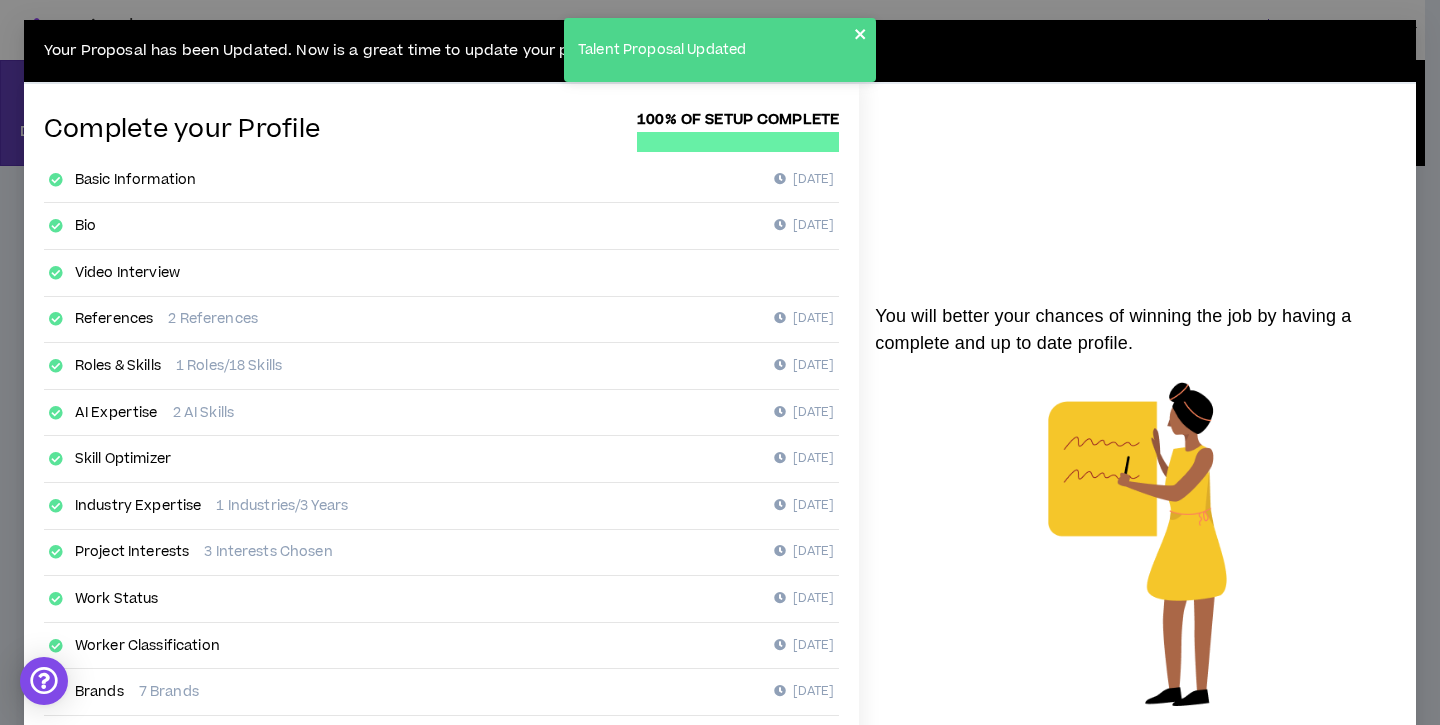 click 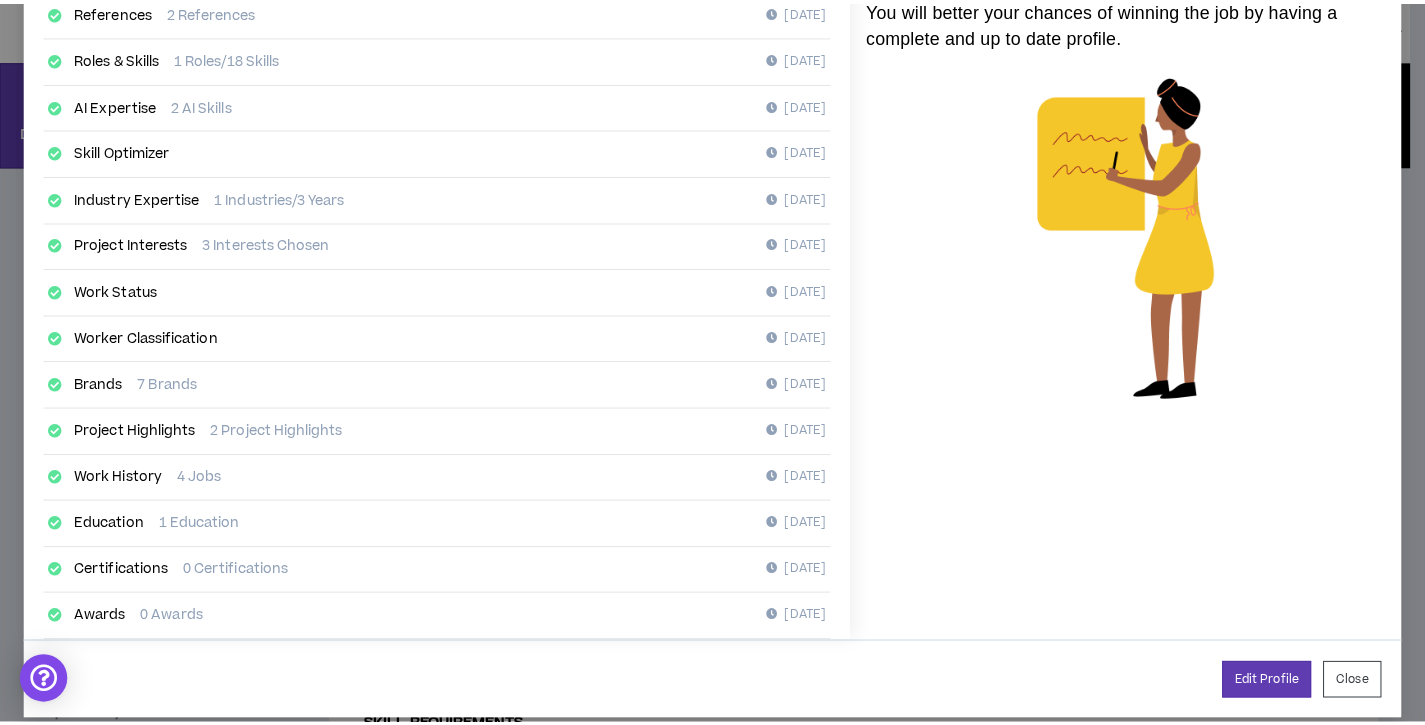 scroll, scrollTop: 327, scrollLeft: 0, axis: vertical 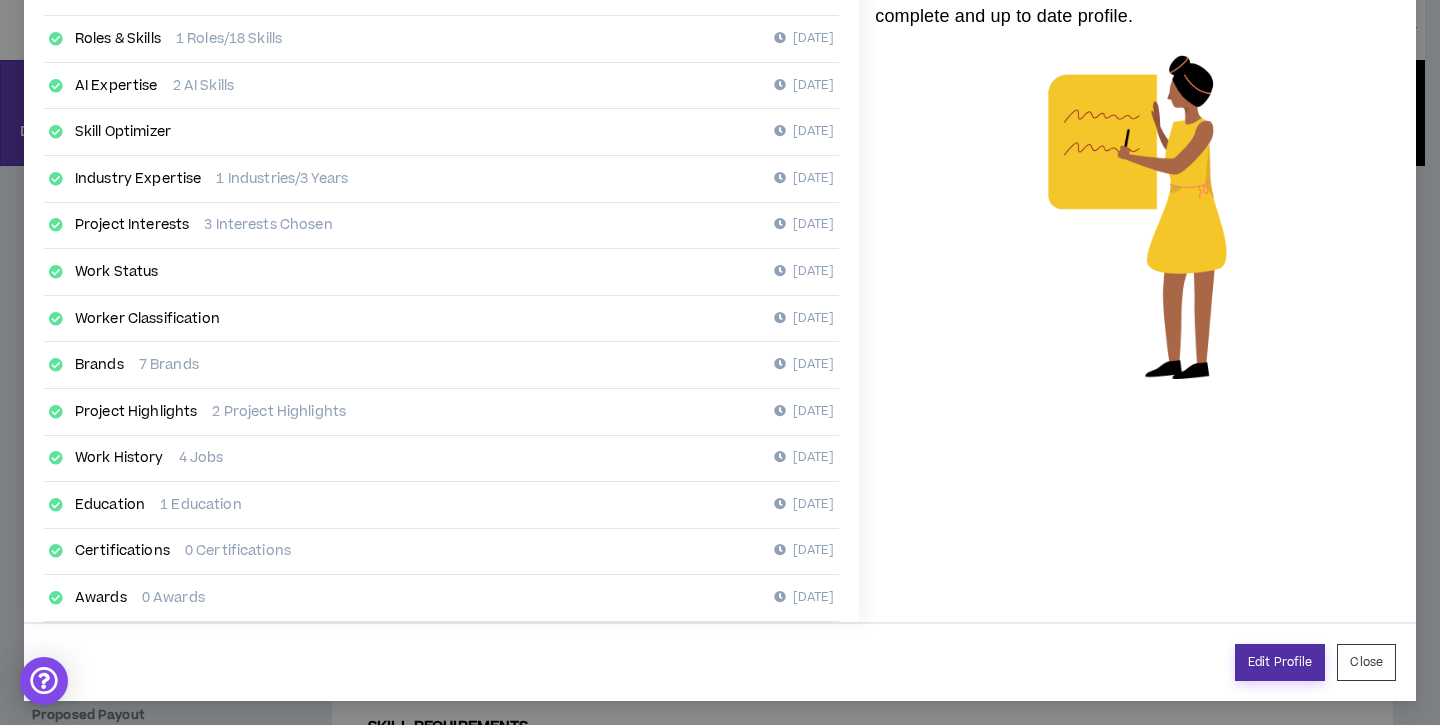 click on "Edit Profile" at bounding box center [1280, 662] 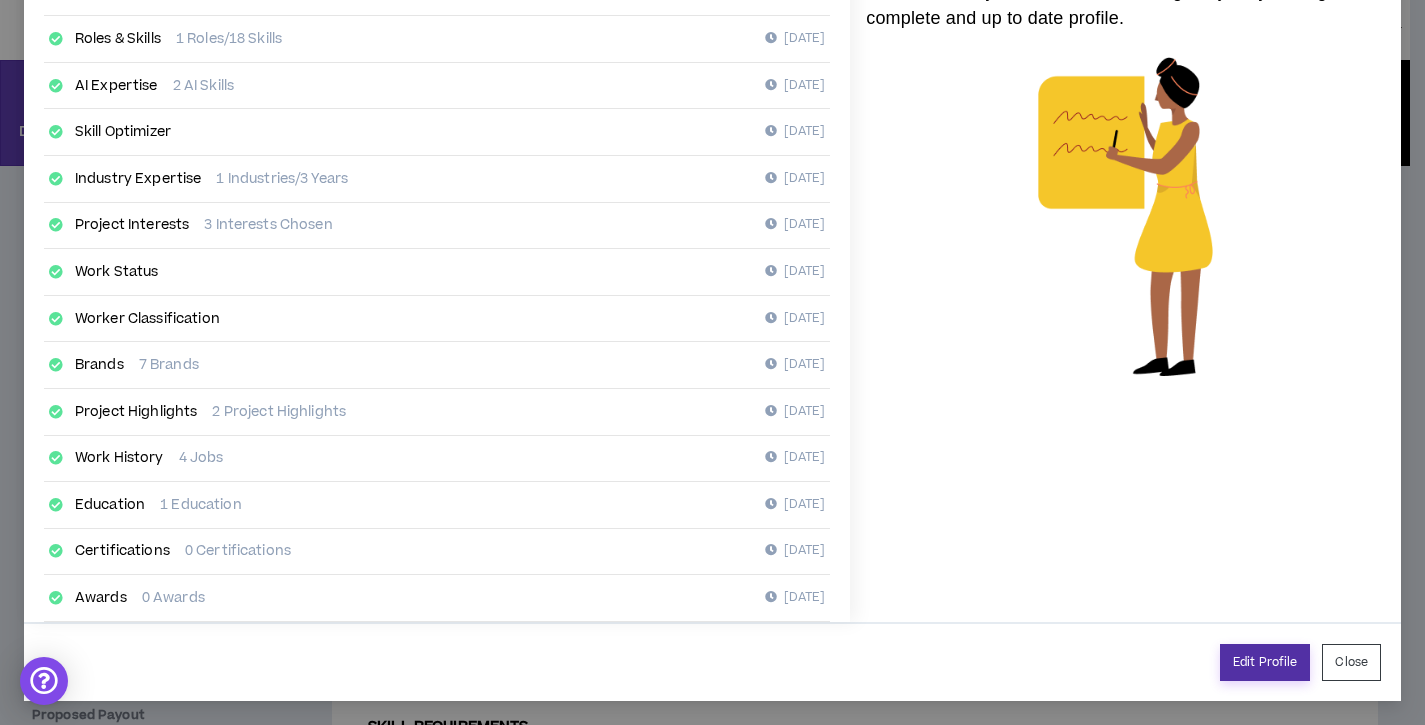 select on "*" 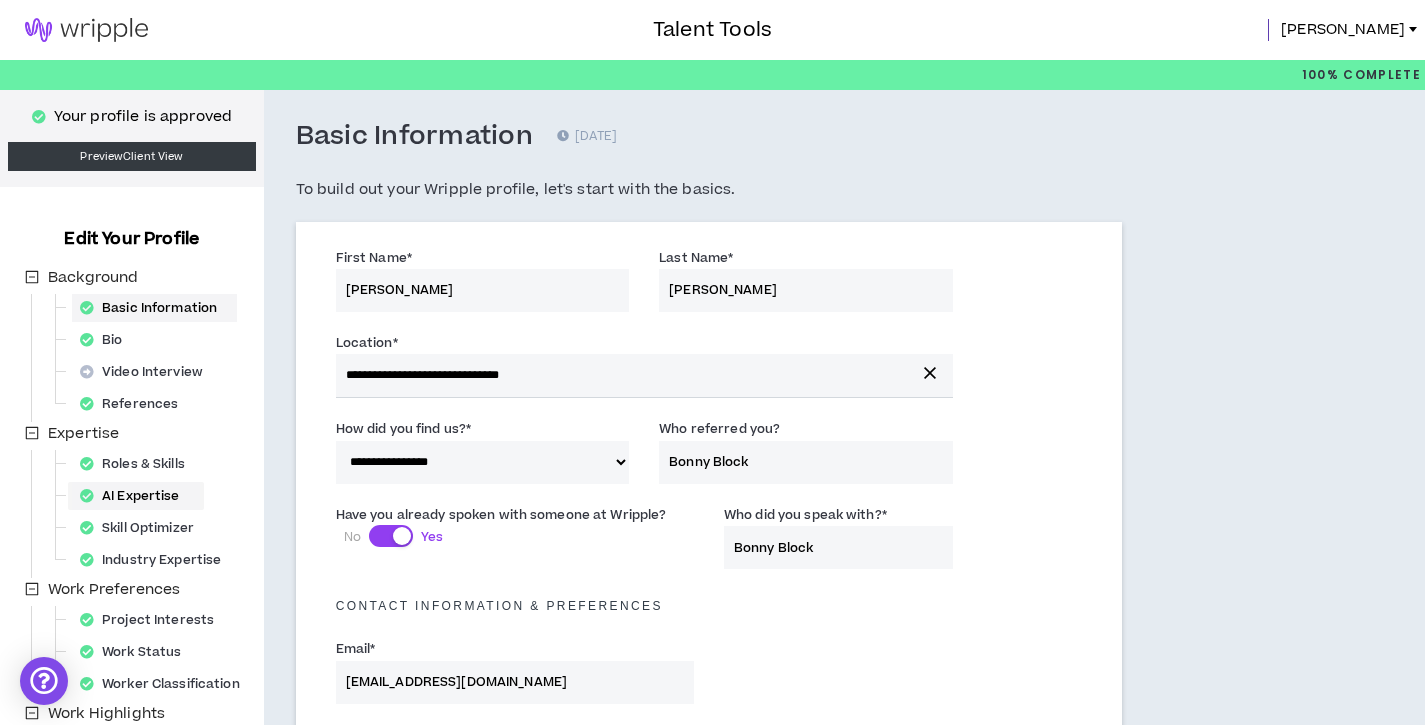 click on "AI Expertise" at bounding box center [136, 496] 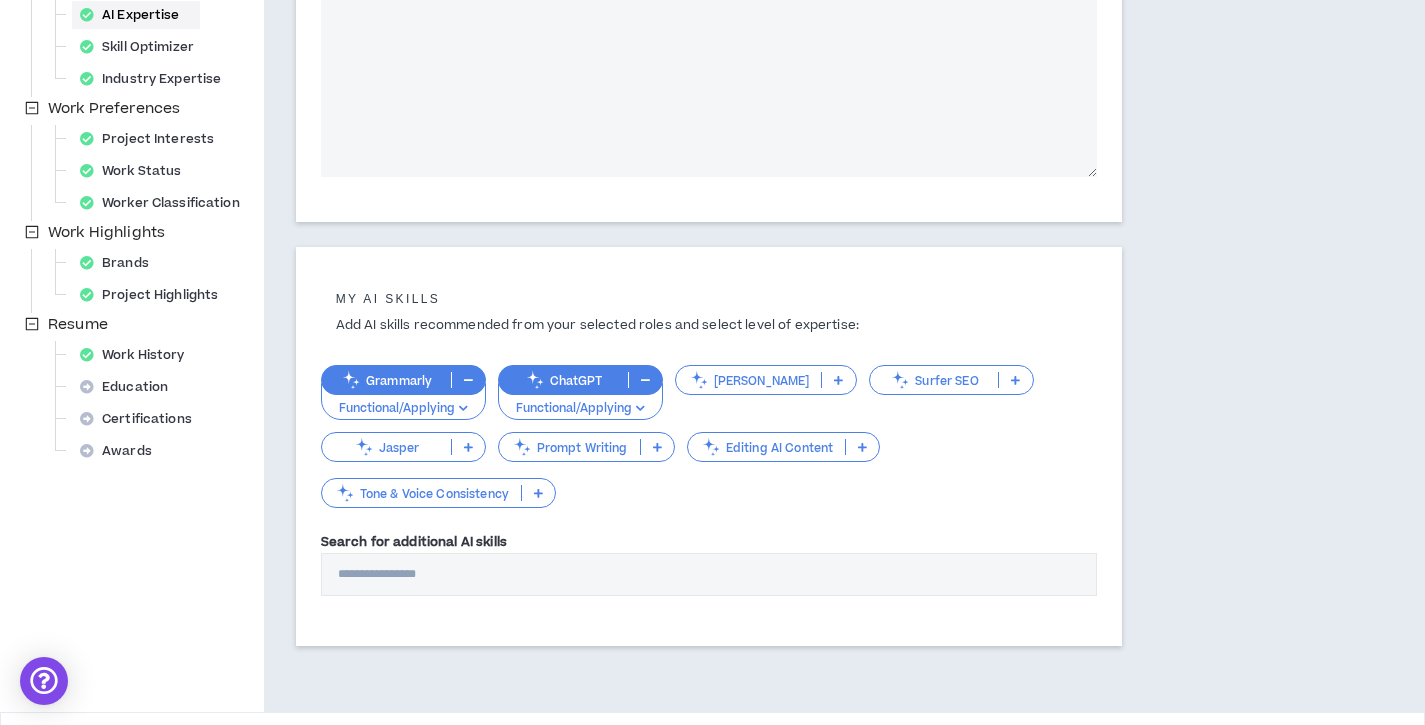 scroll, scrollTop: 483, scrollLeft: 0, axis: vertical 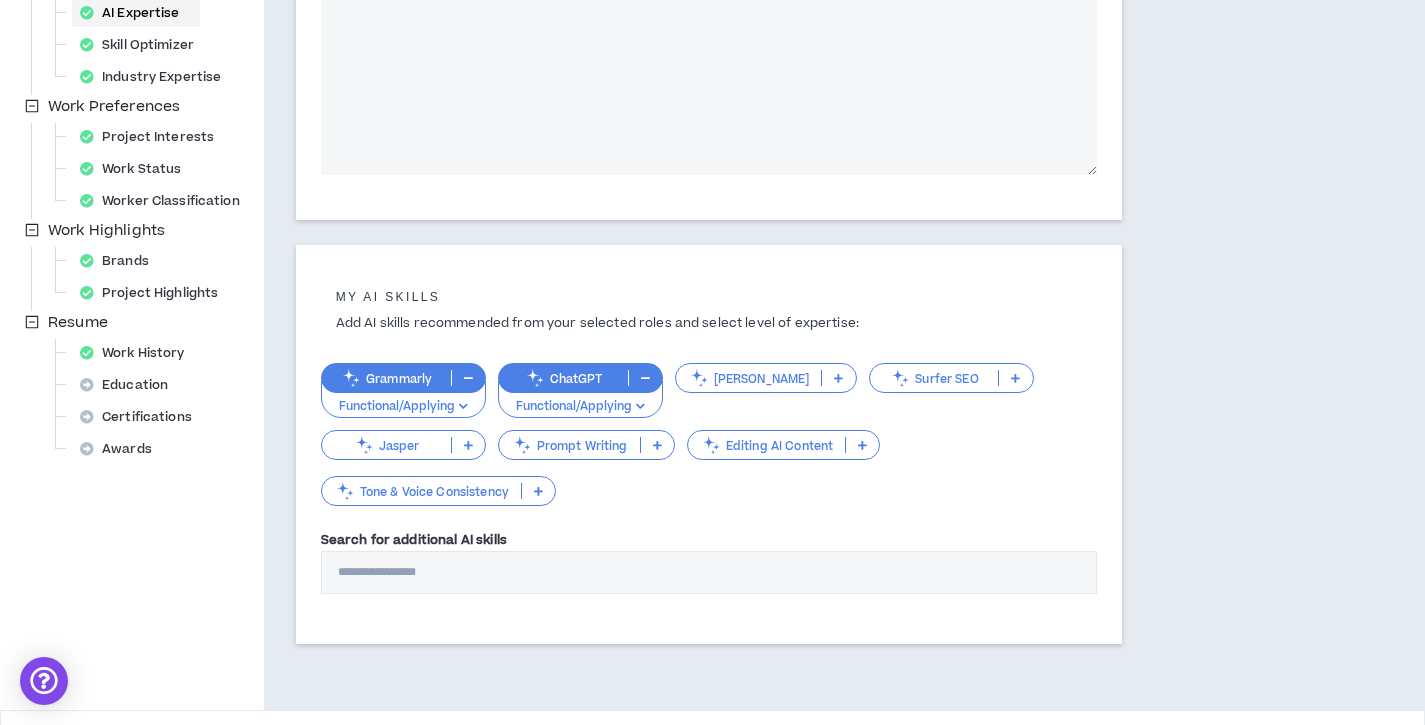 click on "Search for additional AI skills" at bounding box center (709, 572) 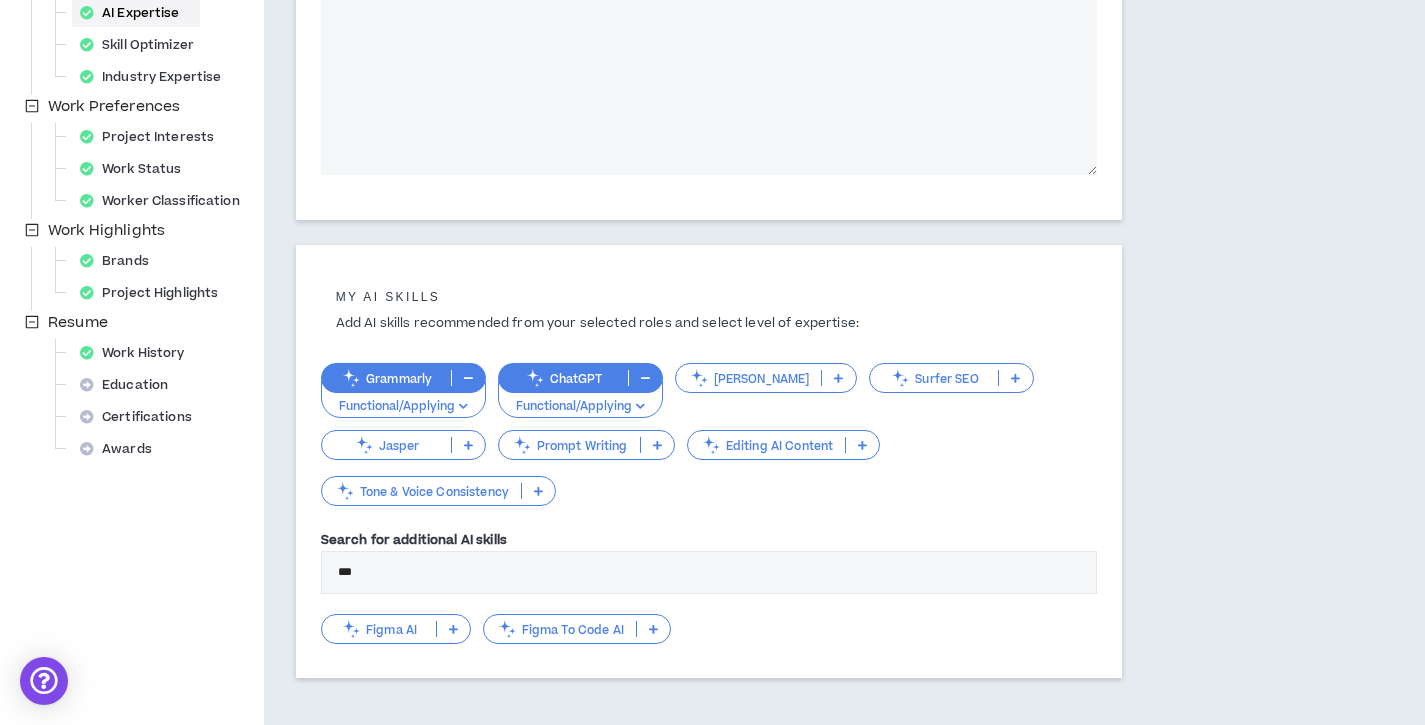 type on "***" 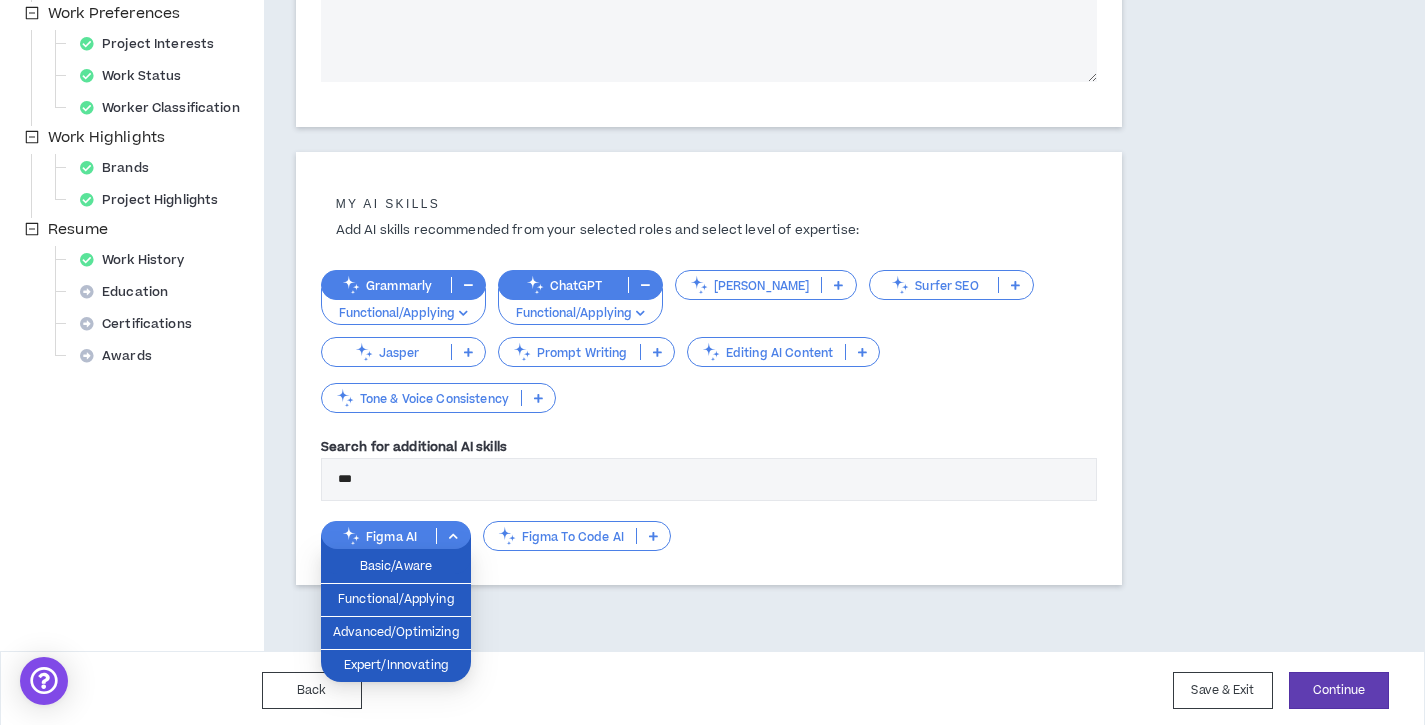 scroll, scrollTop: 579, scrollLeft: 0, axis: vertical 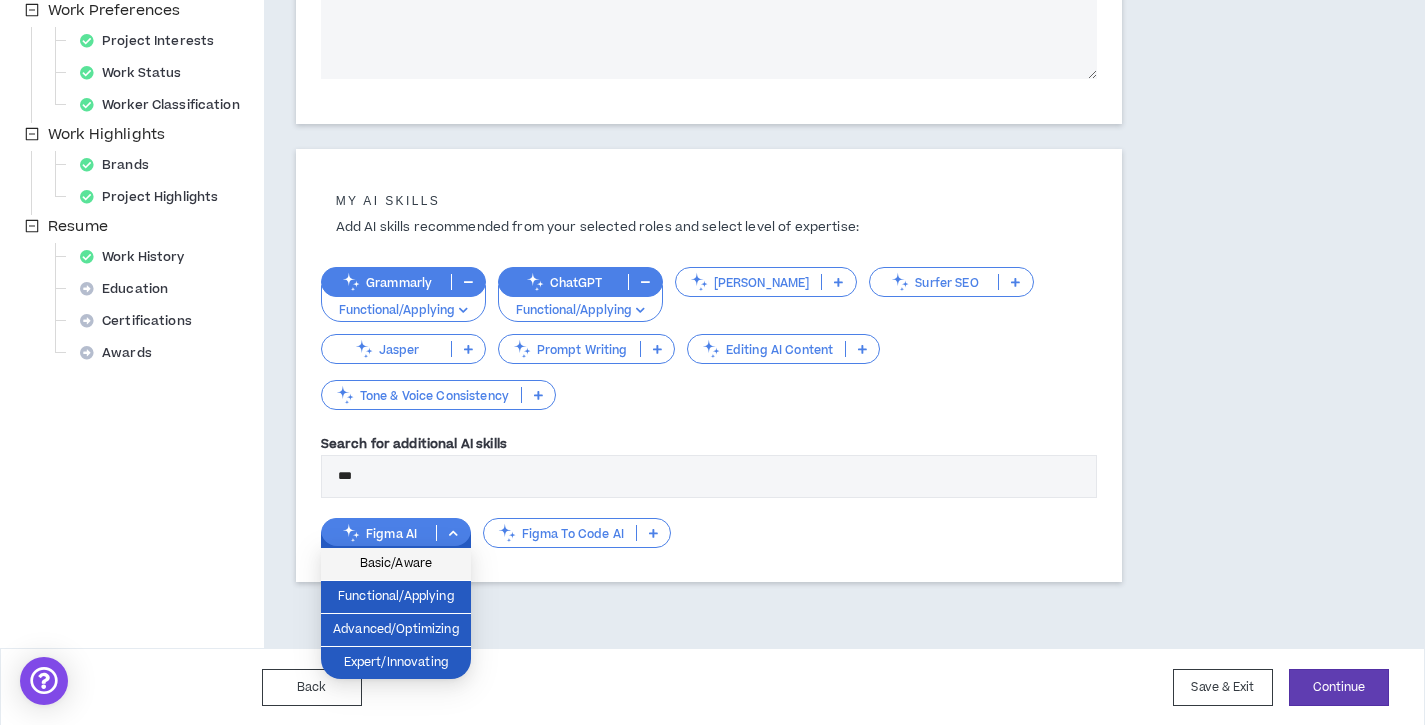 click on "Basic/Aware" at bounding box center [396, 564] 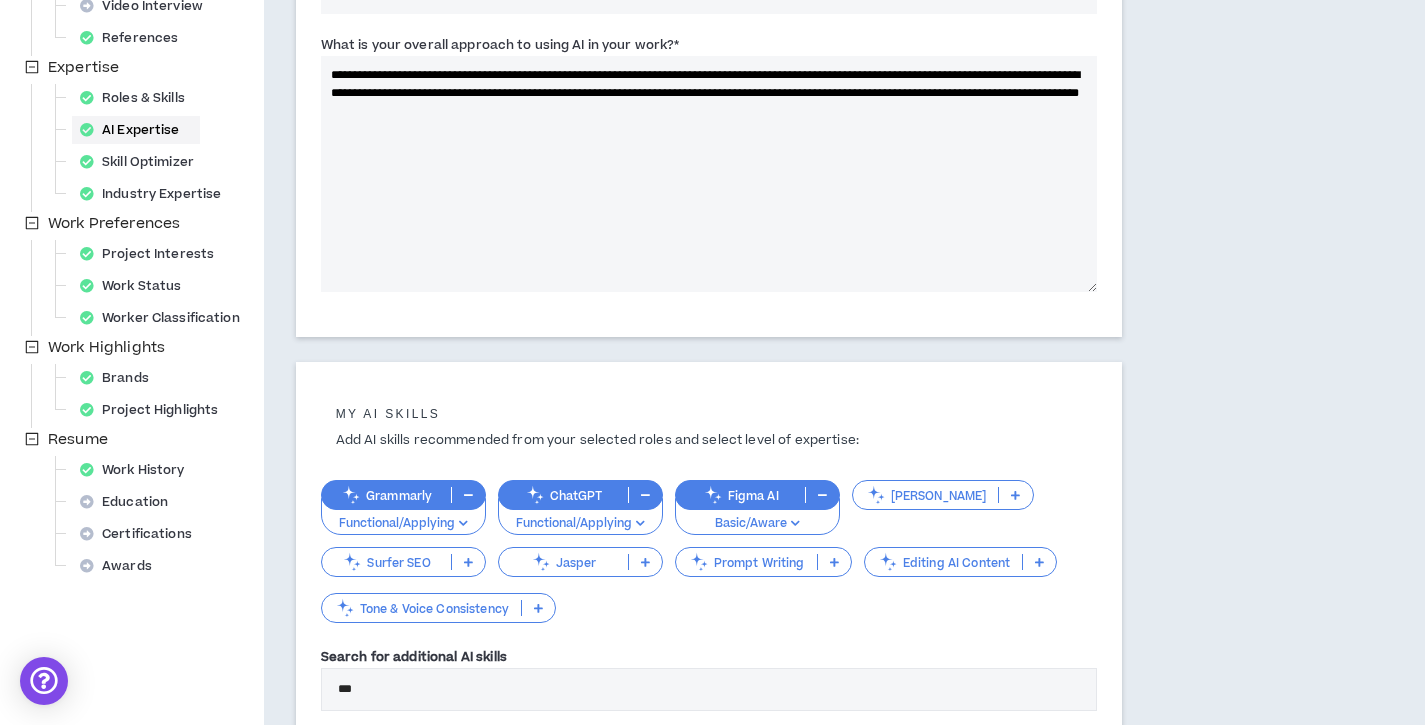 scroll, scrollTop: 579, scrollLeft: 0, axis: vertical 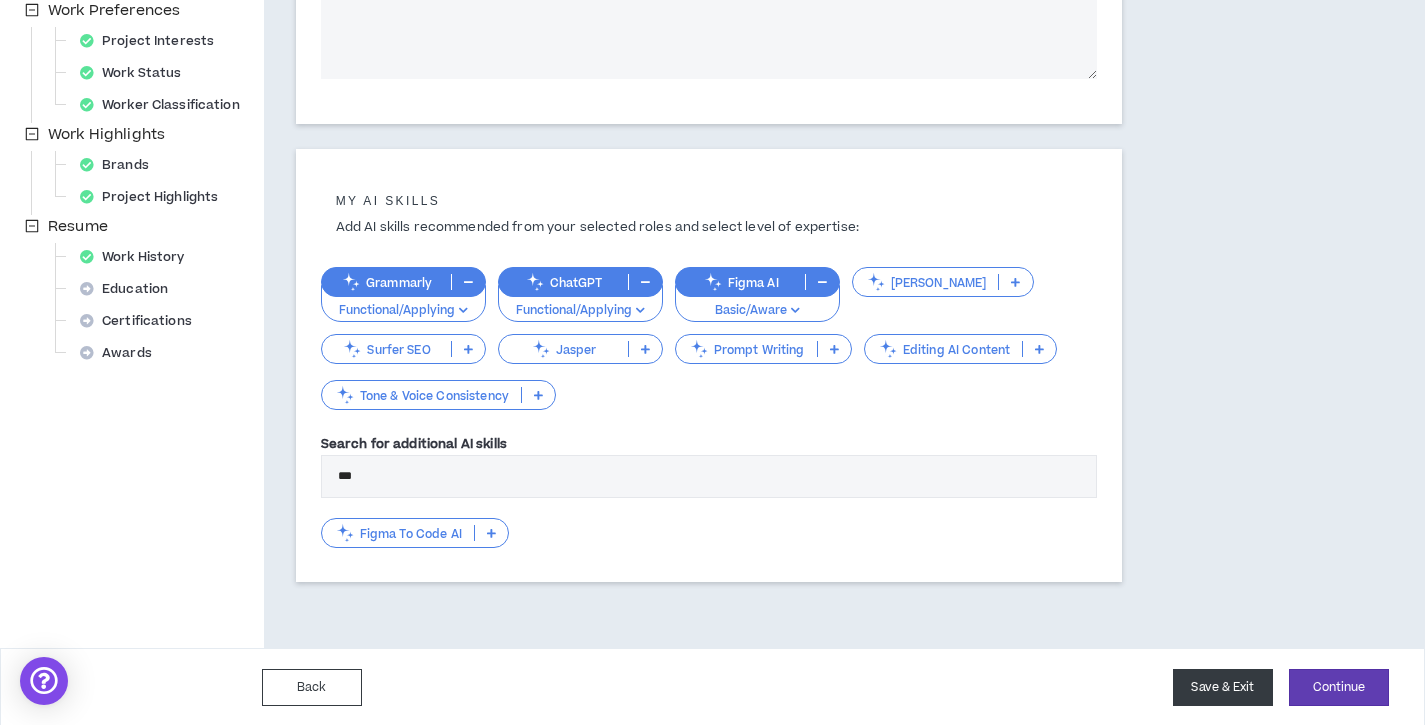 click on "Save & Exit" at bounding box center (1223, 687) 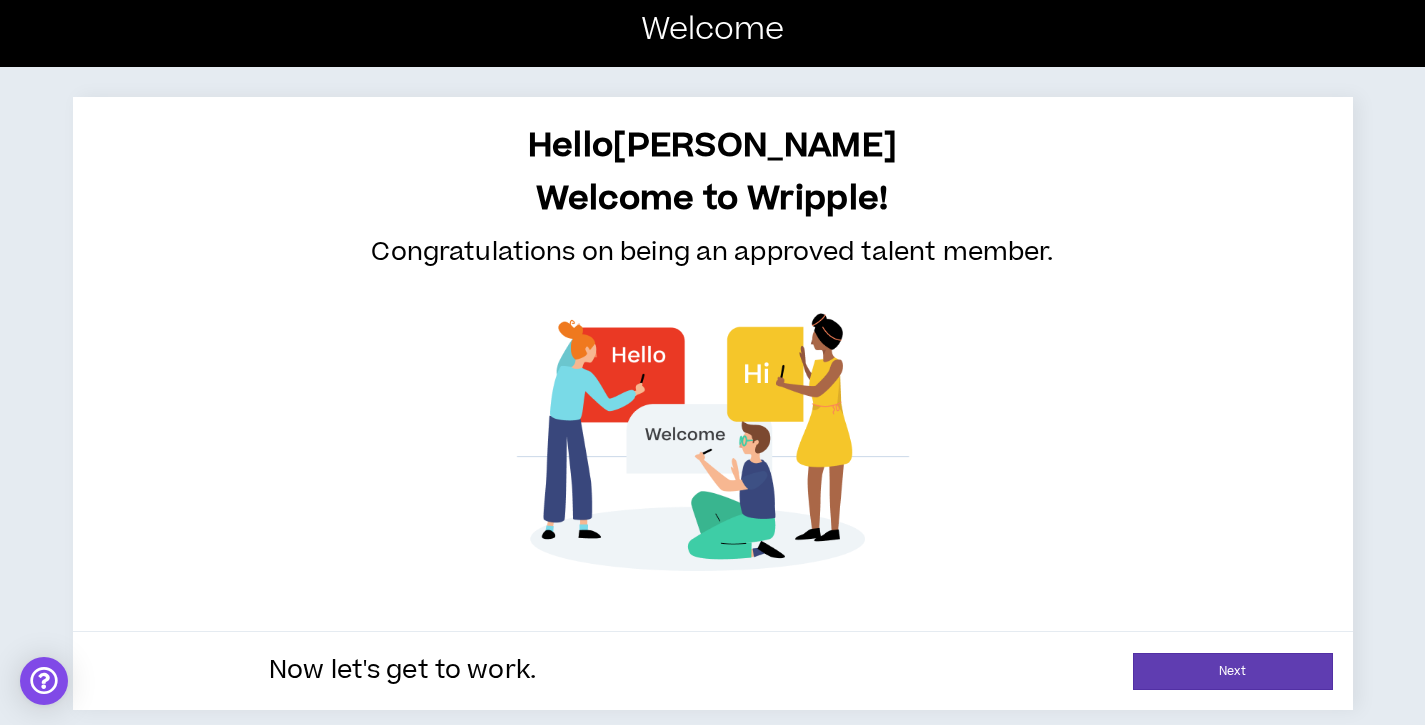 scroll, scrollTop: 0, scrollLeft: 0, axis: both 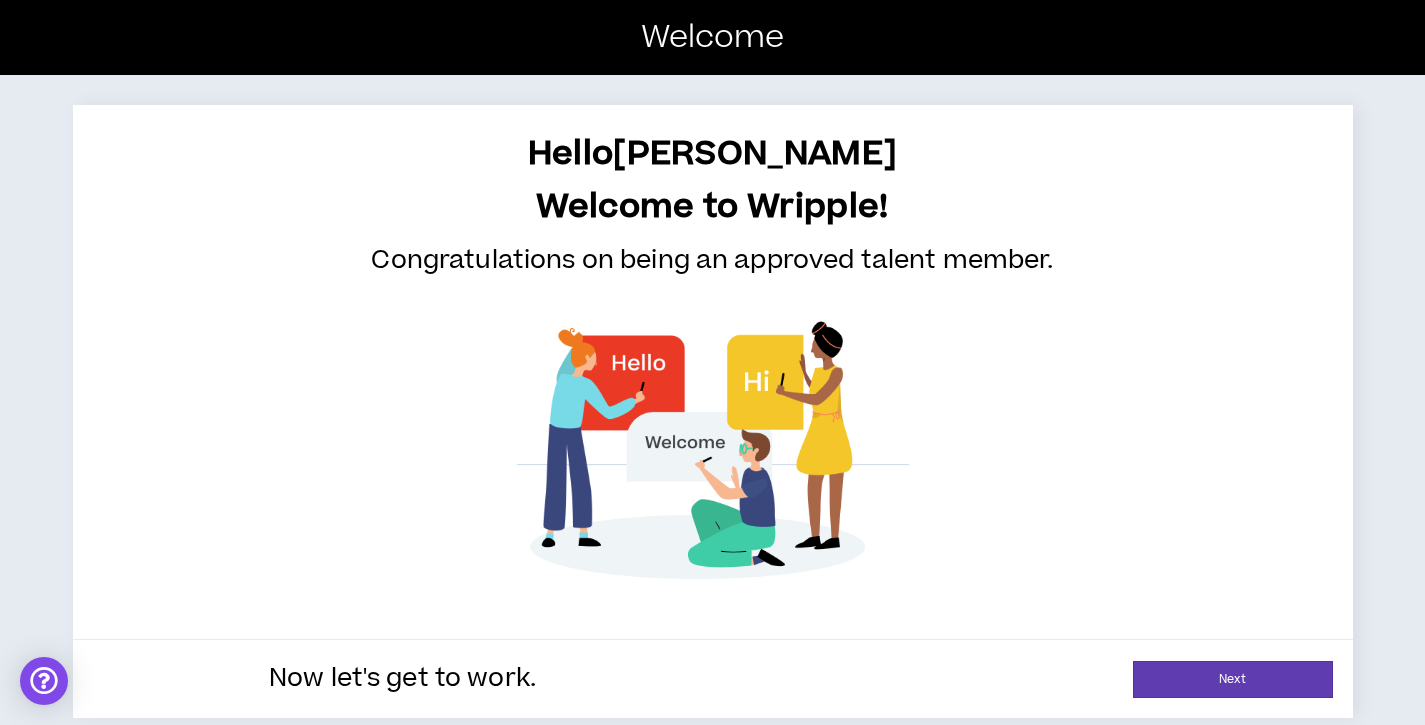 click on "Now let's get to work. Next" at bounding box center [713, 678] 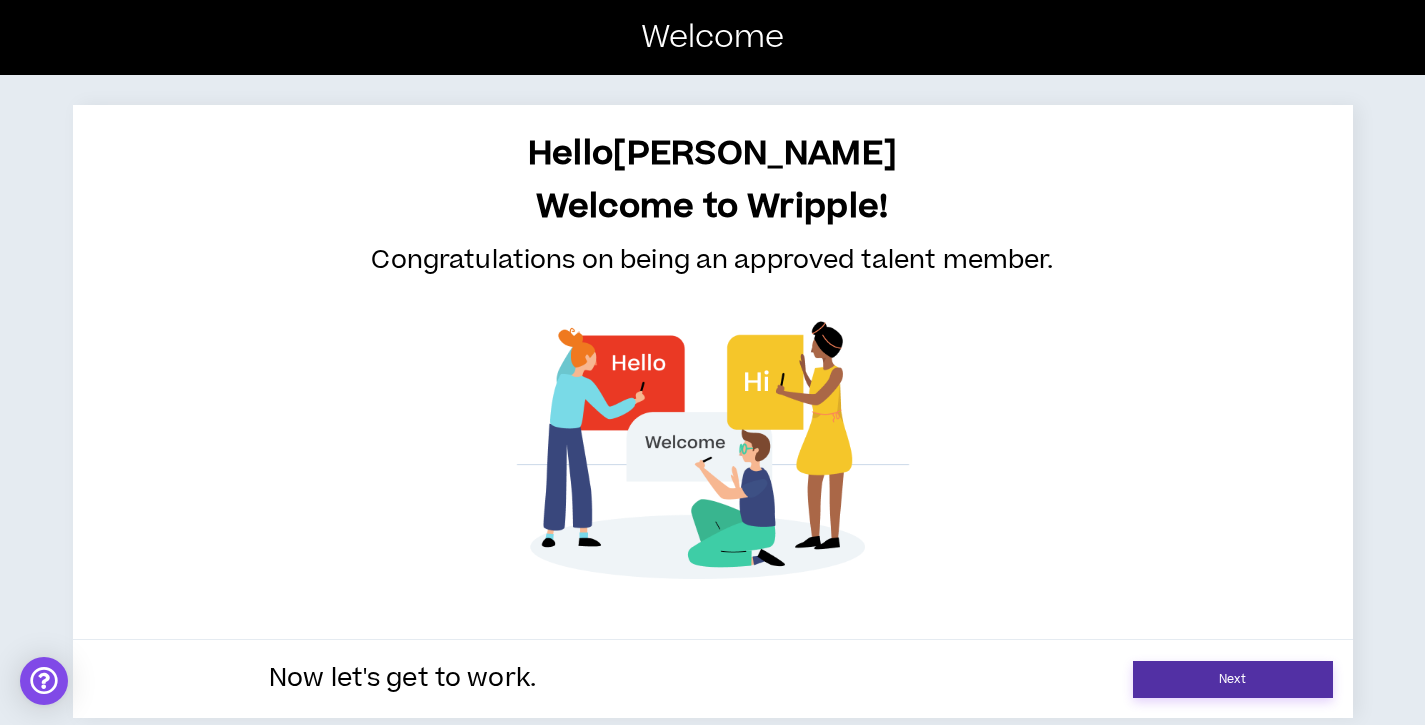click on "Next" at bounding box center [1233, 679] 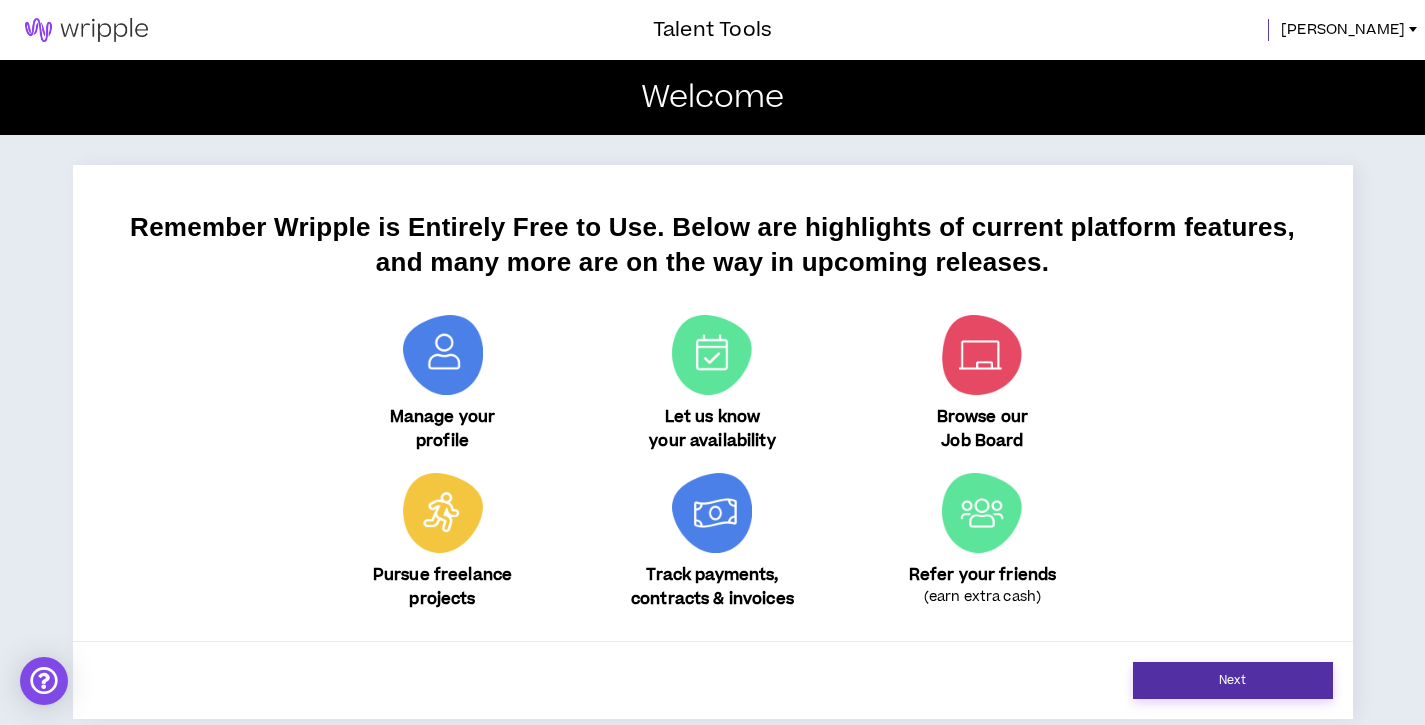 click on "Next" at bounding box center [1233, 680] 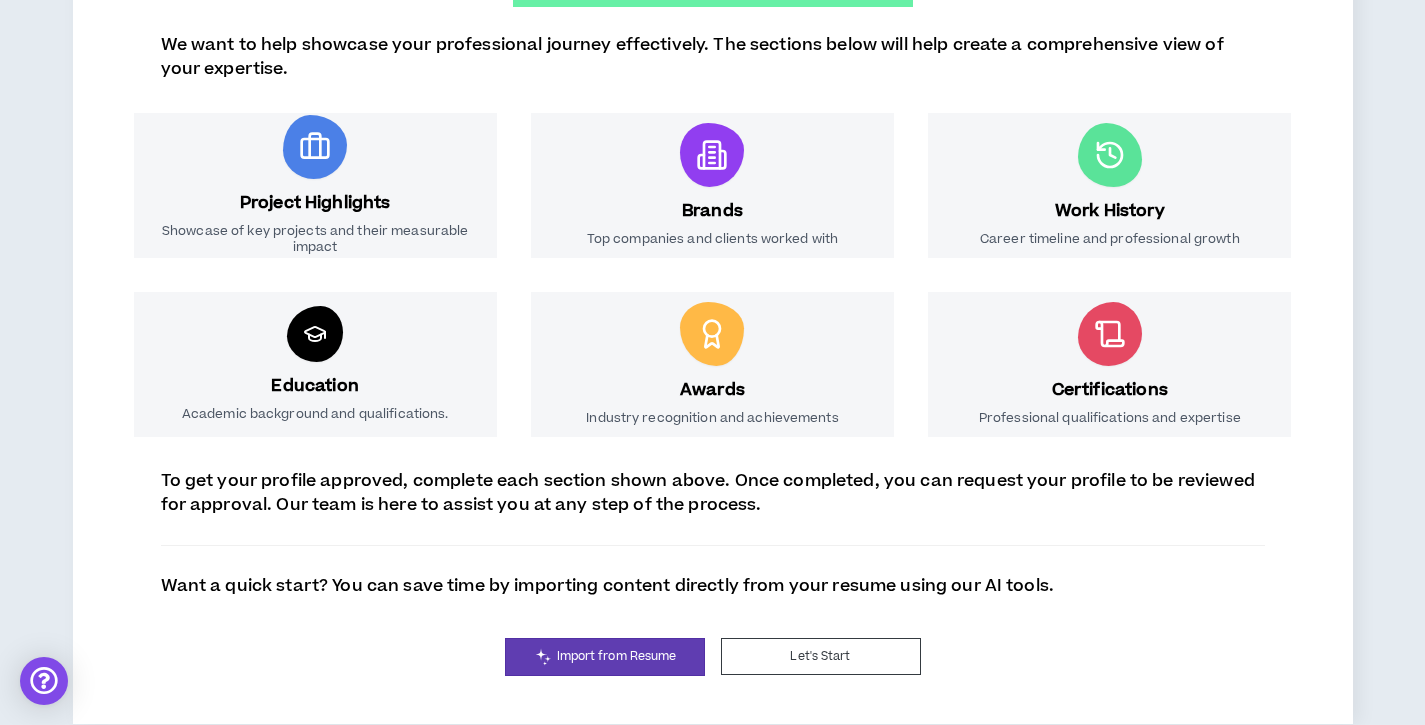 scroll, scrollTop: 313, scrollLeft: 0, axis: vertical 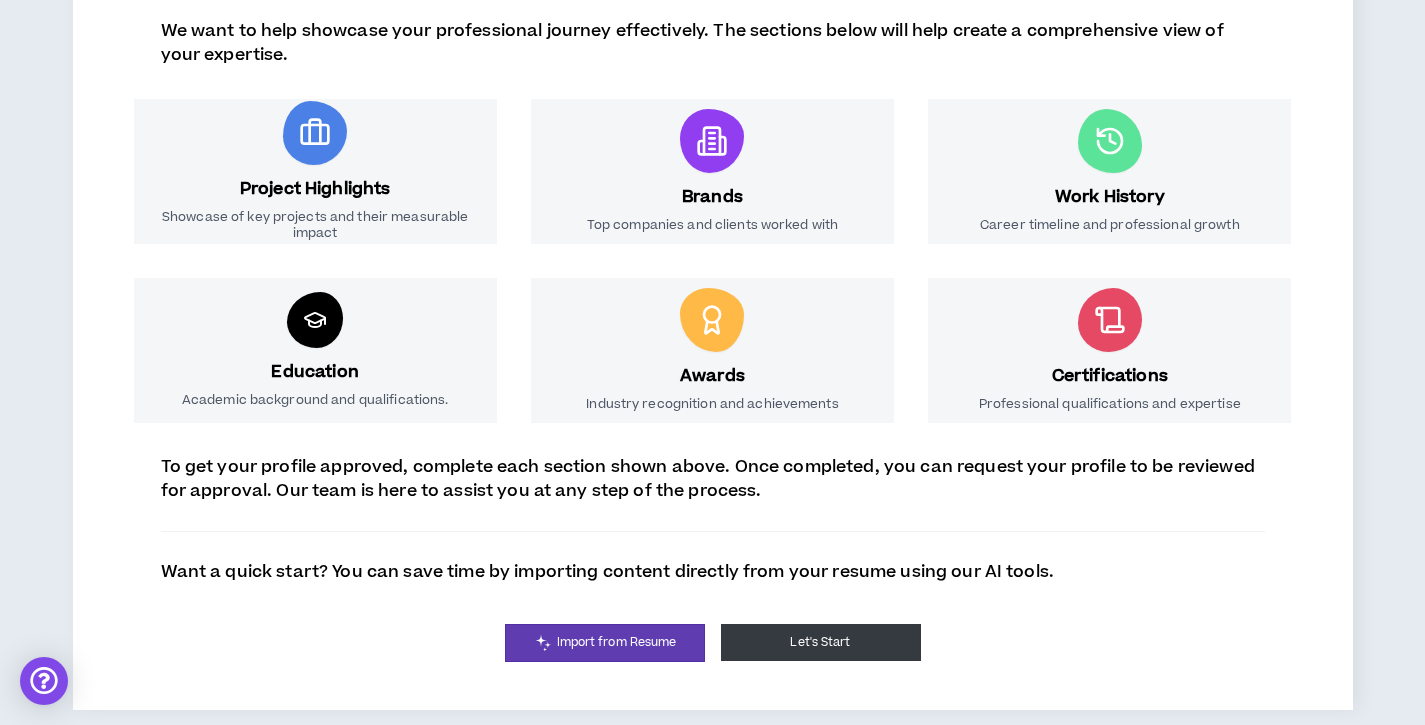 click on "Let's Start" at bounding box center (821, 642) 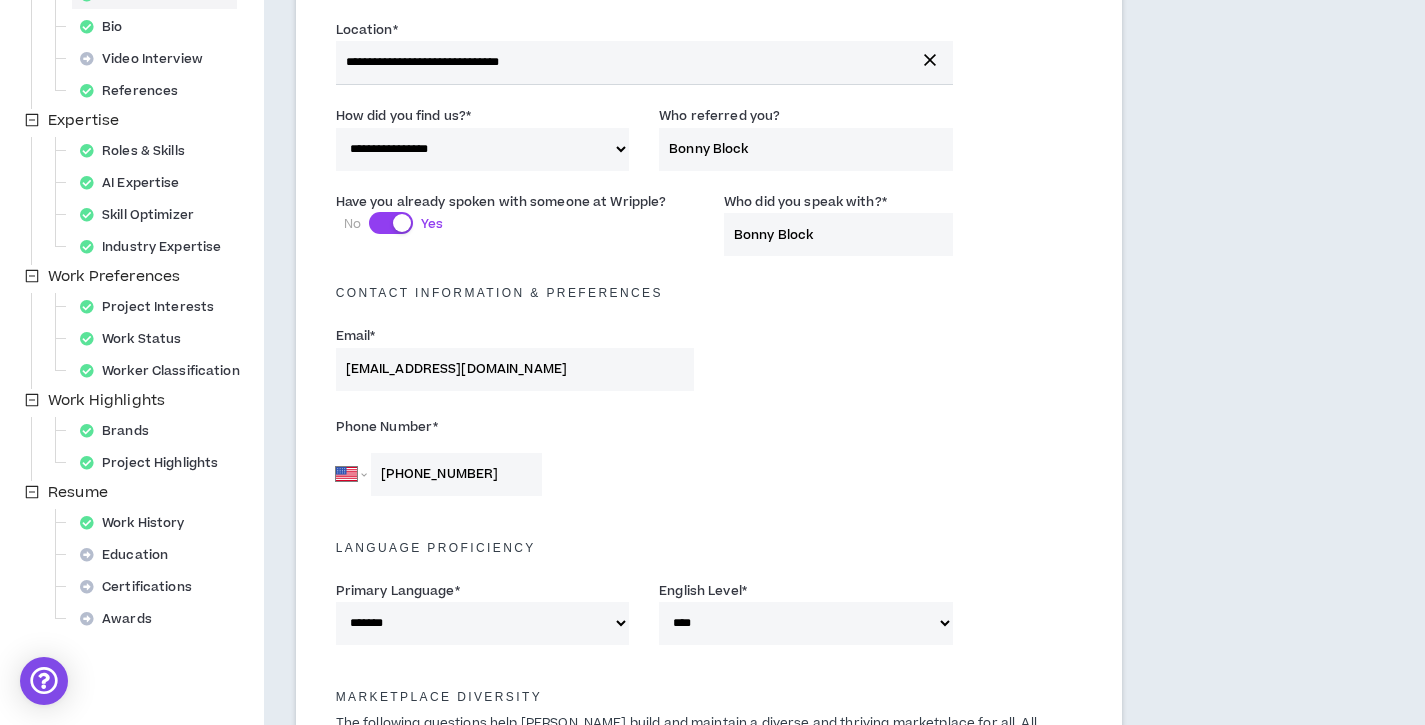 scroll, scrollTop: 0, scrollLeft: 0, axis: both 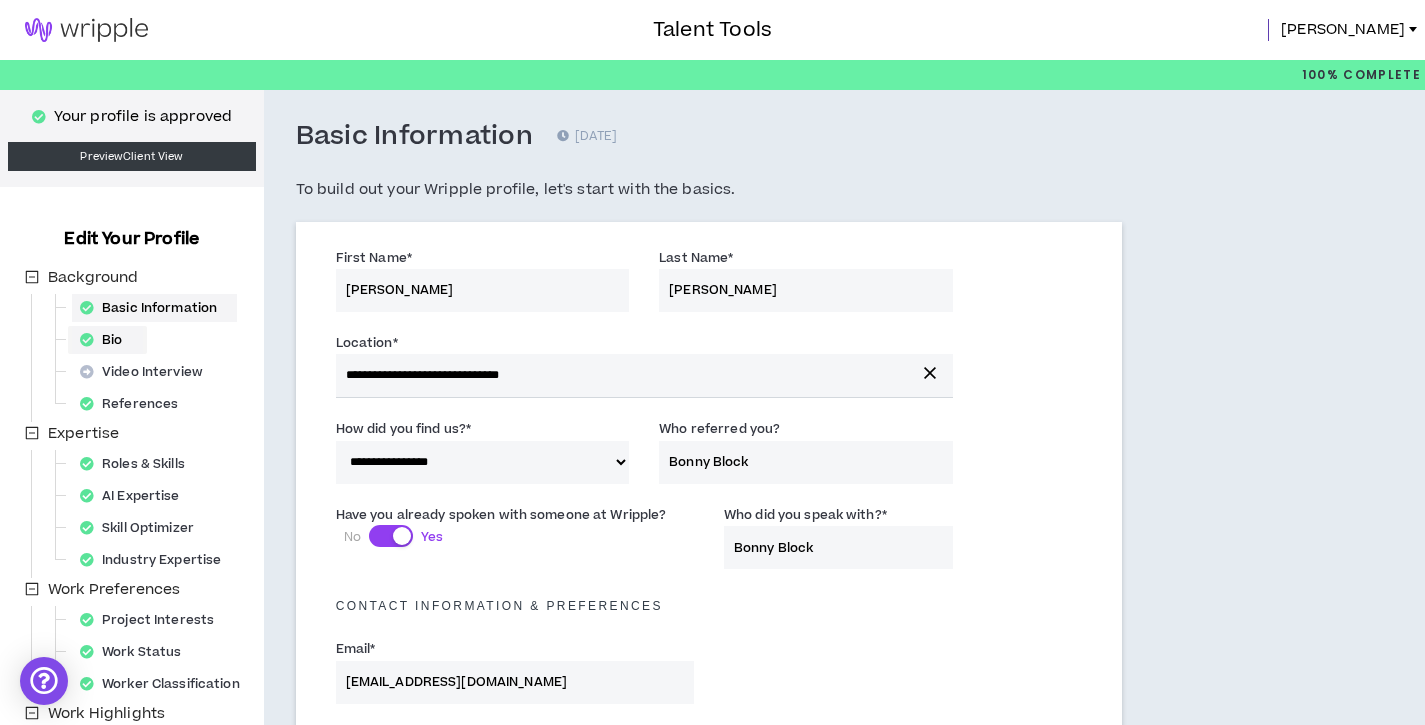 click on "Bio" at bounding box center (107, 340) 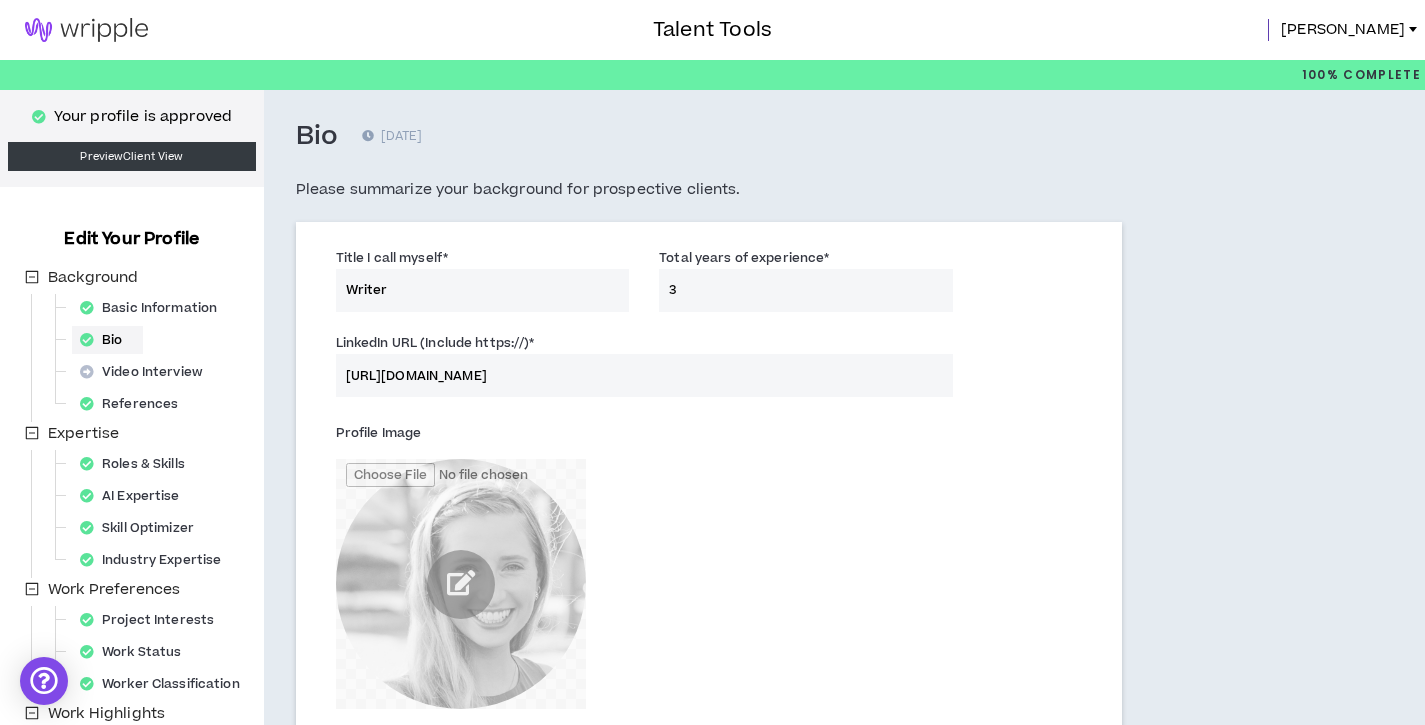 drag, startPoint x: 683, startPoint y: 296, endPoint x: 663, endPoint y: 292, distance: 20.396078 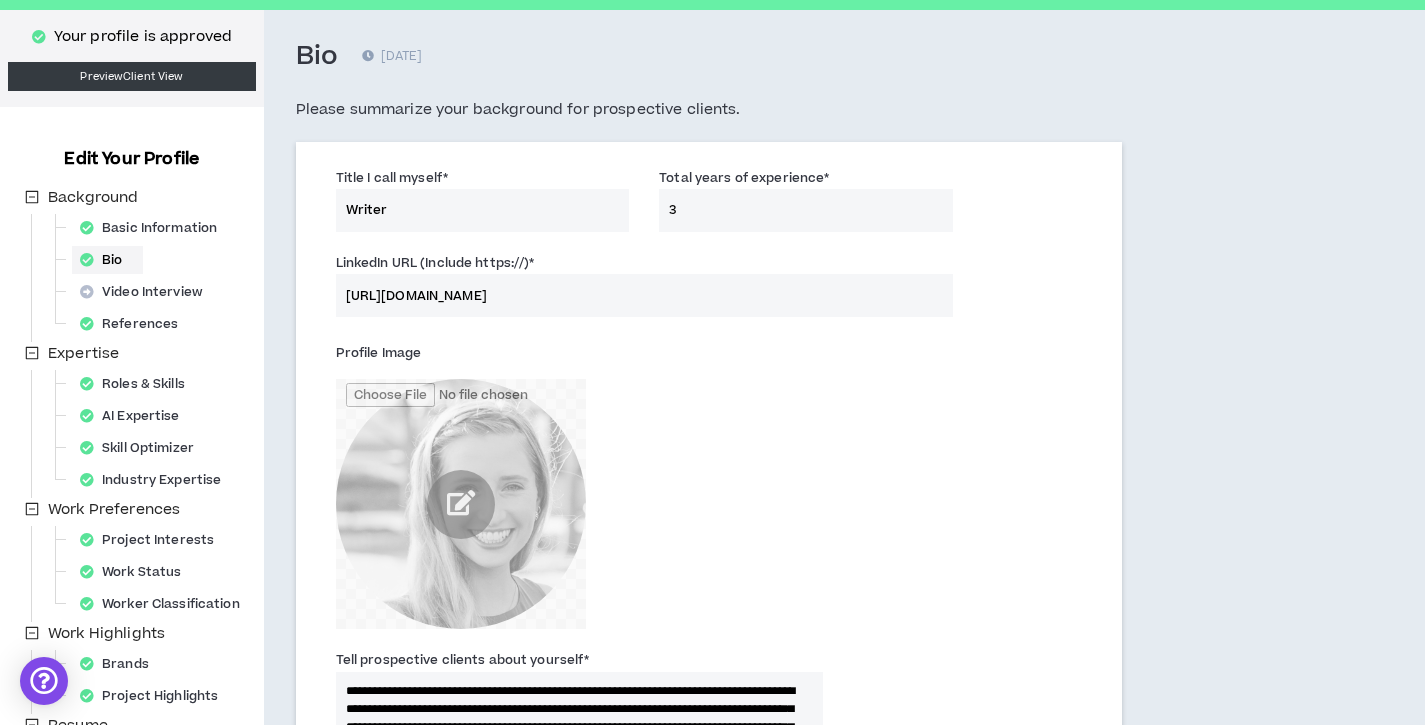 scroll, scrollTop: 81, scrollLeft: 0, axis: vertical 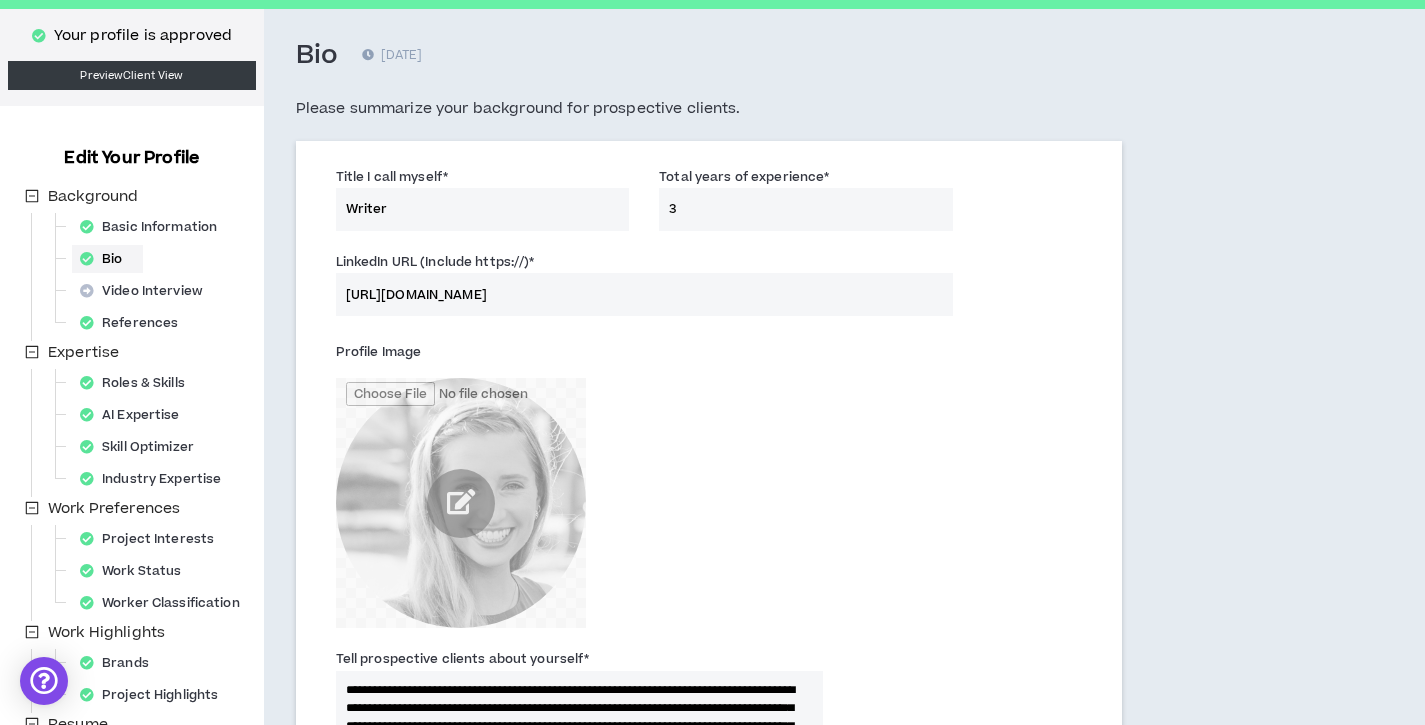 type on "7" 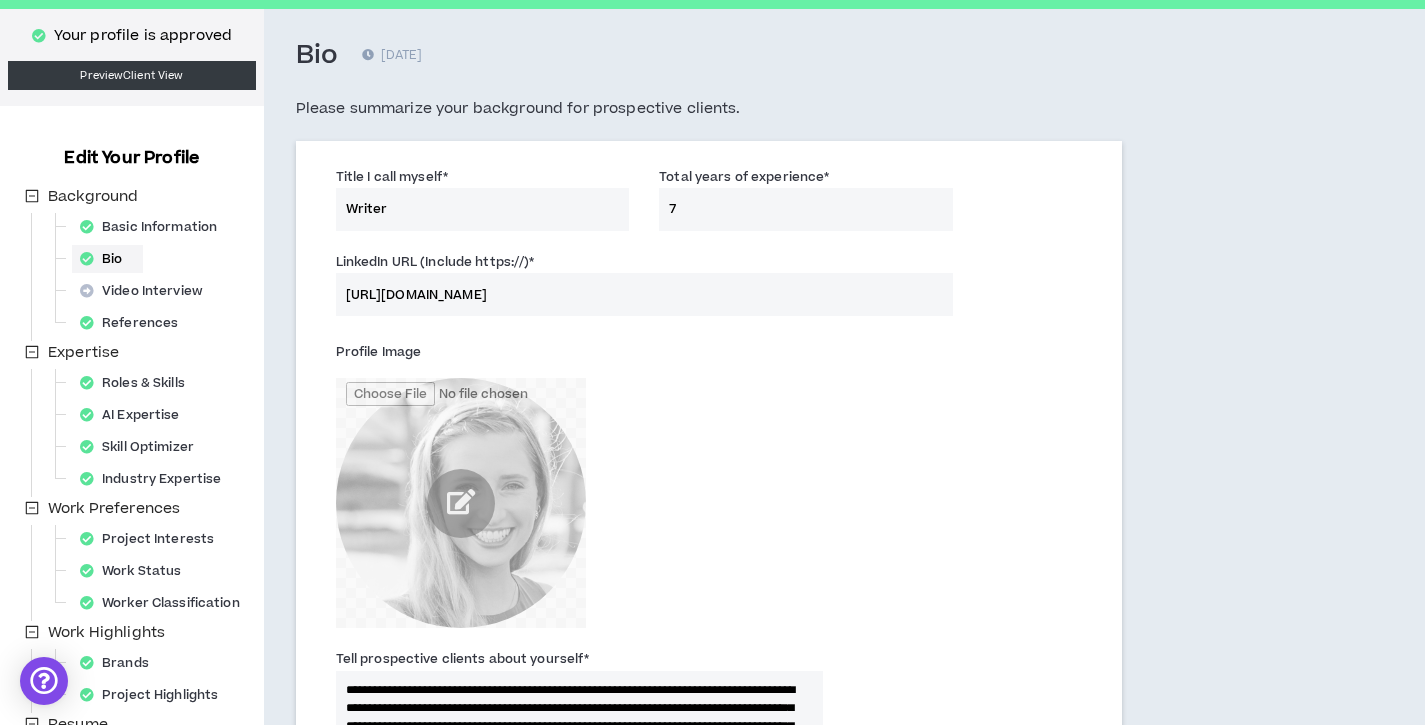type on "**********" 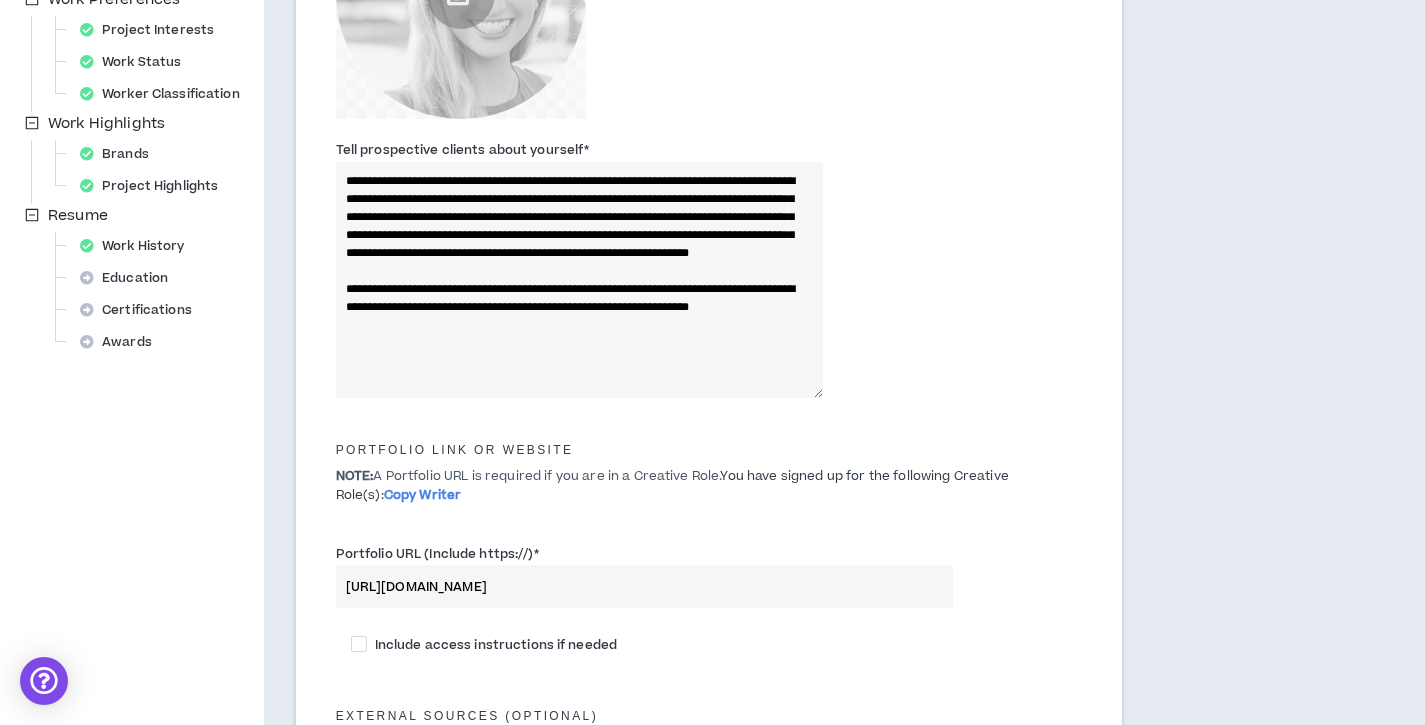 scroll, scrollTop: 583, scrollLeft: 0, axis: vertical 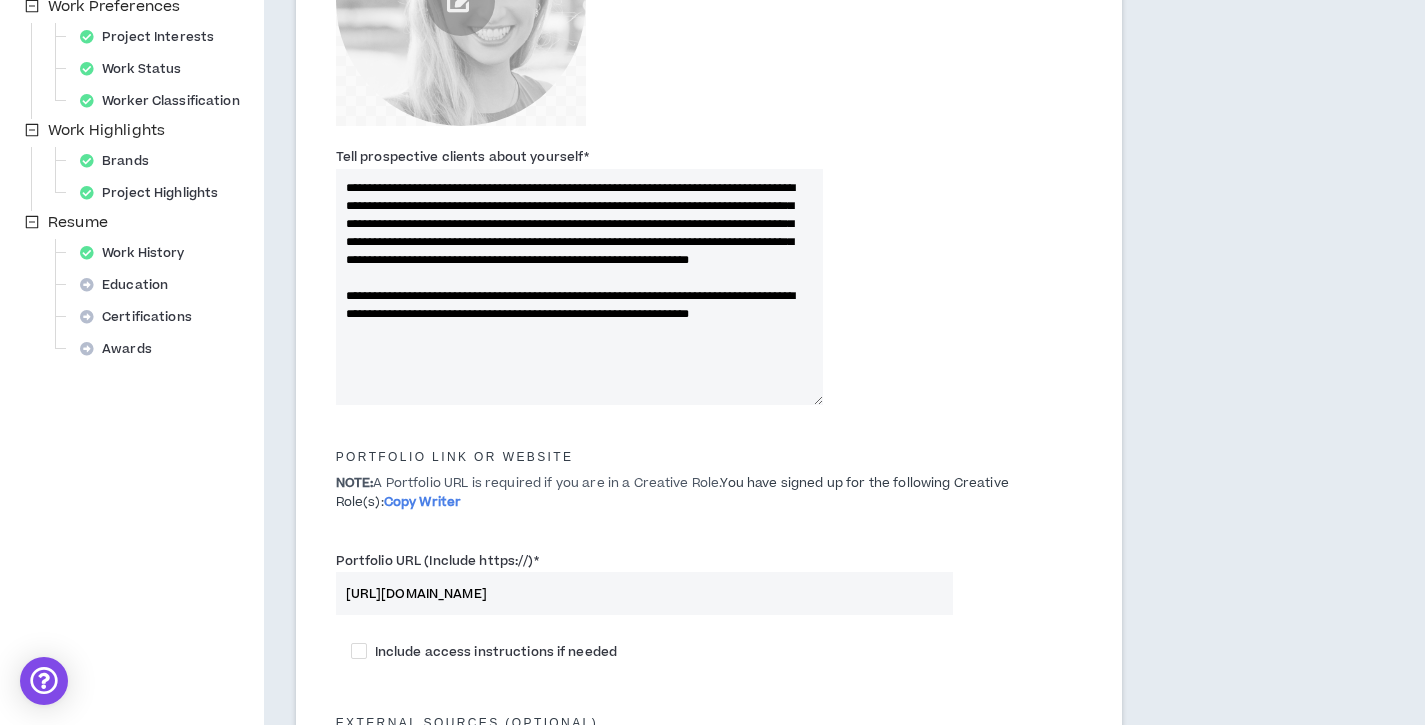 type on "7" 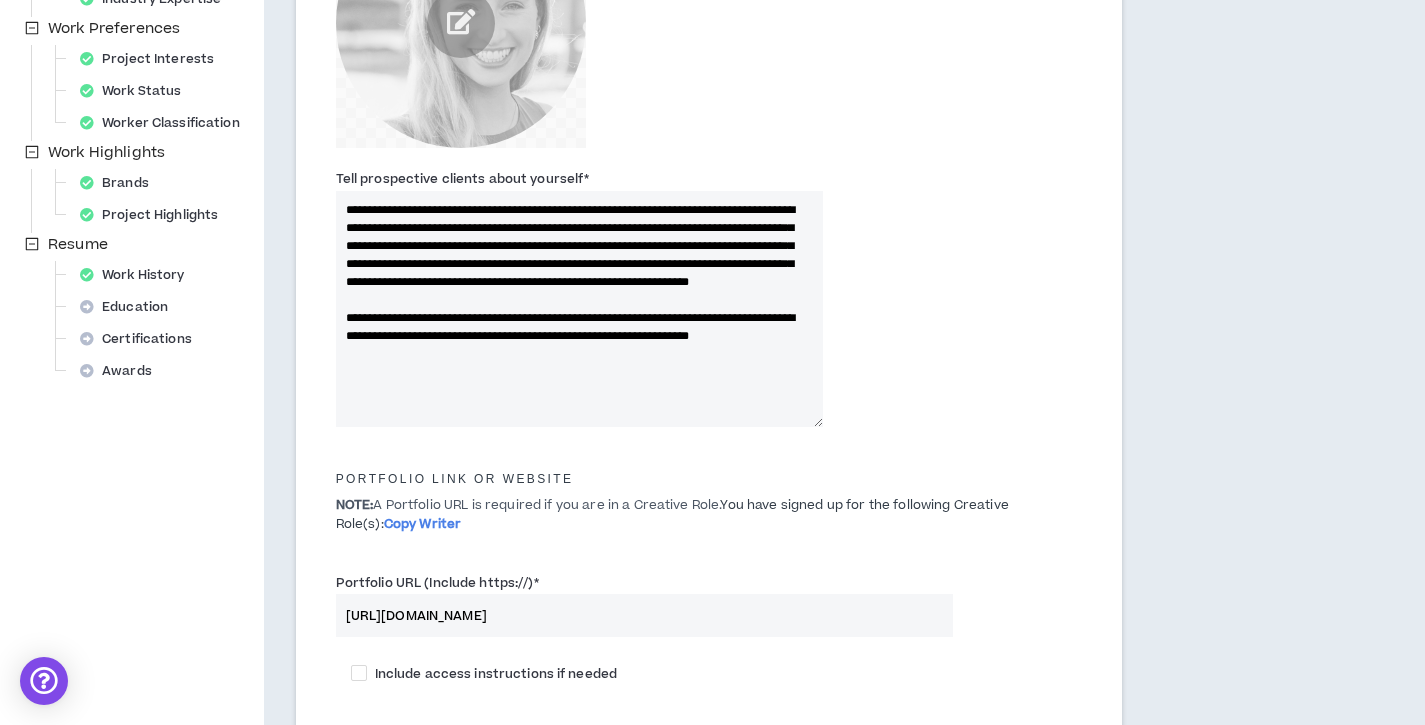 scroll, scrollTop: 553, scrollLeft: 0, axis: vertical 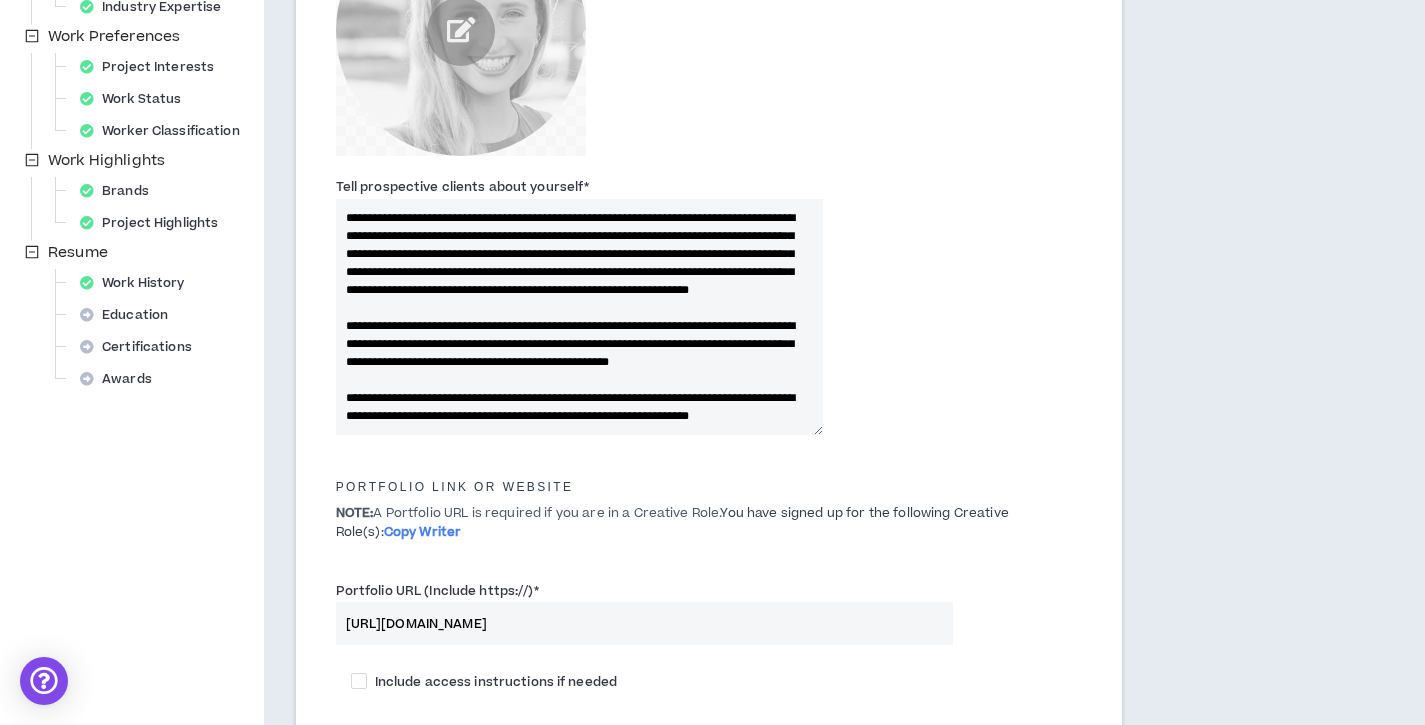 click on "**********" at bounding box center [580, 317] 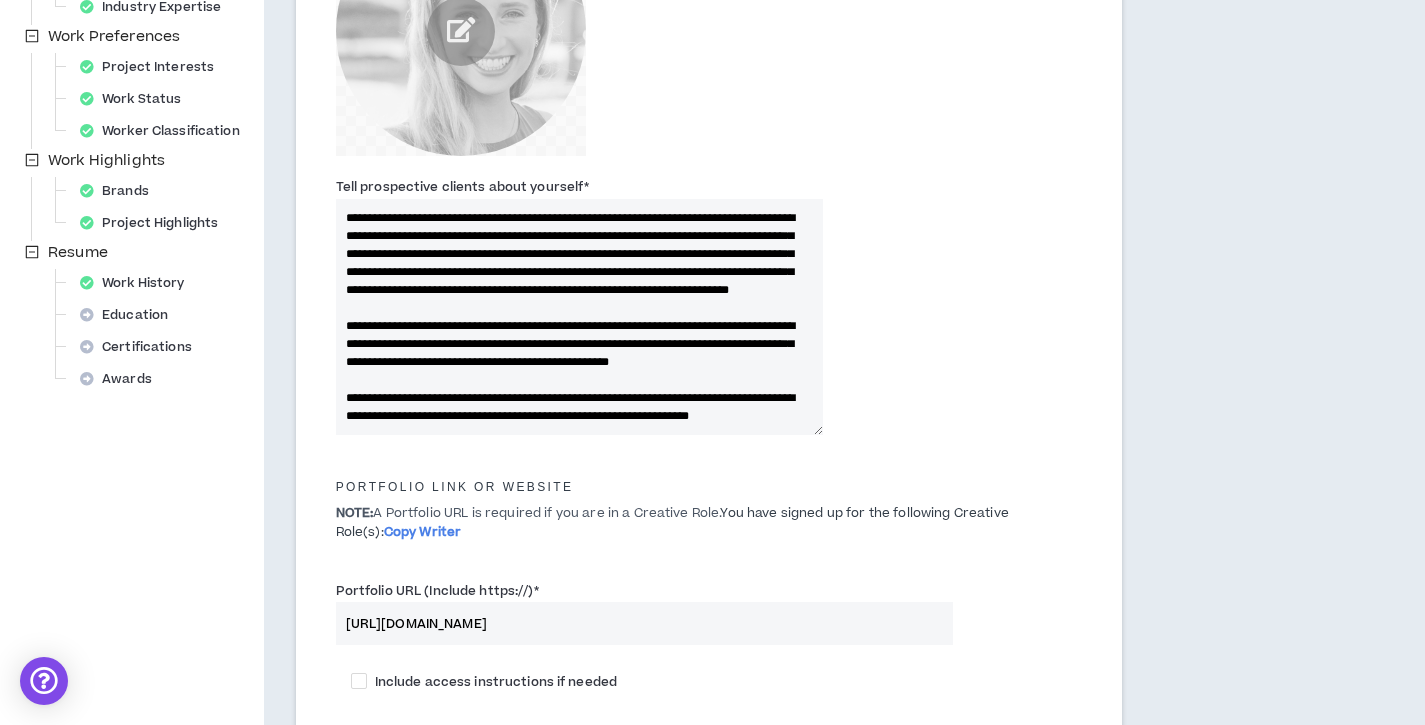 click on "**********" at bounding box center (580, 317) 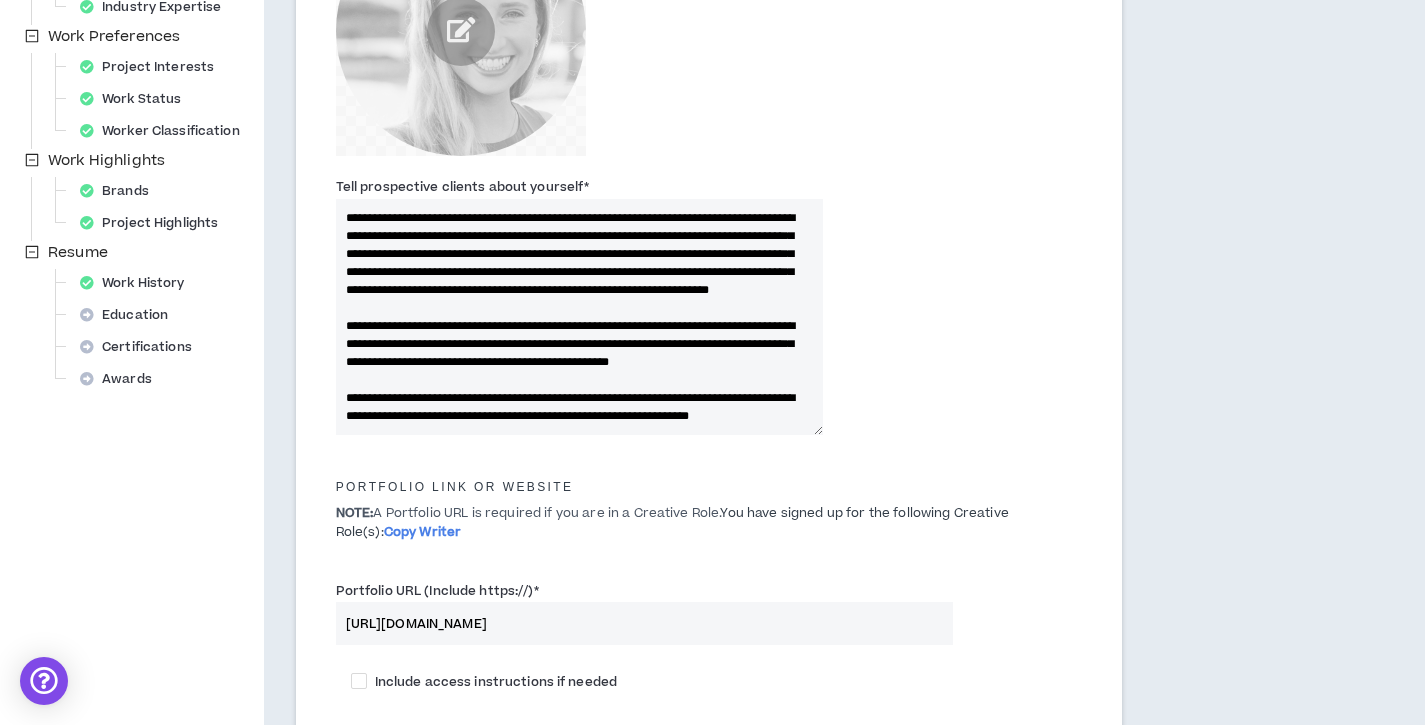 click on "**********" at bounding box center (580, 317) 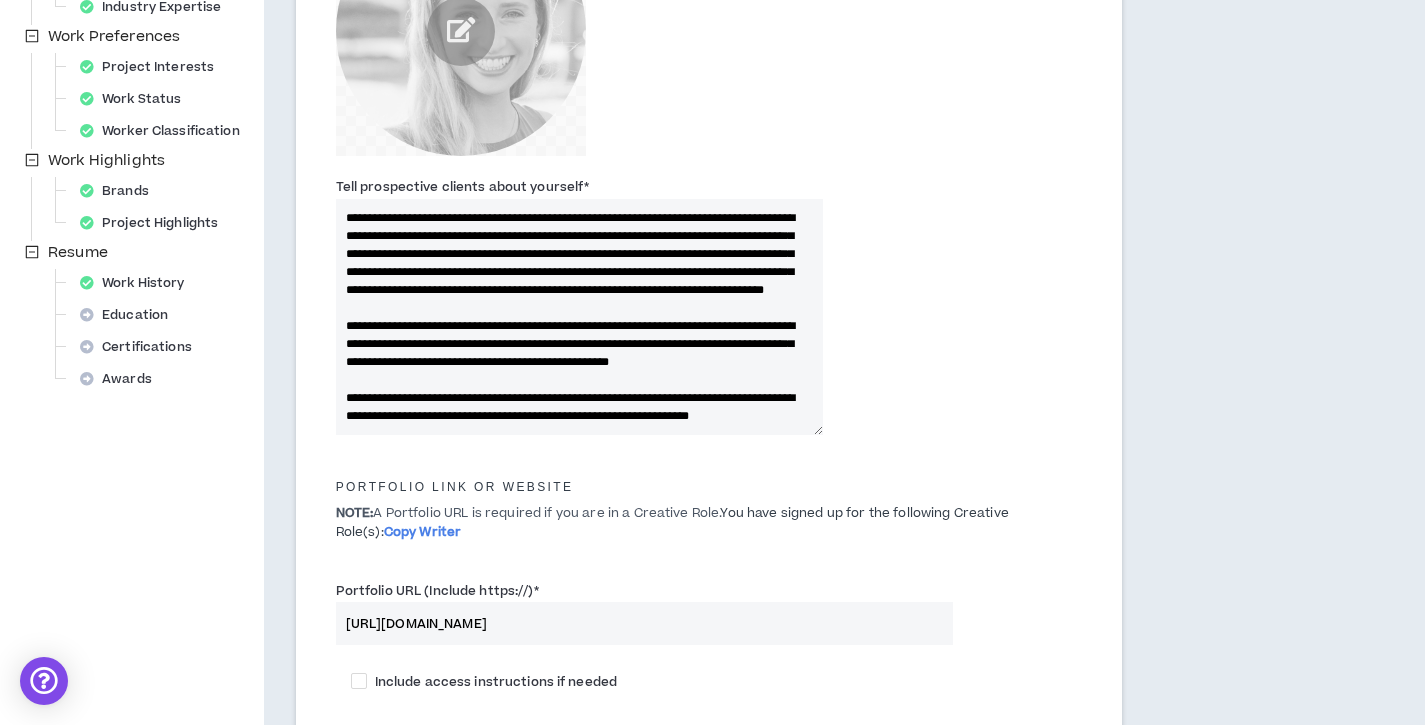 scroll, scrollTop: 20, scrollLeft: 0, axis: vertical 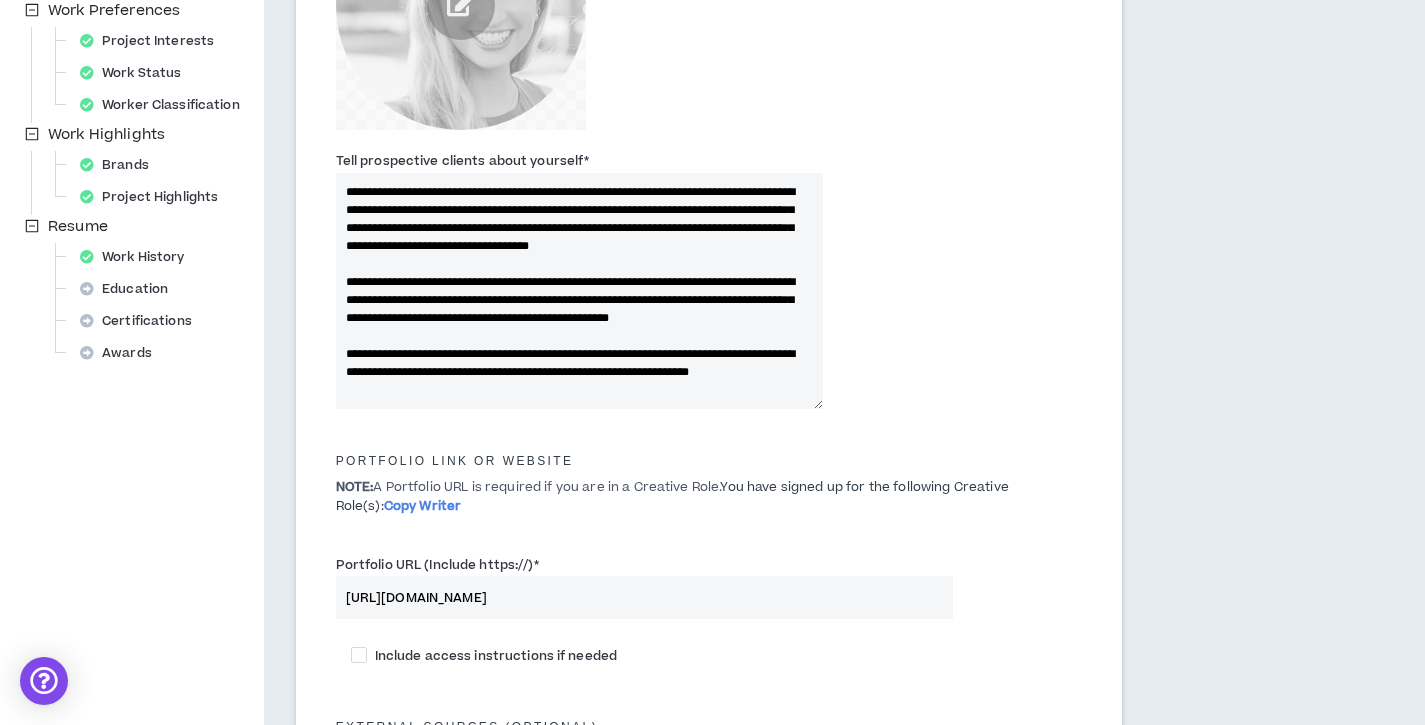 click on "**********" at bounding box center [580, 291] 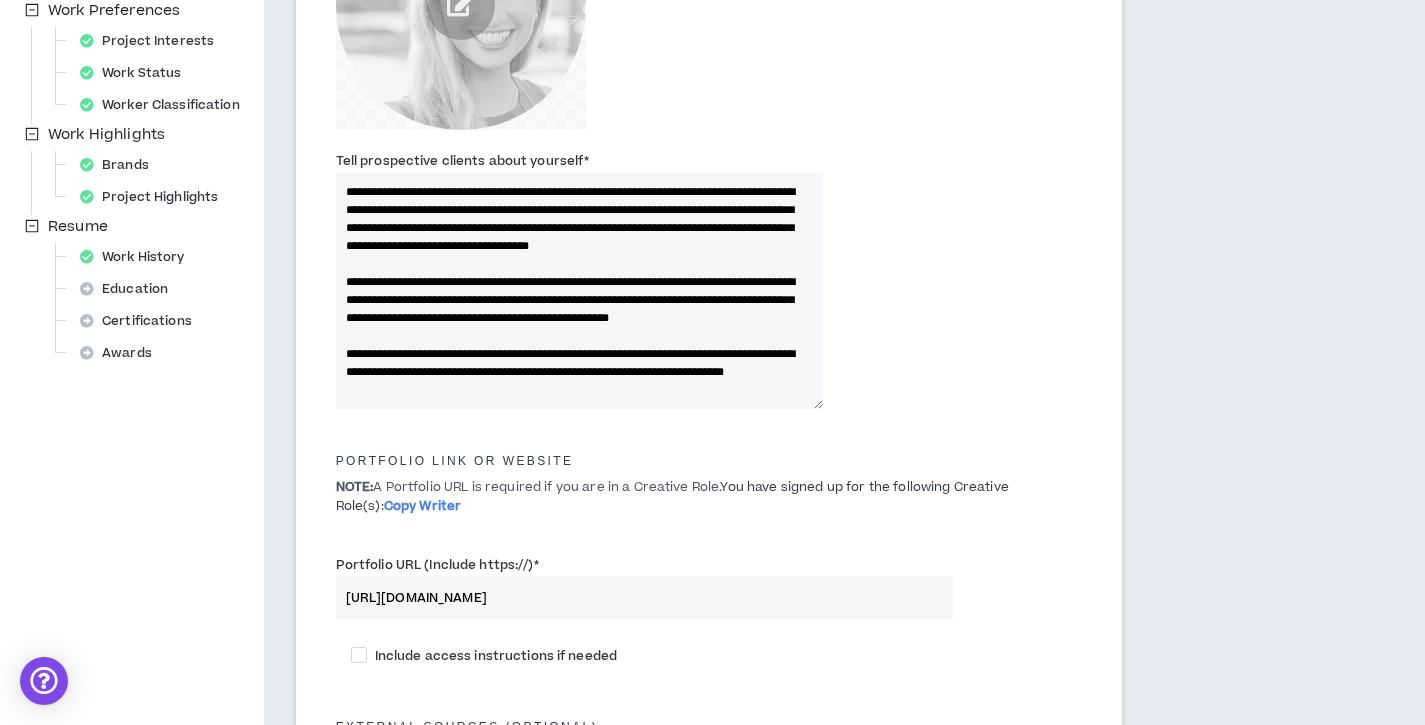 drag, startPoint x: 467, startPoint y: 373, endPoint x: 321, endPoint y: 375, distance: 146.0137 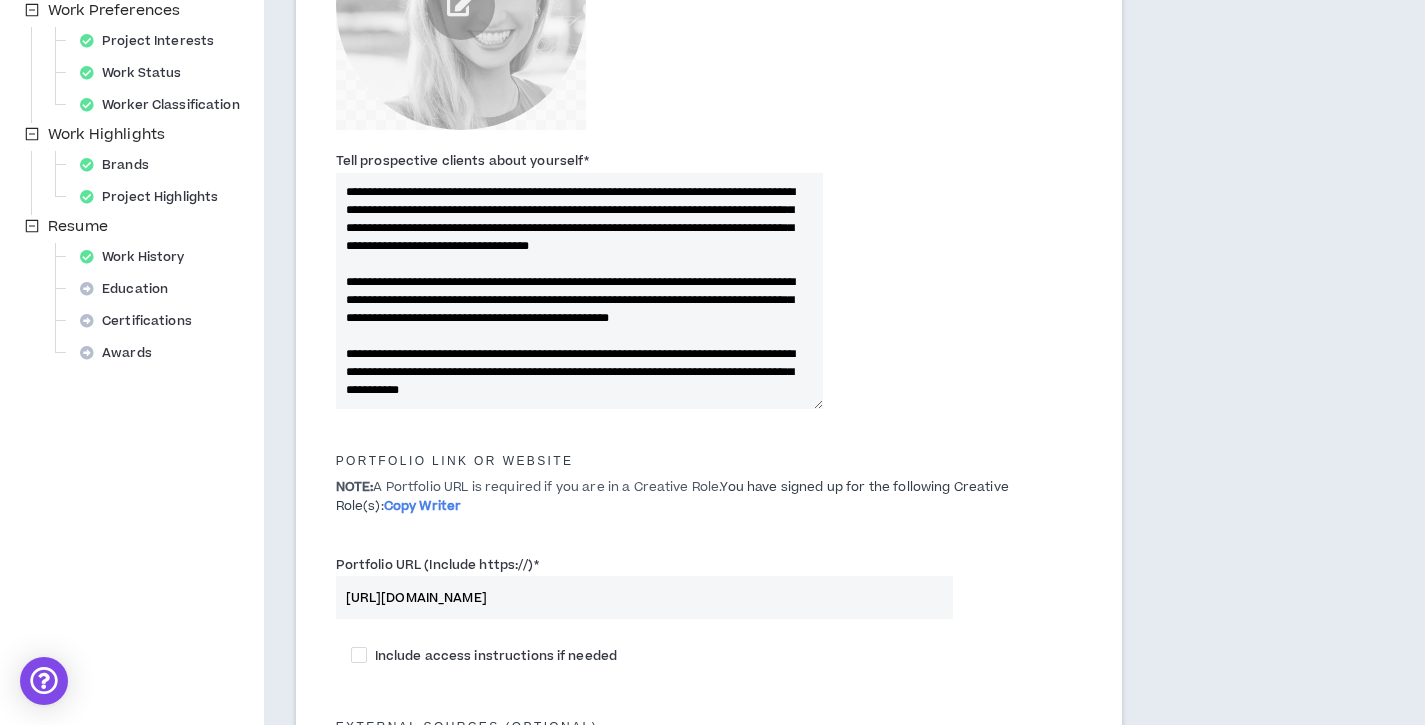 click on "**********" at bounding box center [580, 291] 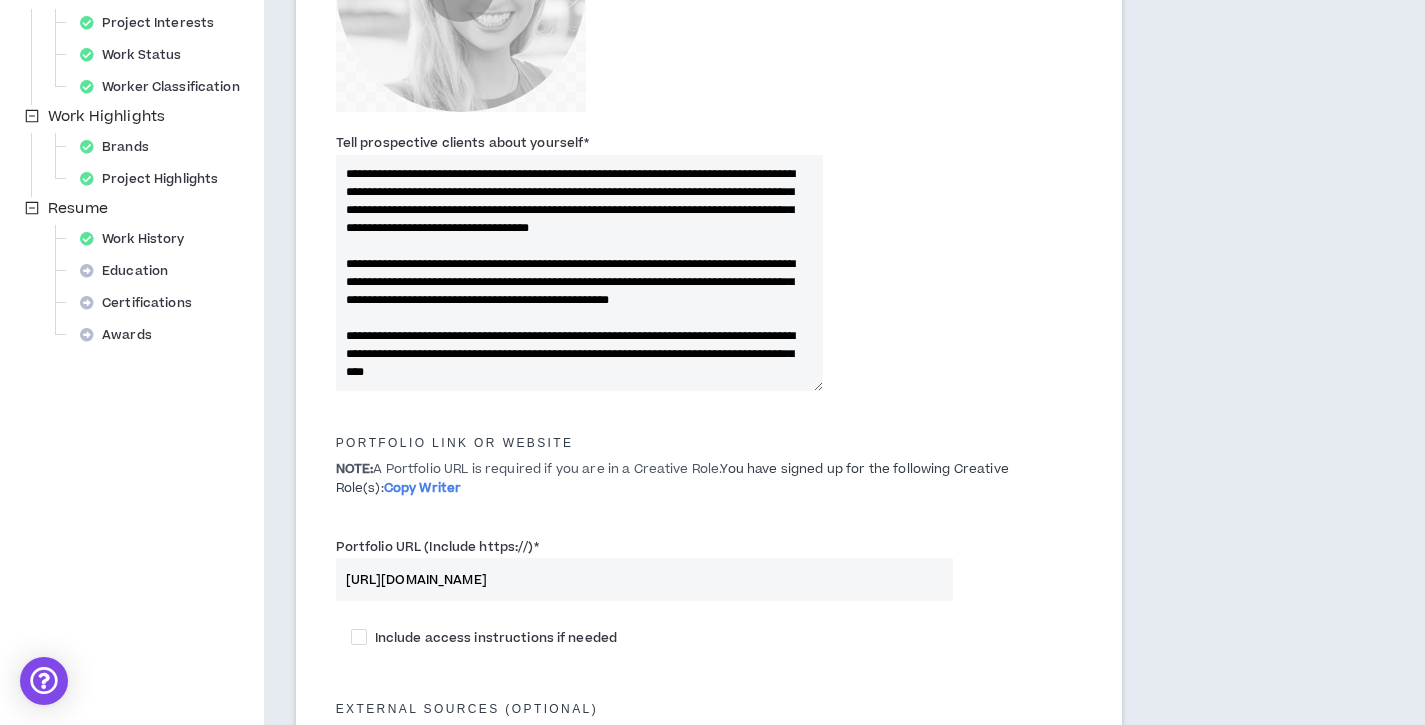 scroll, scrollTop: 599, scrollLeft: 0, axis: vertical 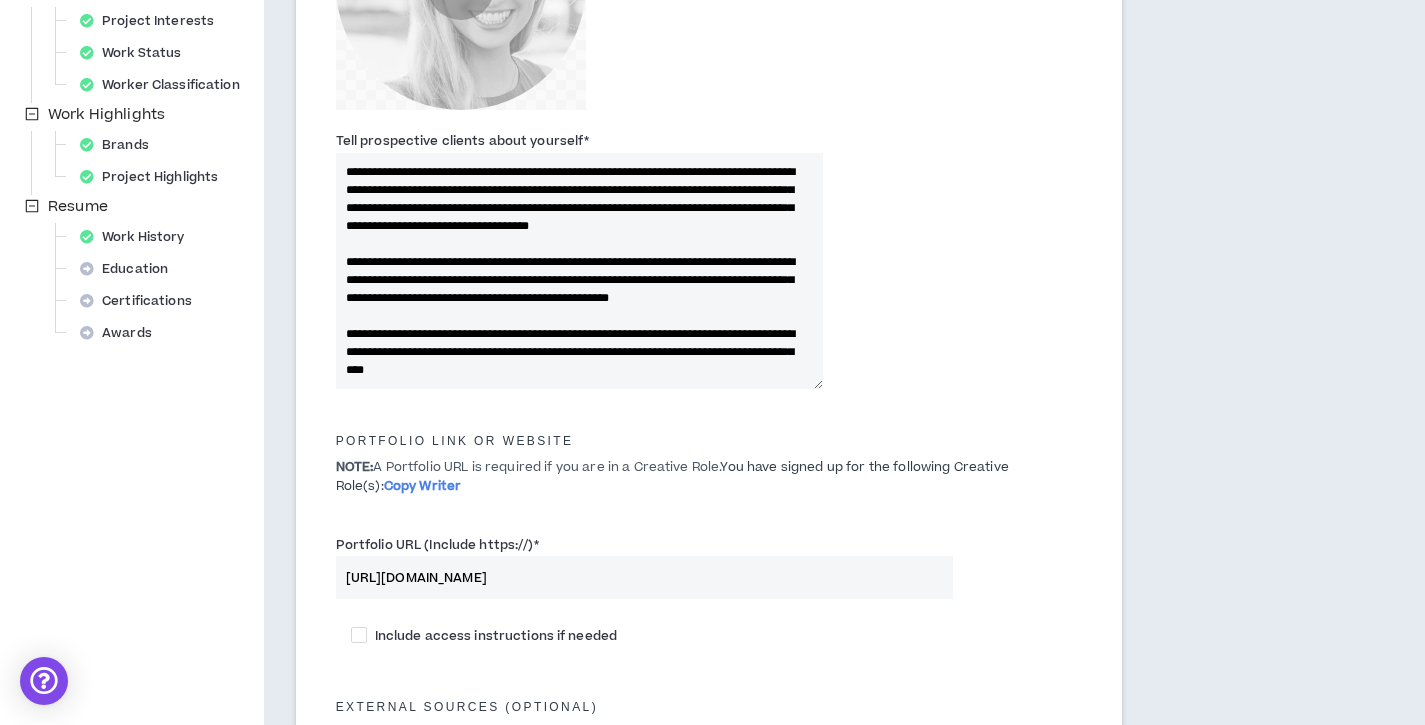 click on "**********" at bounding box center (580, 271) 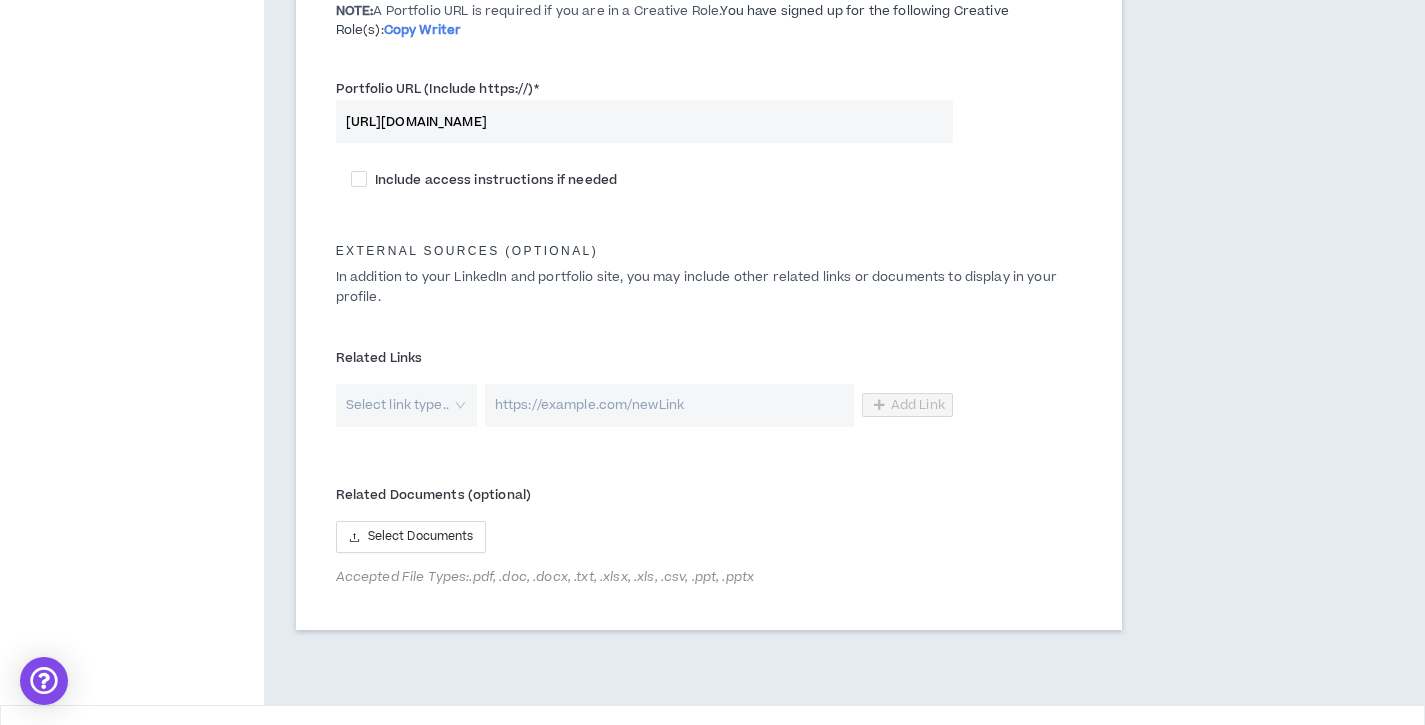 scroll, scrollTop: 1114, scrollLeft: 0, axis: vertical 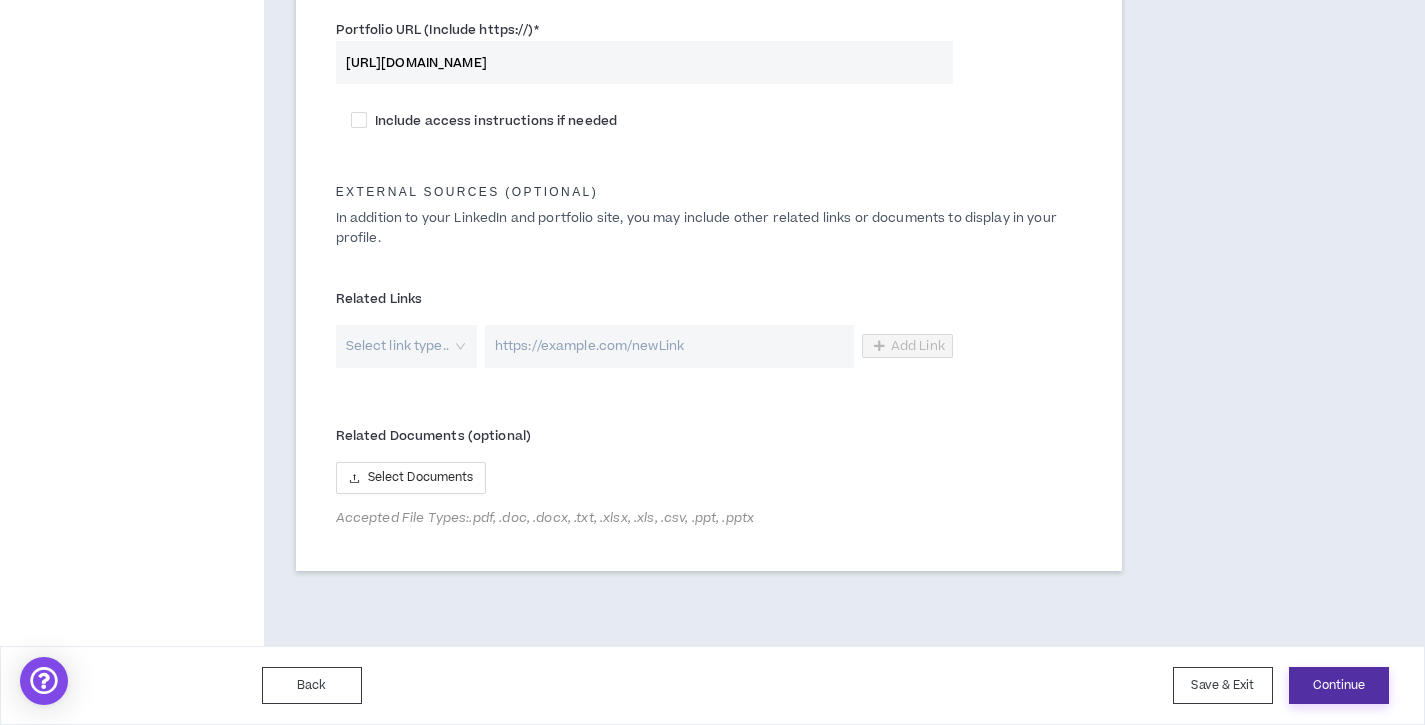 type on "**********" 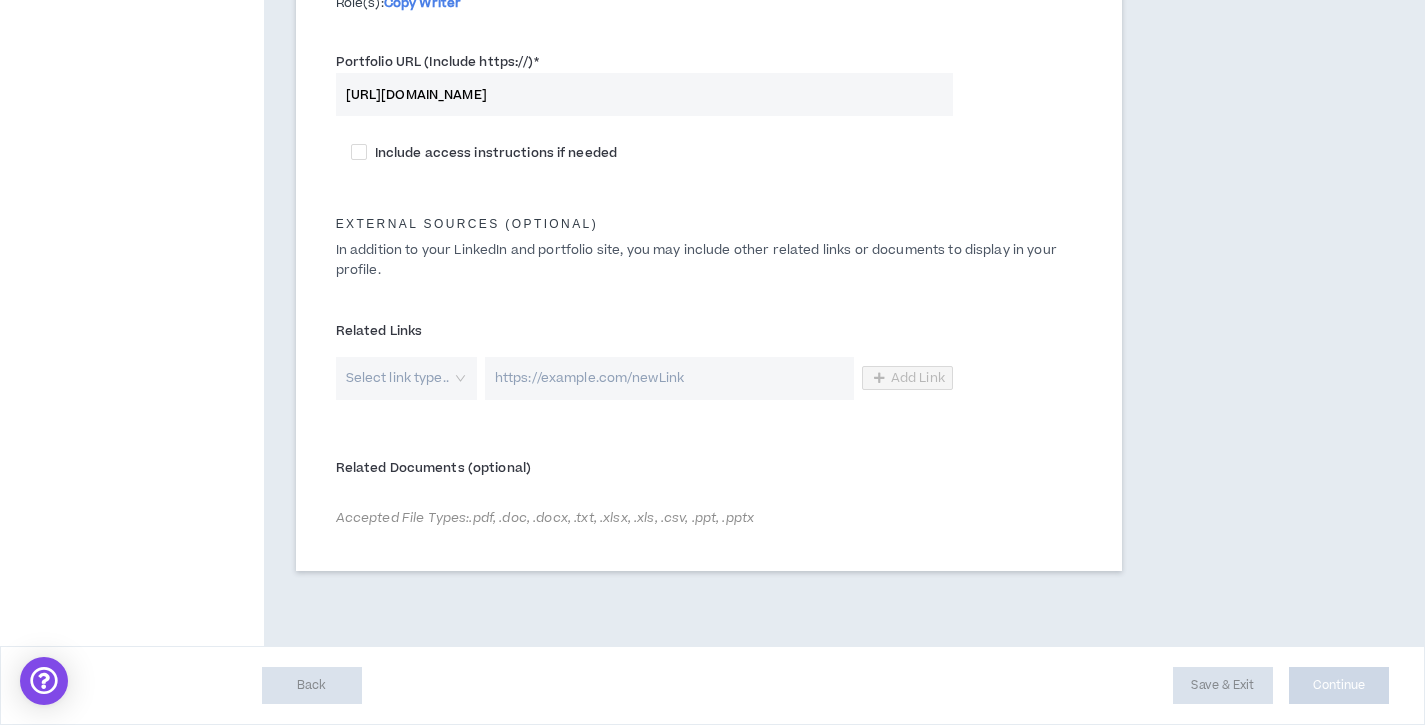scroll, scrollTop: 1082, scrollLeft: 0, axis: vertical 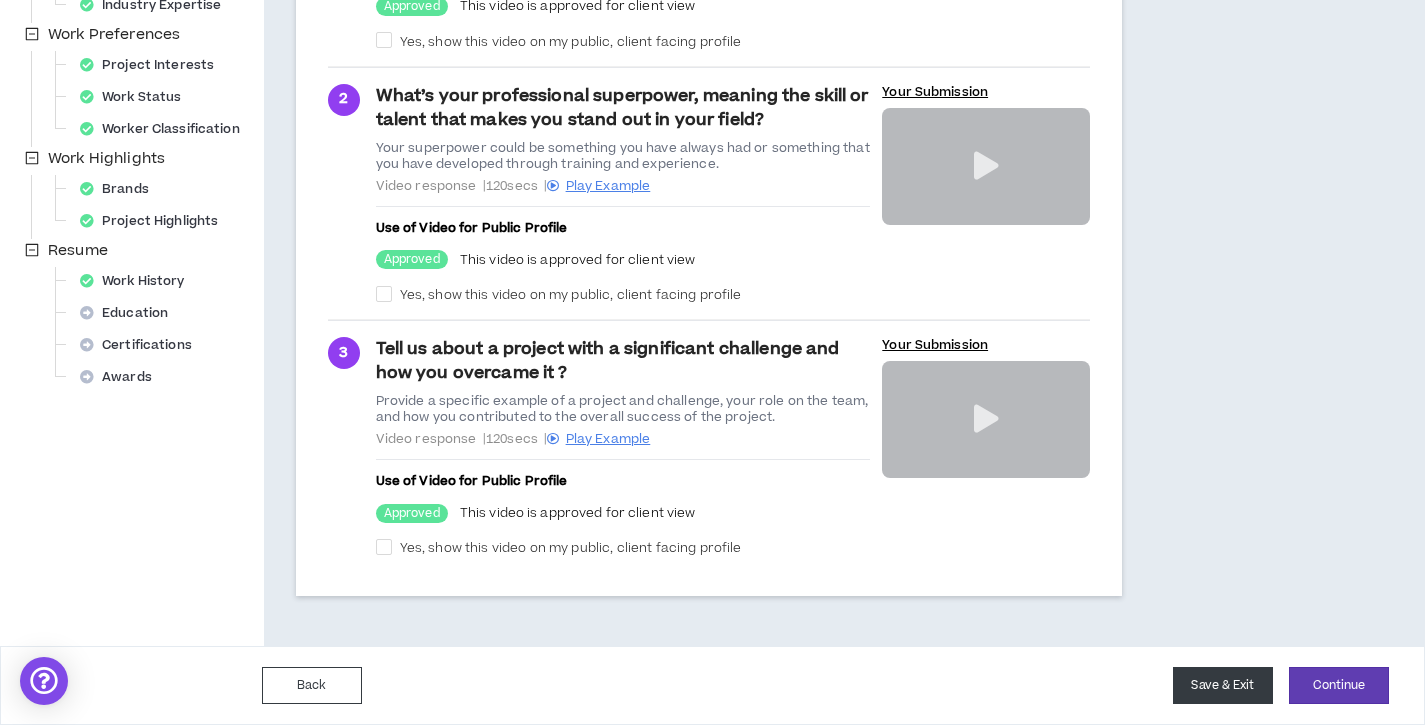 click on "Save & Exit" at bounding box center [1223, 685] 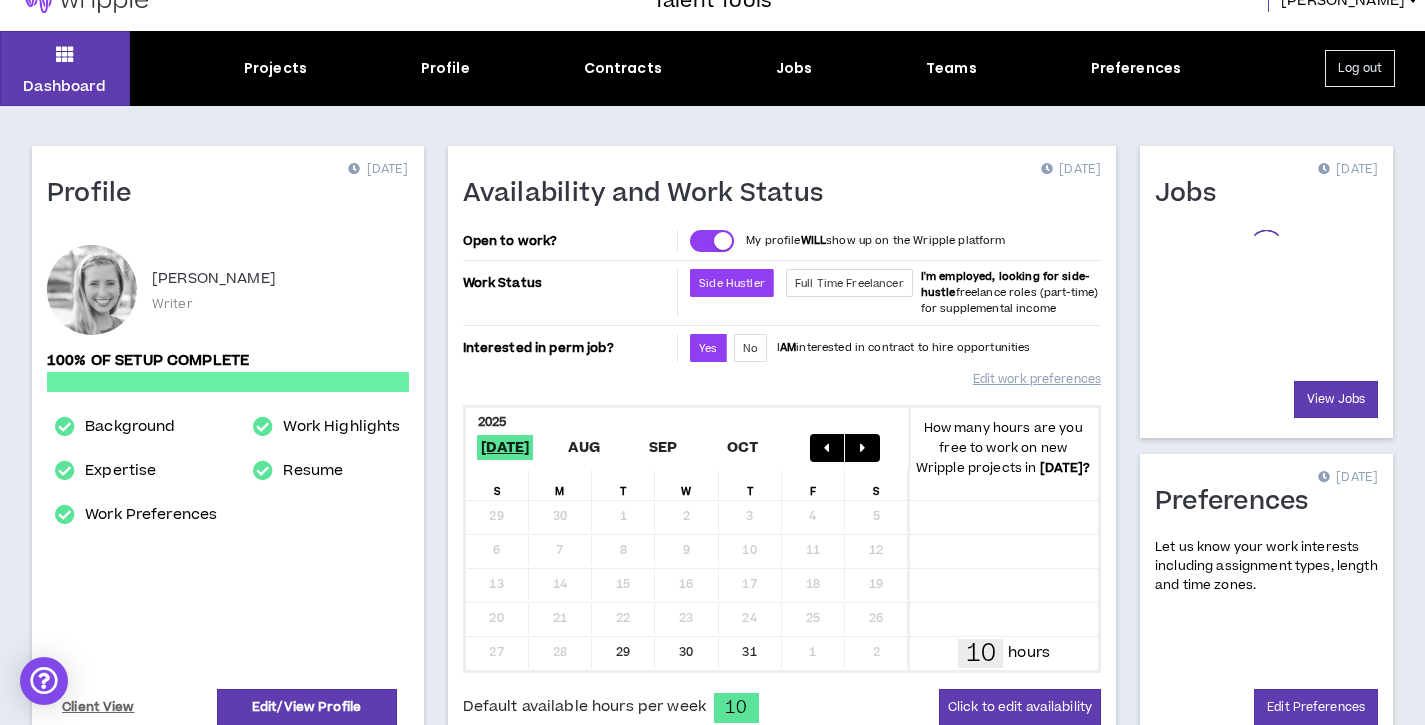 scroll, scrollTop: 0, scrollLeft: 0, axis: both 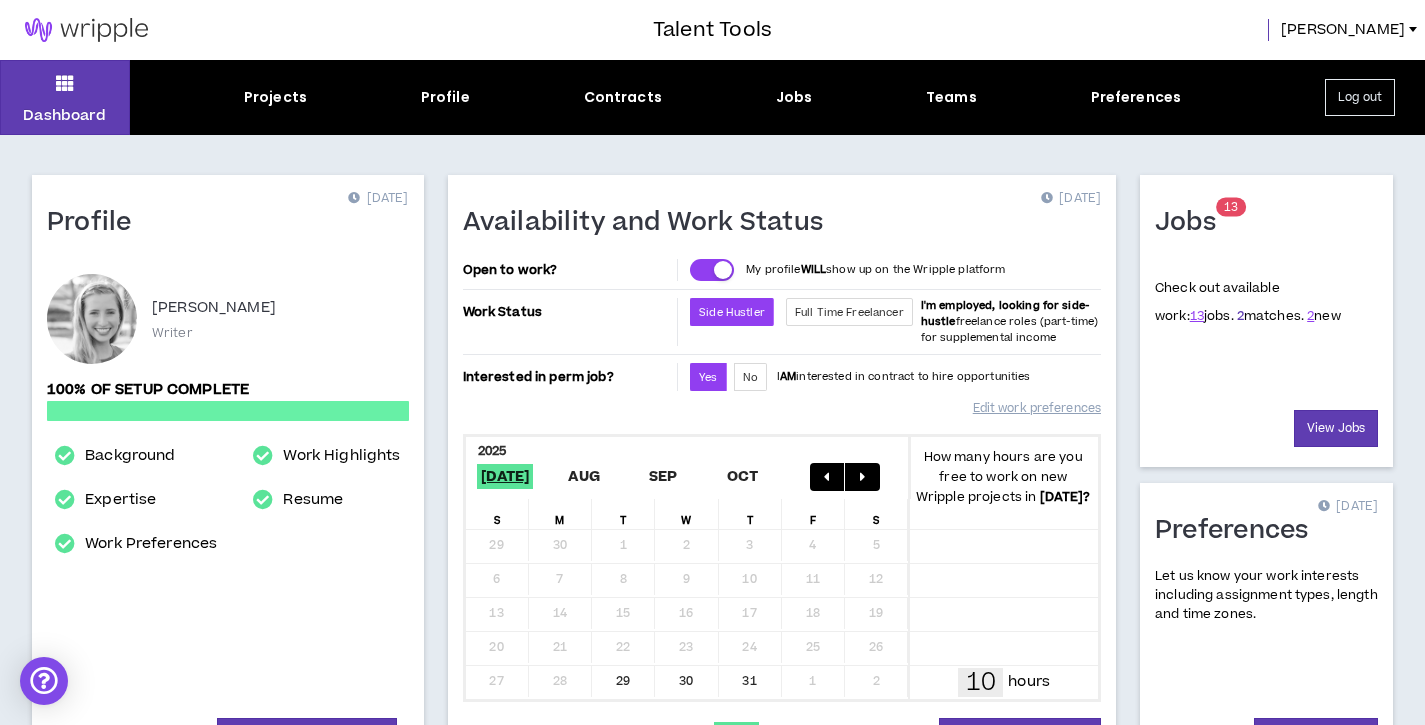 click on "2" at bounding box center (1240, 316) 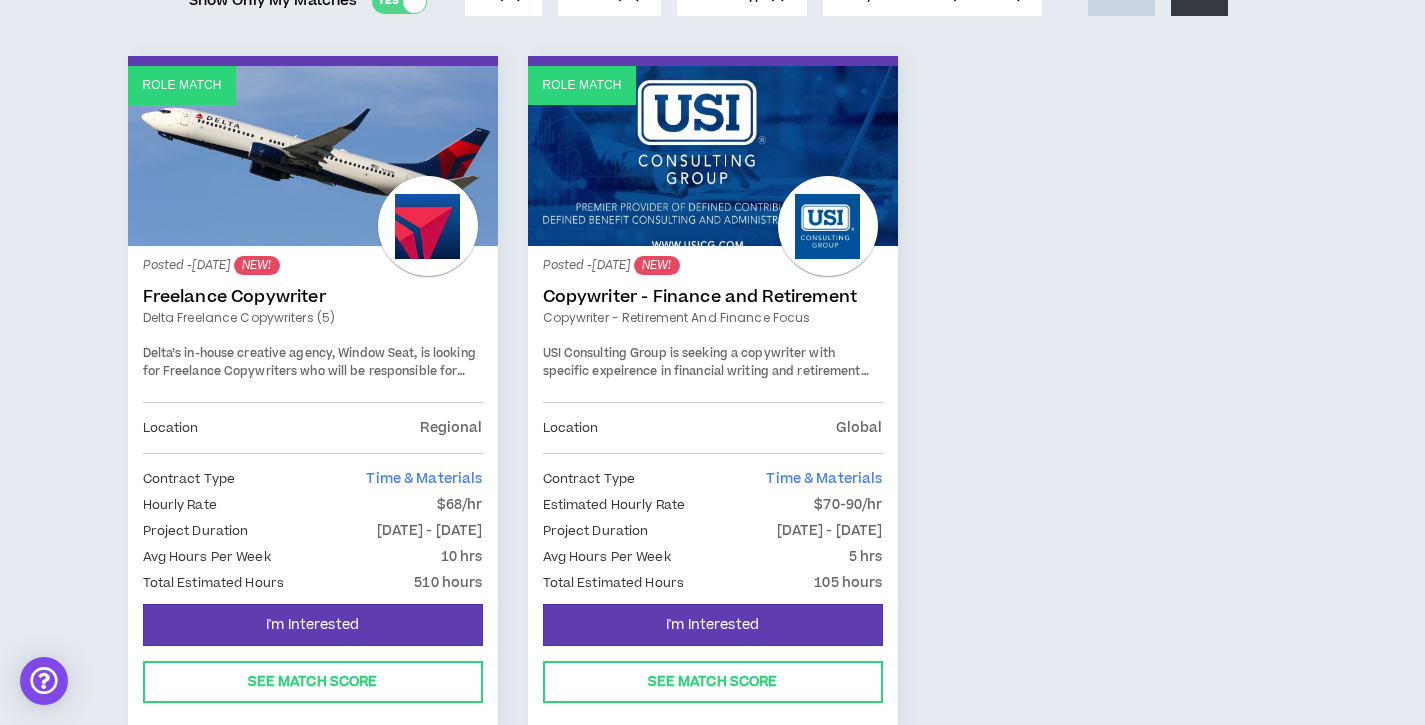 scroll, scrollTop: 311, scrollLeft: 0, axis: vertical 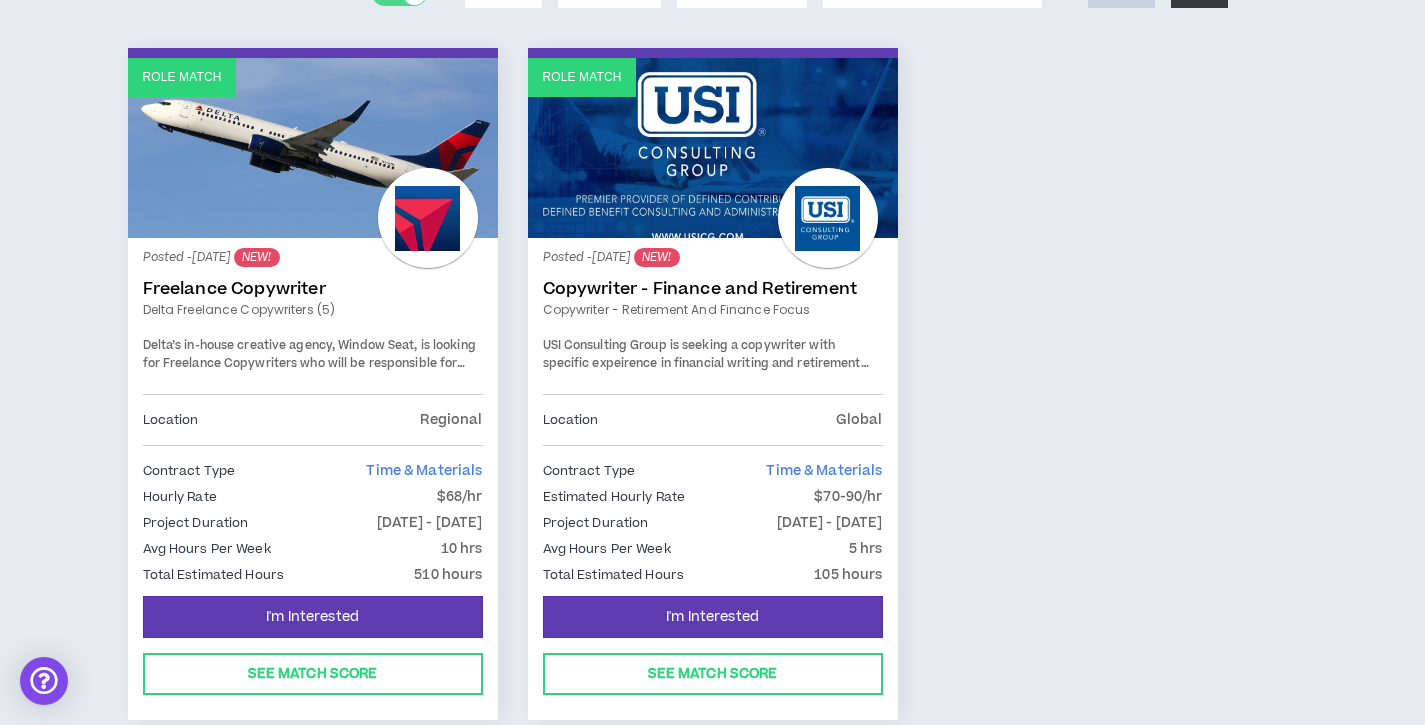 click on "Posted -  [DATE] NEW! Freelance Copywriter Delta Freelance Copywriters (5) Delta’s in-house creative agency, Window Seat, is looking for Freelance Copywriters who will be responsible for crafting copy for the Delta brand, on an as-needed basis. Anticipated 8-10 projects per quarter.  Fully remote.
You’ll partner with designers, strategists, and creative leads internally.   **PLEASE RESPOND NO LATER THAN 7/22 EOD.  ALL SELECTED CANDIDATES WILL BE REQUIRED TO COMPLETE A WRITING EXERCISE IF SHORTLISTED FOR INTERVIEWS.
KEY JOB FUNCTIONS:
·Copywriting – You can write creative headlines and clear, concise subheads and body copy. You can also pivot as necessary, taking direction and feedback to keep projects tracking with  their timelines.
·Ability to write to established concepts – You understand conceptual branding (big ideas / core themes) and can pair up with a designer or the wider team to bring necessary messaging to life.
·Ensure writing adheres brand standards." at bounding box center [313, 323] 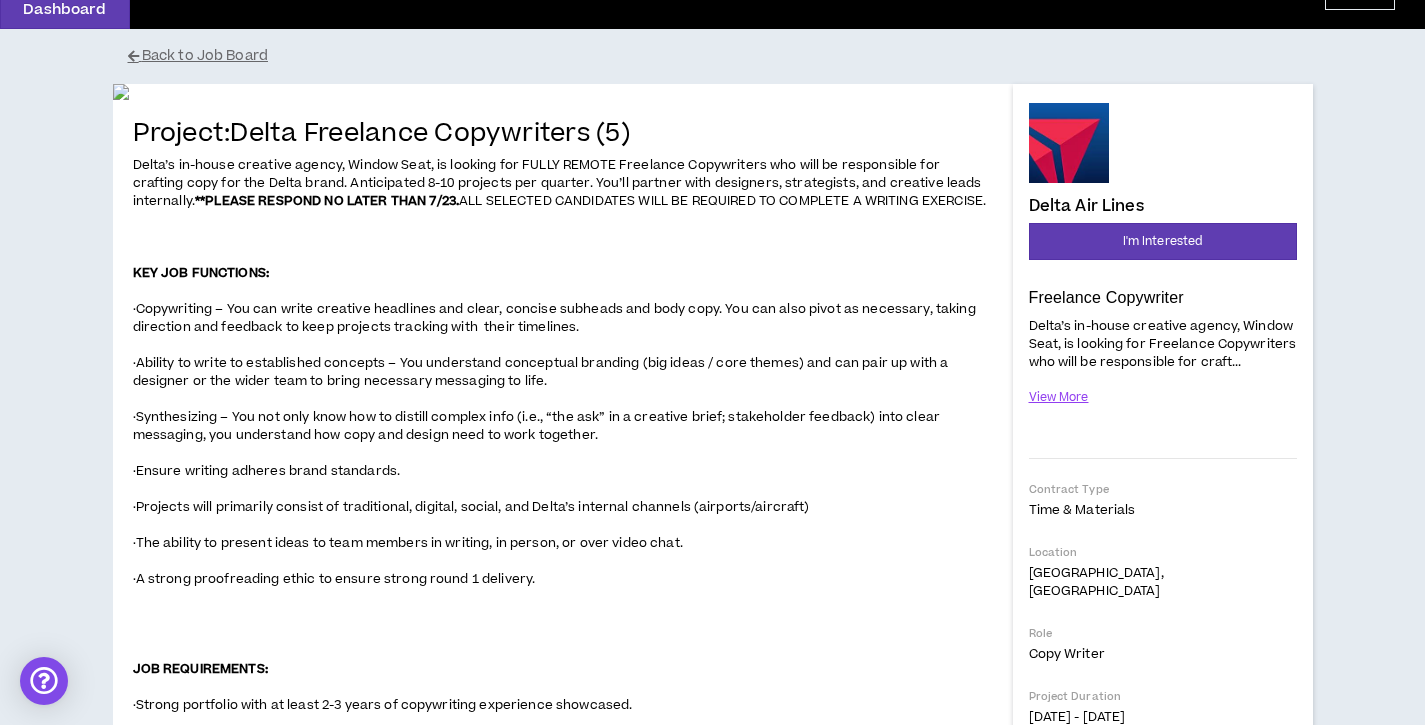 scroll, scrollTop: 108, scrollLeft: 0, axis: vertical 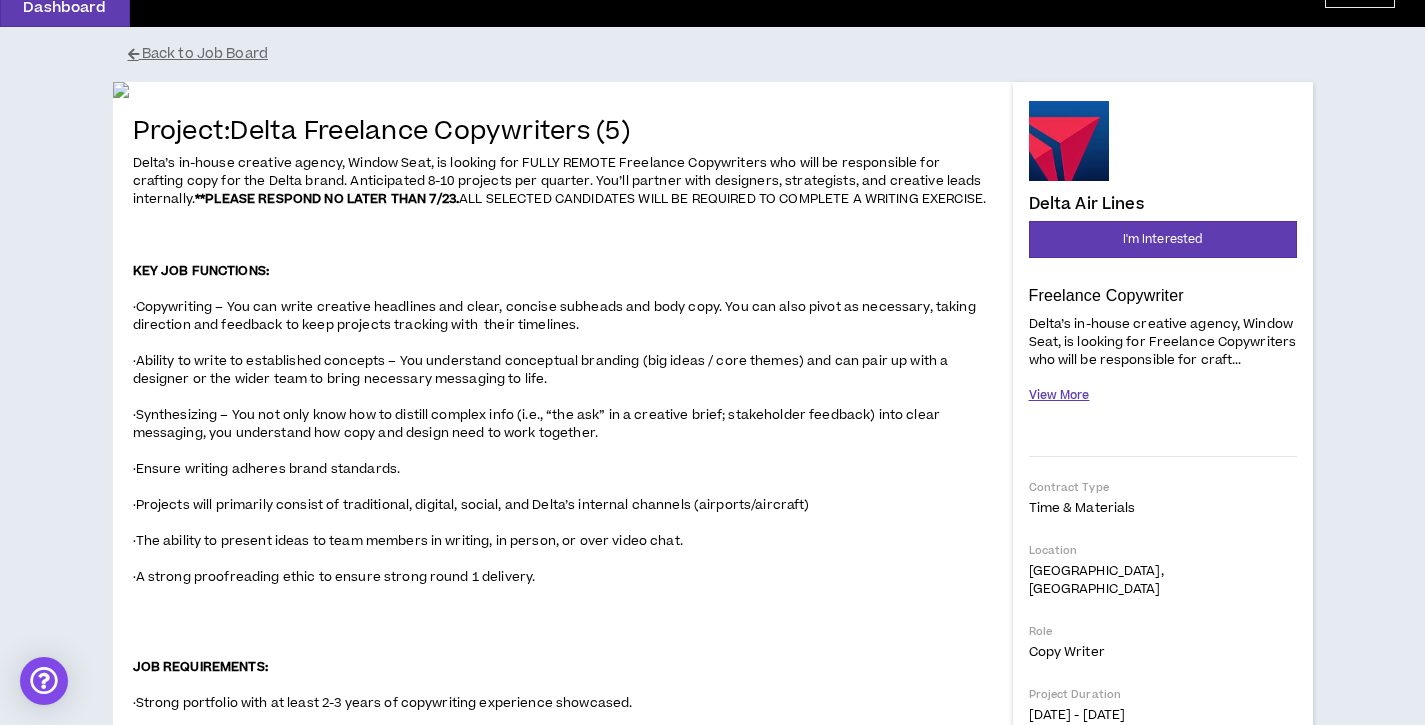 click on "View More" at bounding box center (1059, 395) 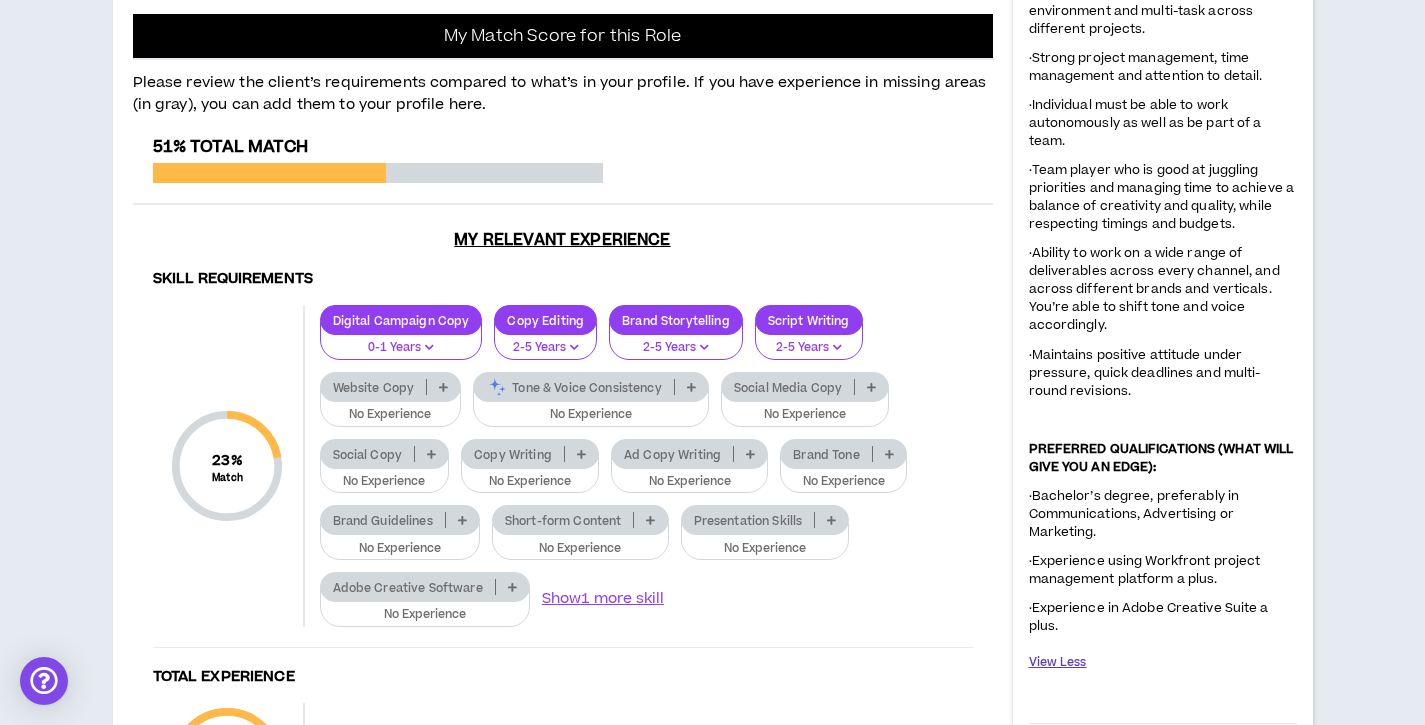 scroll, scrollTop: 1480, scrollLeft: 0, axis: vertical 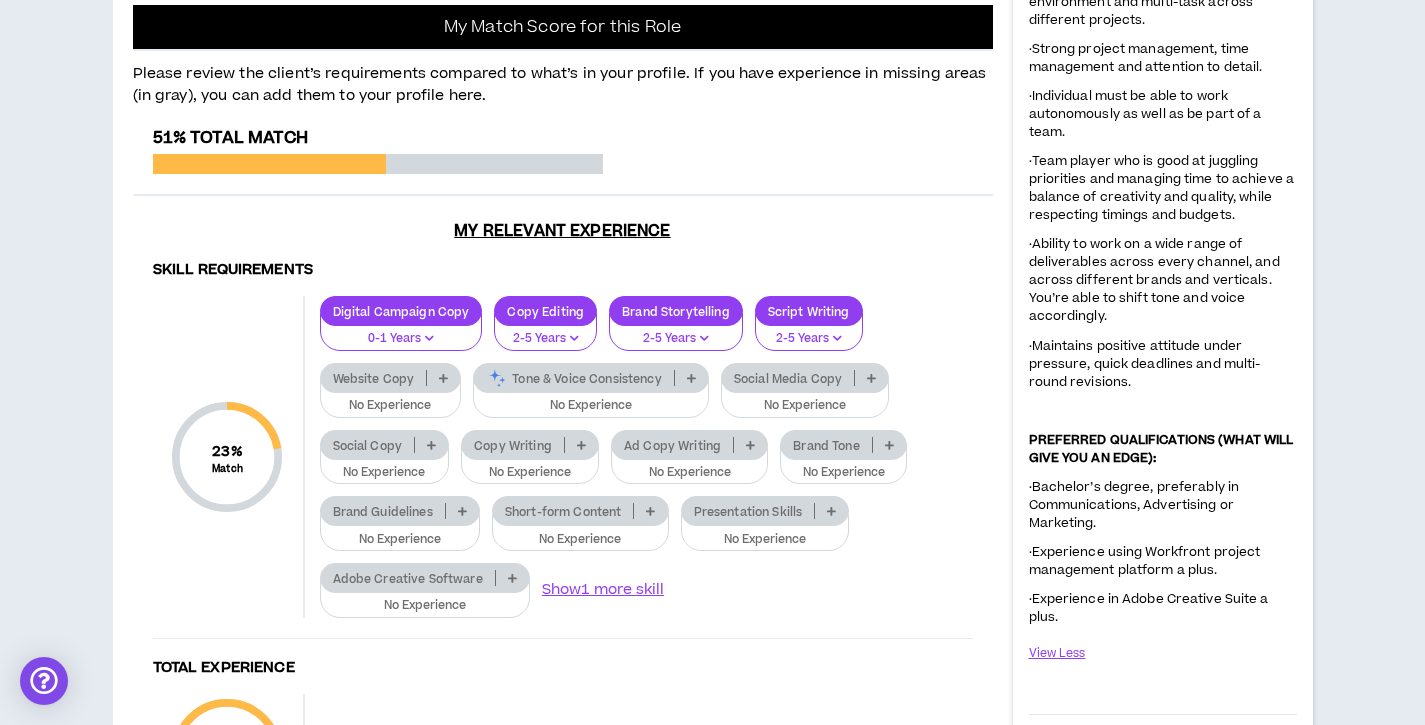 click on "·Experience using Workfront project management platform a plus." at bounding box center [1145, 561] 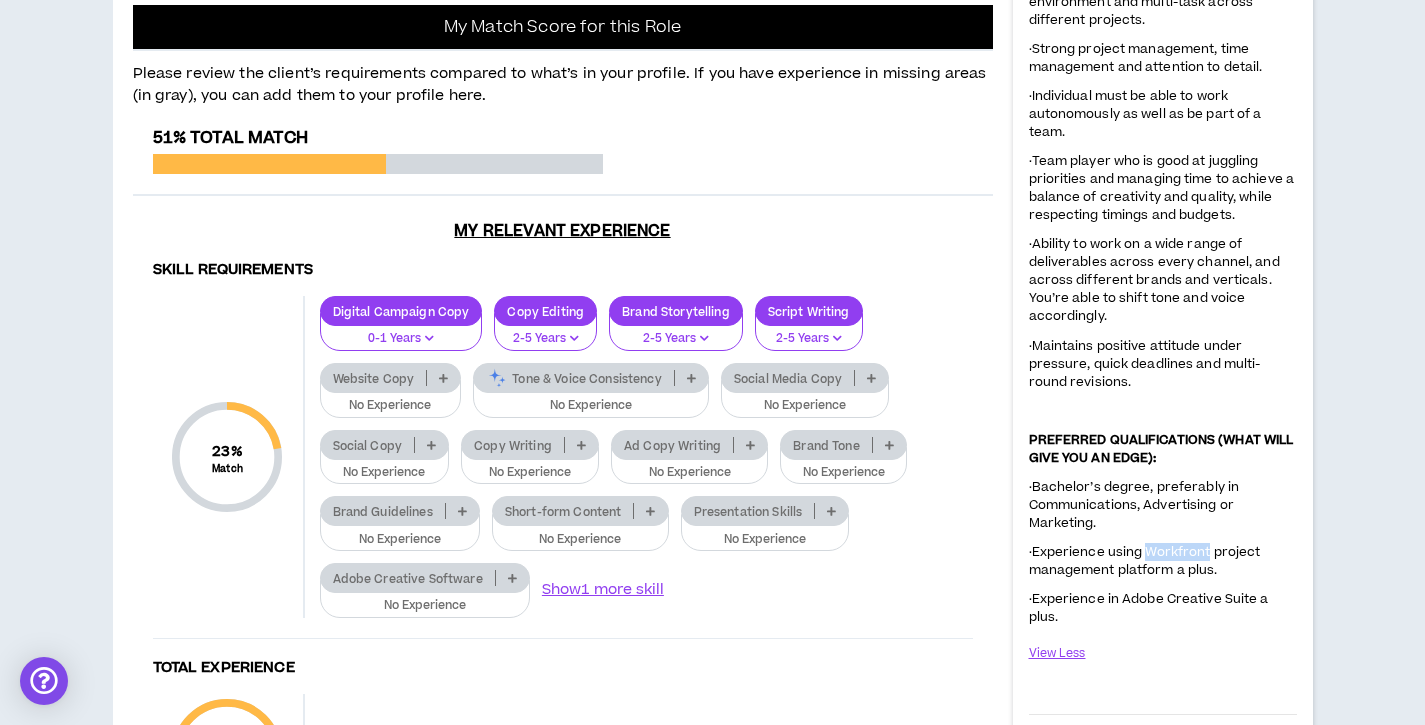 click on "·Experience using Workfront project management platform a plus." at bounding box center [1145, 561] 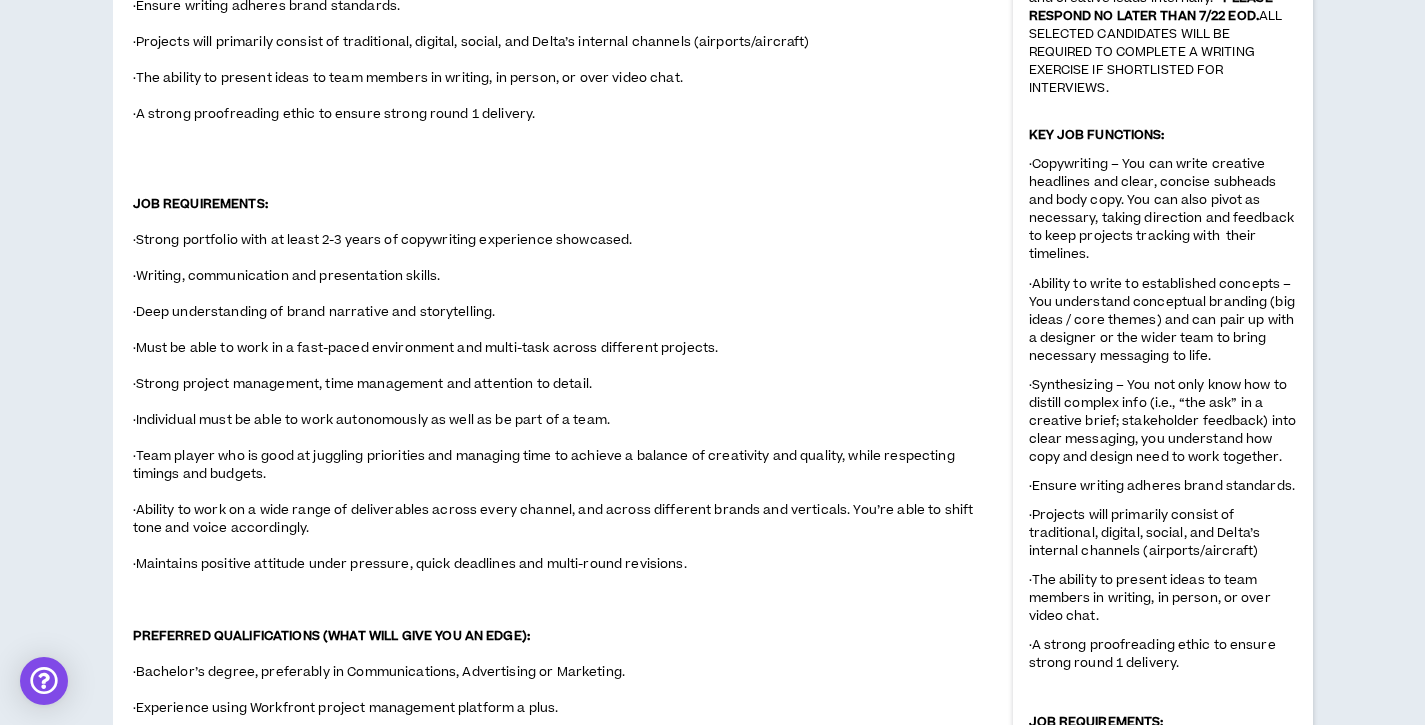 scroll, scrollTop: 570, scrollLeft: 0, axis: vertical 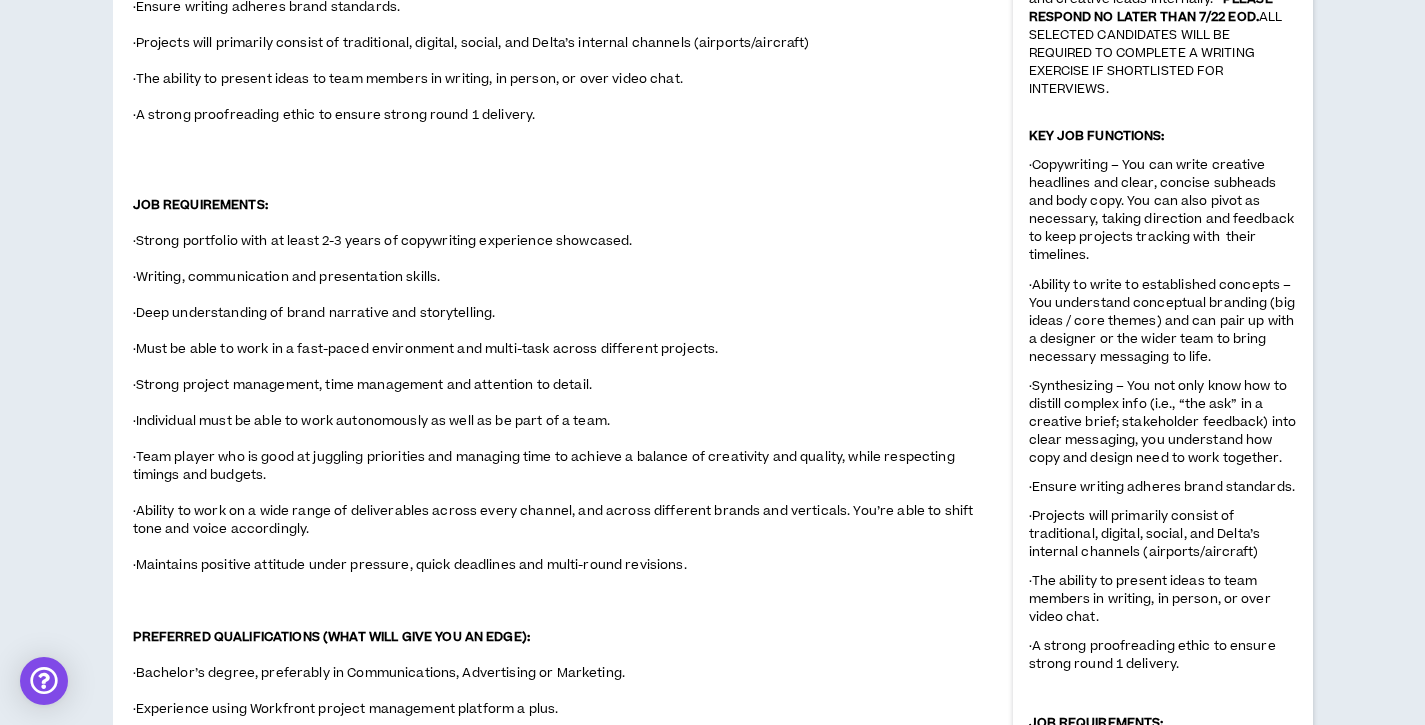 click on "Delta’s in-house creative agency, Window Seat, is looking for FULLY REMOTE Freelance Copywriters who will be responsible for crafting copy for the Delta brand. Anticipated 8-10 projects per quarter.  You’ll partner with designers, strategists, and creative leads internally.  **PLEASE RESPOND NO LATER THAN 7/23.  ALL SELECTED CANDIDATES WILL BE REQUIRED TO COMPLETE A WRITING EXERCISE. KEY JOB FUNCTIONS:  ·Copywriting – You can write creative headlines and clear, concise subheads and body copy. You can also pivot as necessary, taking direction and feedback to keep projects tracking with  their timelines.  ·Ability to write to established concepts – You understand conceptual branding (big ideas / core themes) and can pair up with a designer or the wider team to bring necessary messaging to life. ·Ensure writing adheres brand standards. ·Projects will primarily consist of traditional, digital, social, and Delta’s internal channels (airports/aircraft) JOB REQUIREMENTS:" at bounding box center (563, 241) 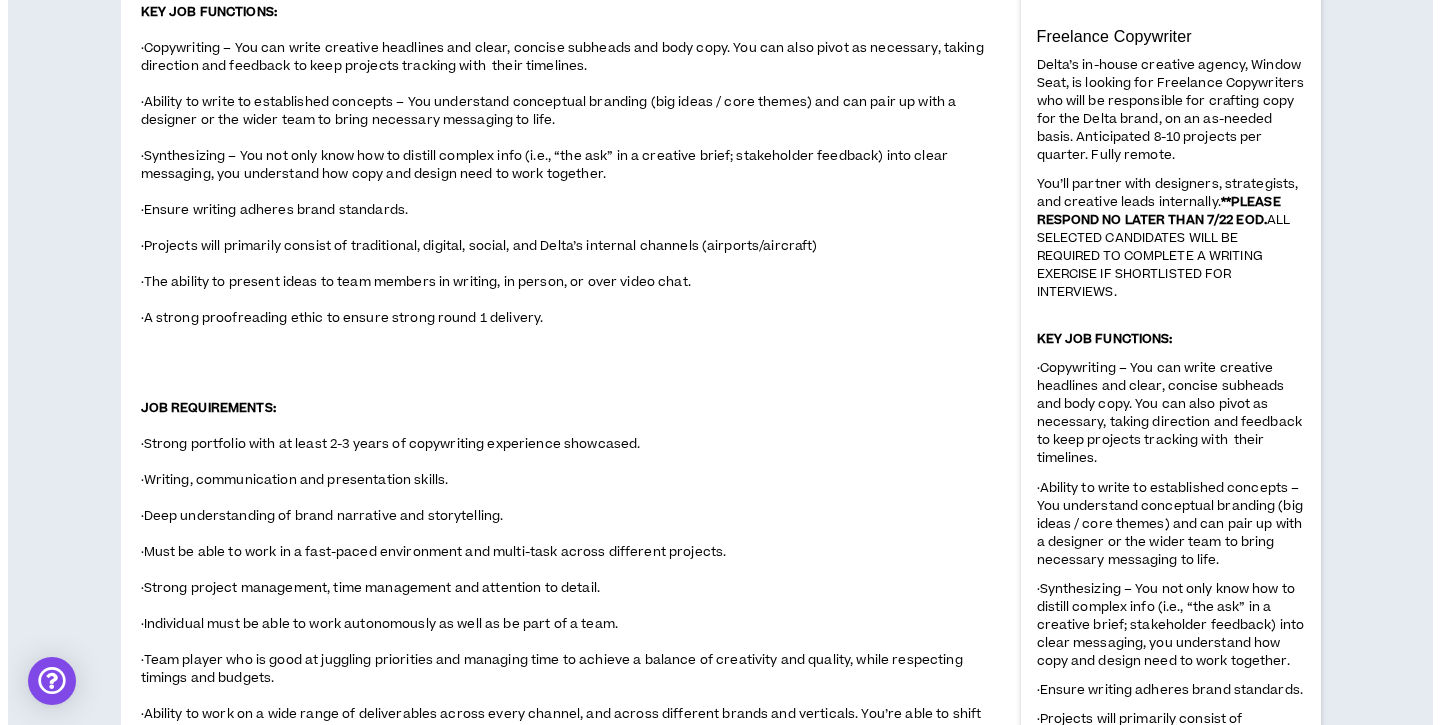 scroll, scrollTop: 0, scrollLeft: 0, axis: both 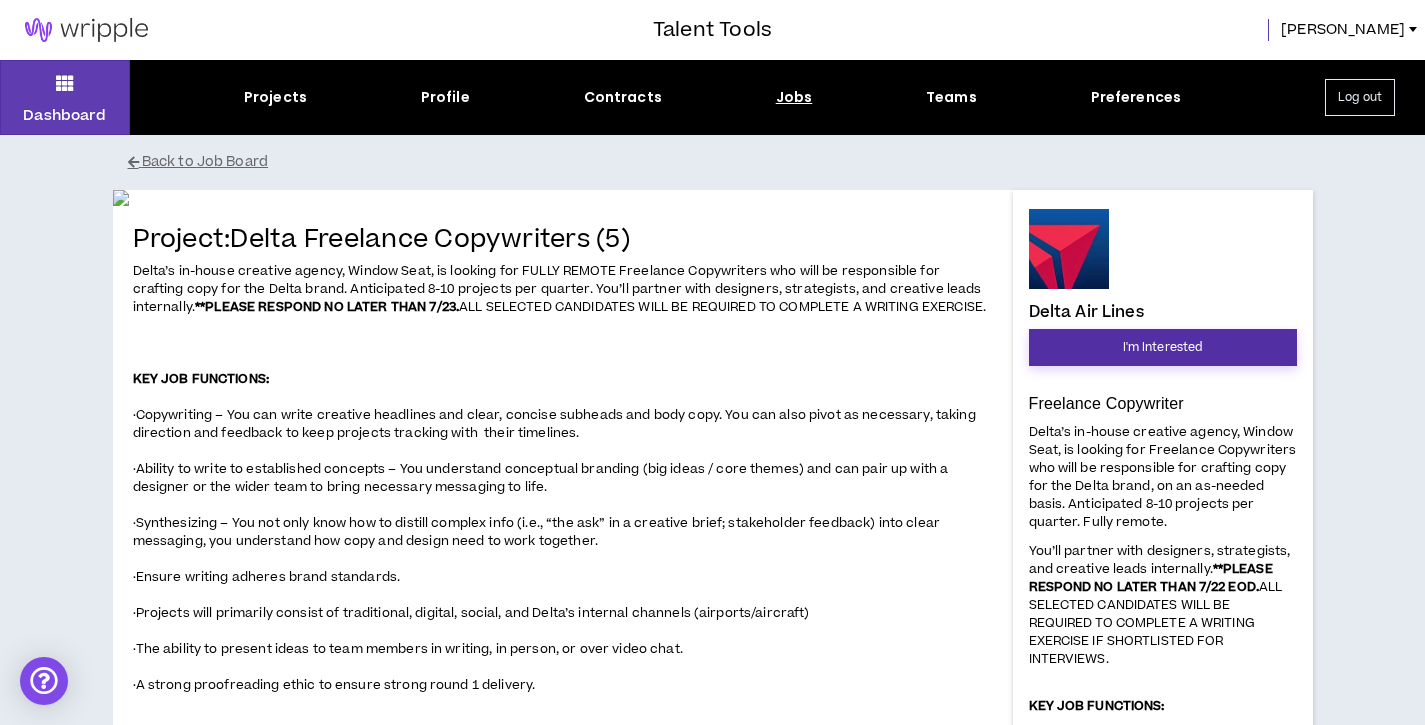 click on "I'm Interested" at bounding box center [1163, 347] 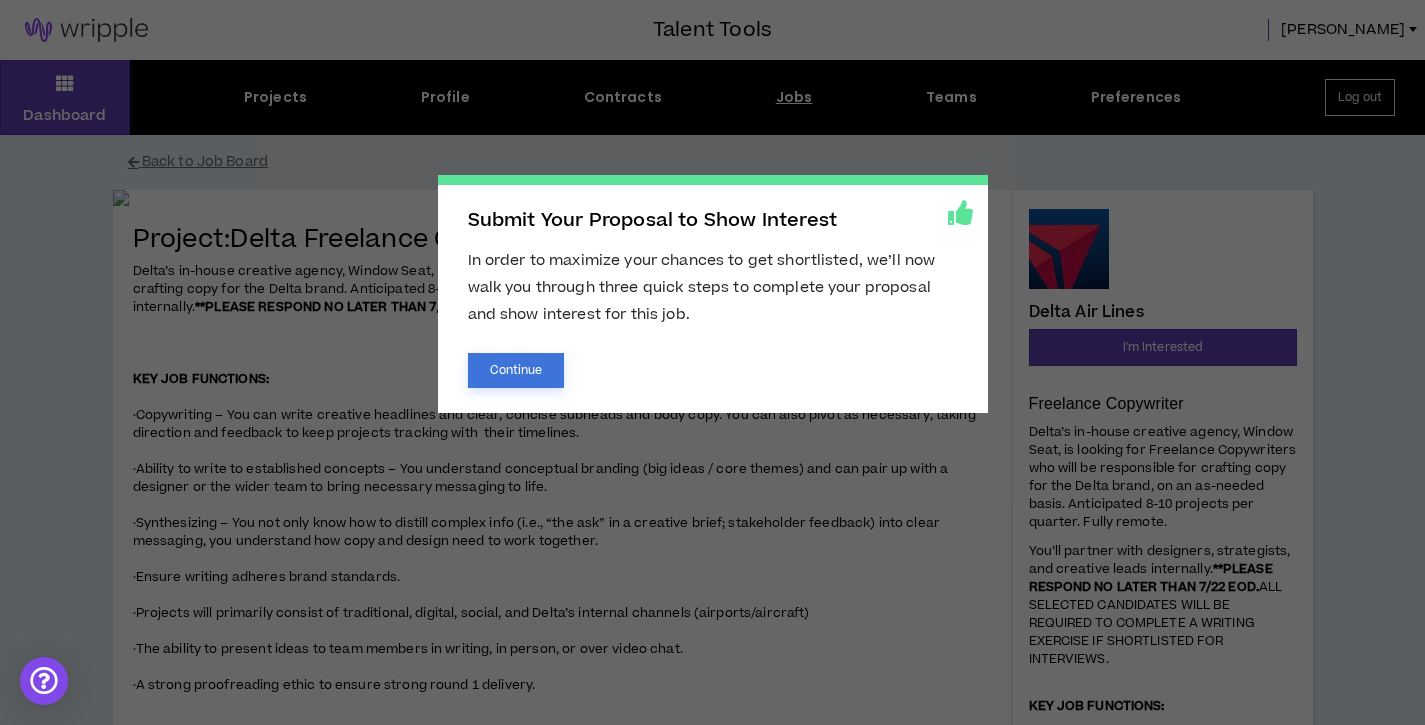 click on "Continue" at bounding box center [516, 370] 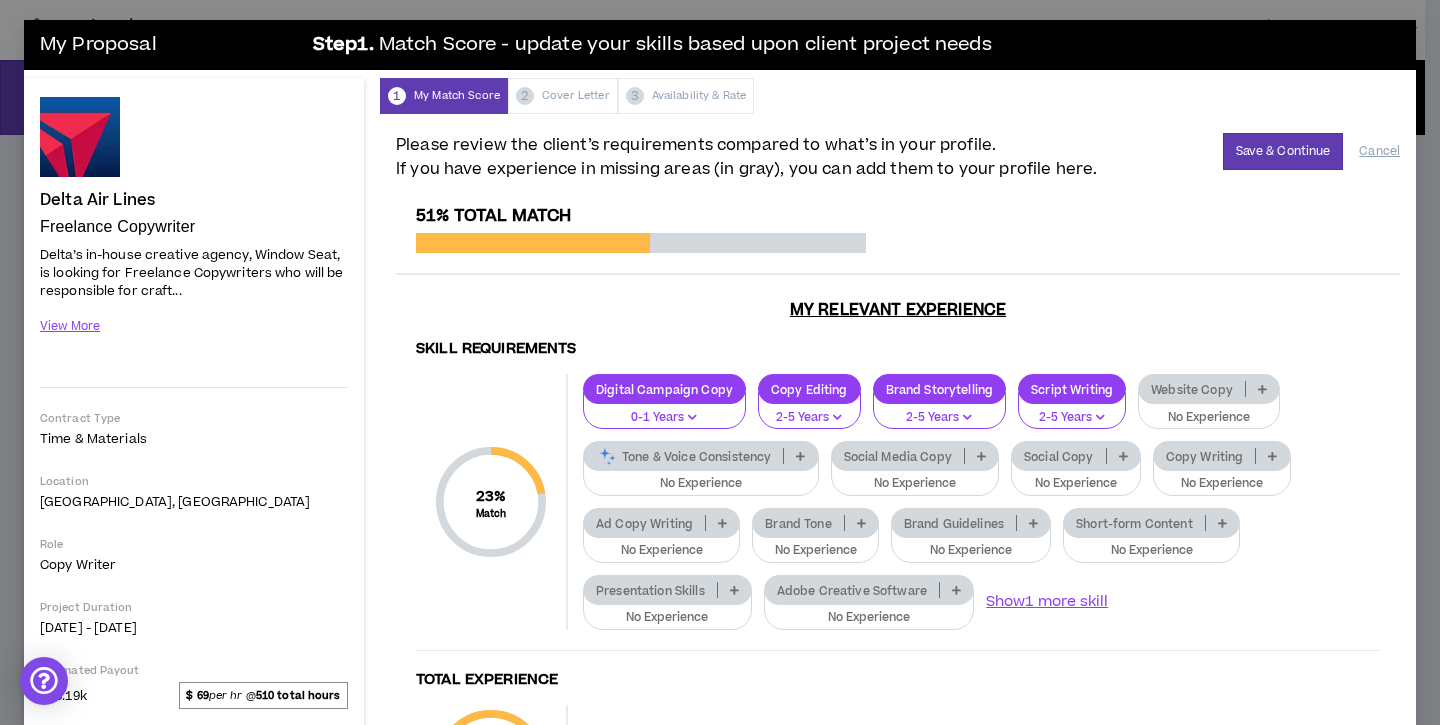 click on "No Experience" at bounding box center [1209, 411] 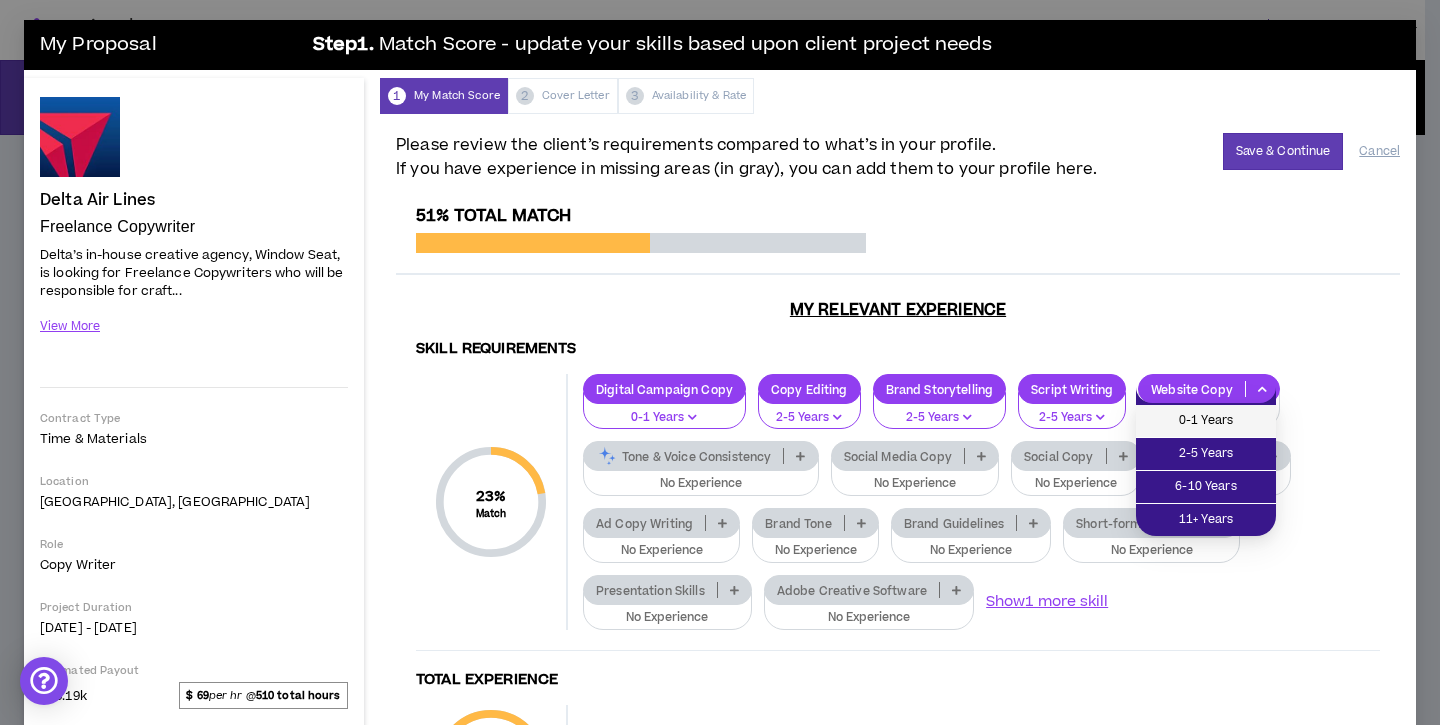 click on "0-1 Years" at bounding box center (1206, 421) 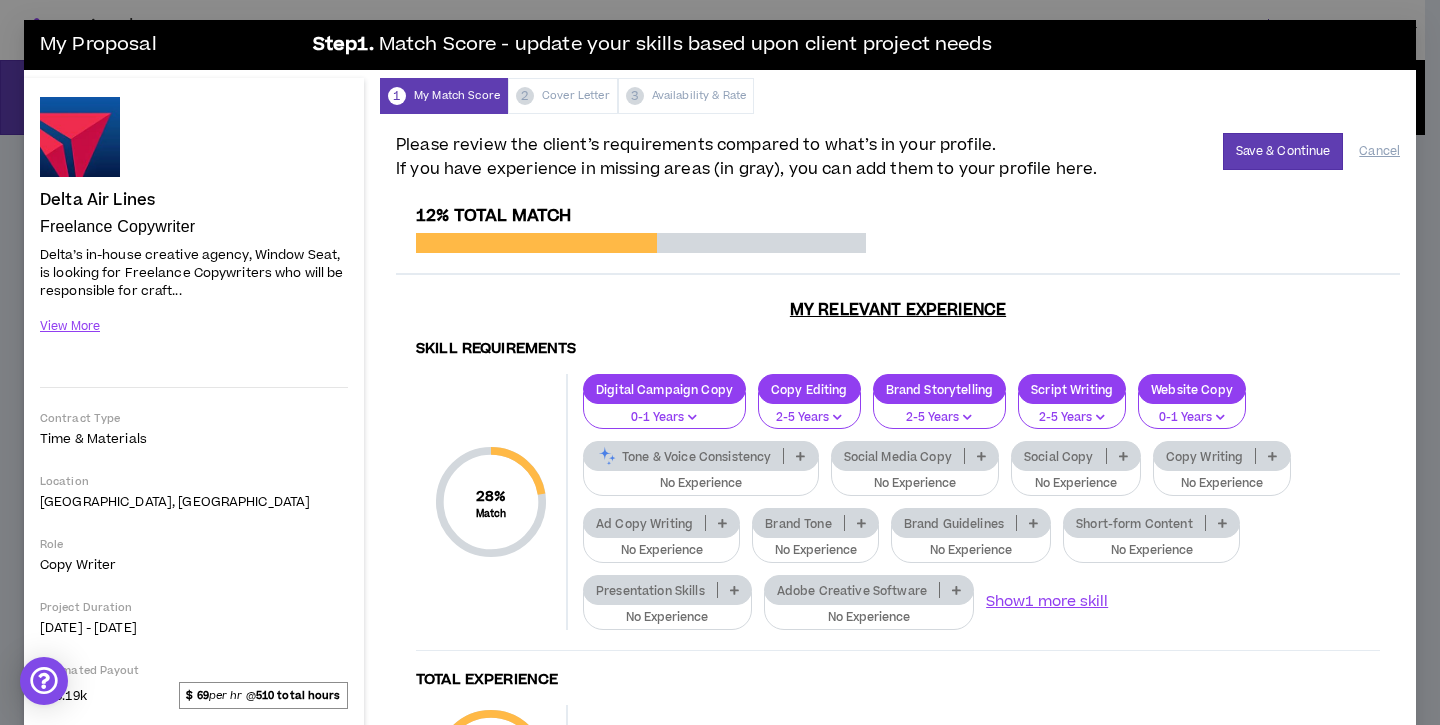 click on "No Experience" at bounding box center [701, 484] 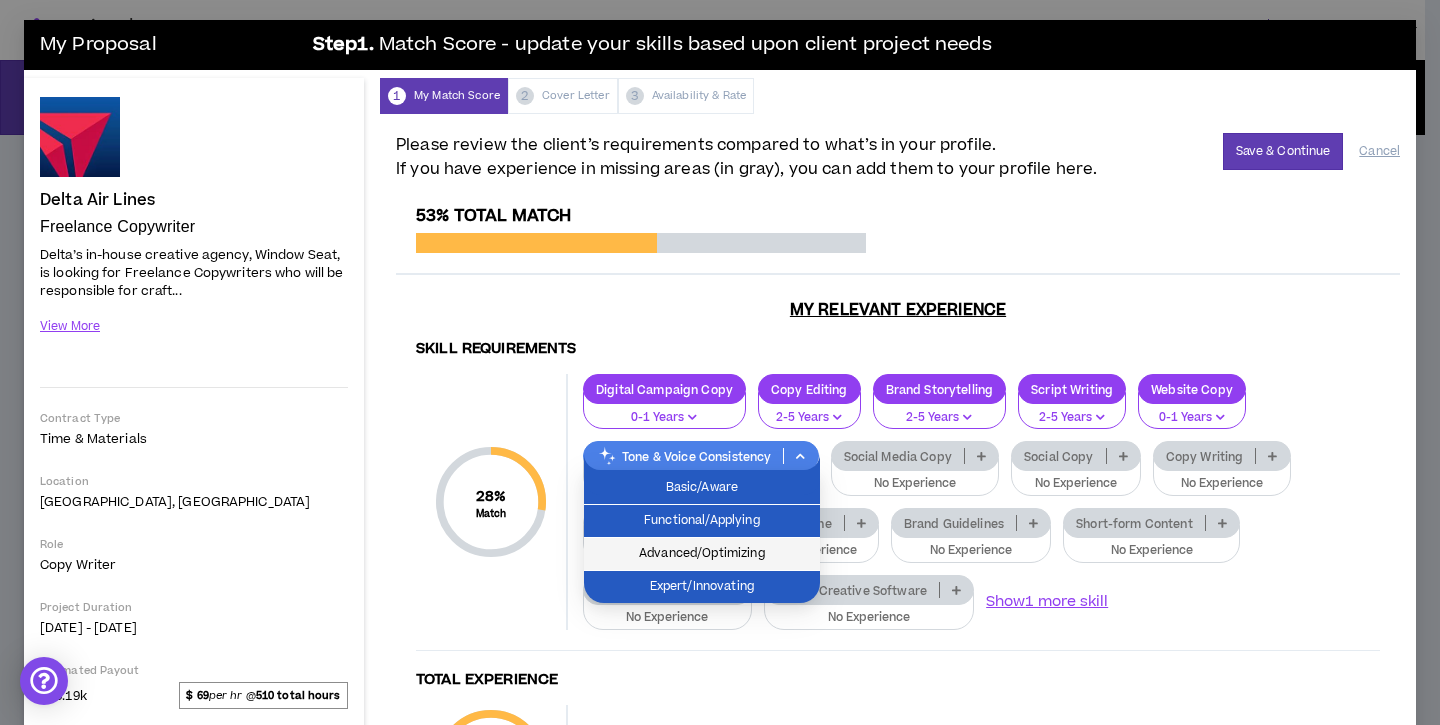 click on "Advanced/Optimizing" at bounding box center [702, 554] 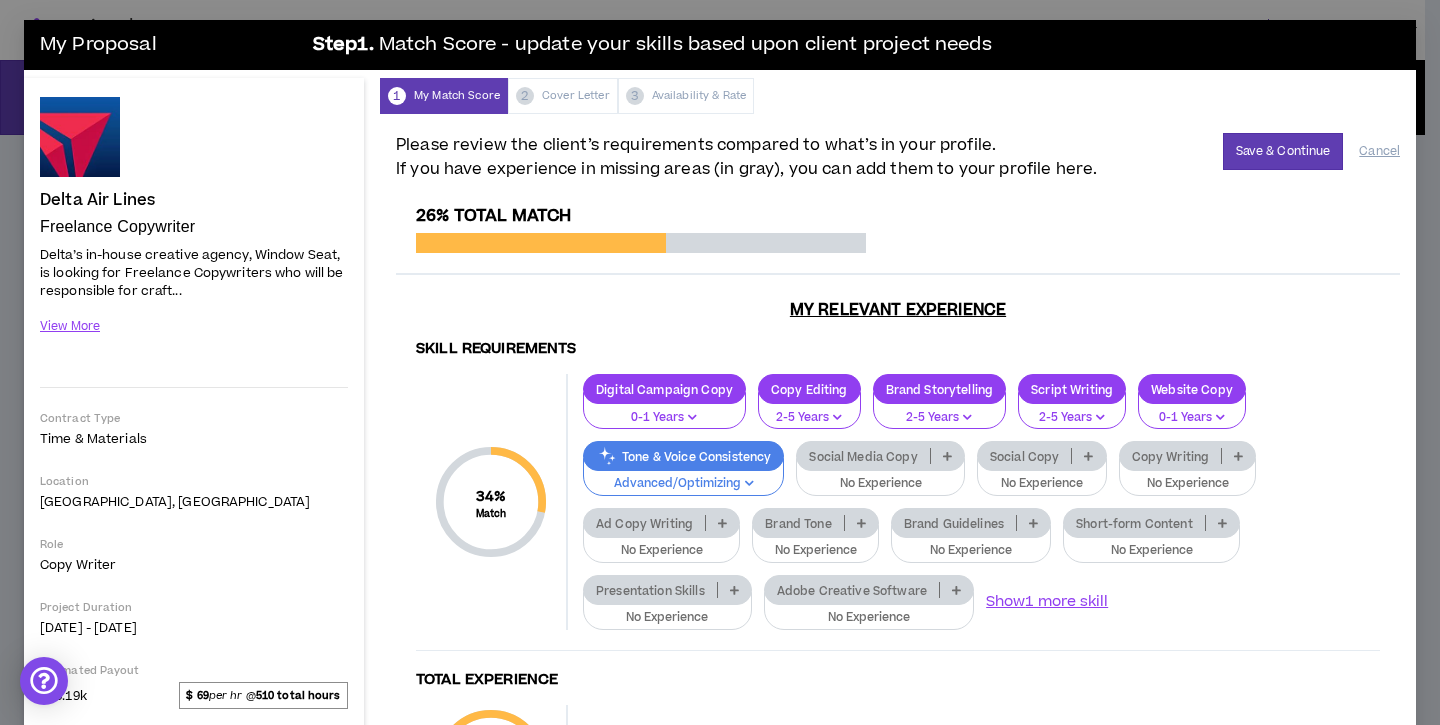 click on "No Experience" at bounding box center (880, 484) 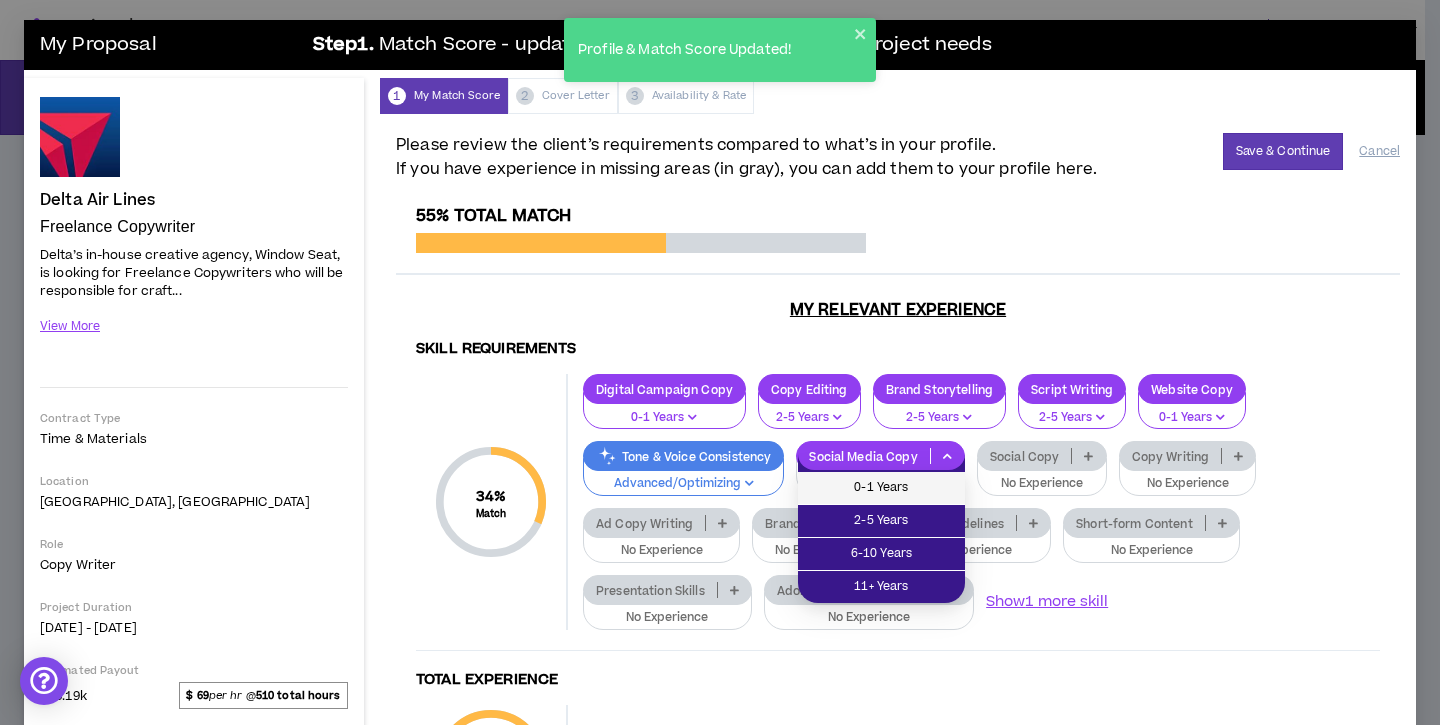 click on "0-1 Years" at bounding box center (881, 488) 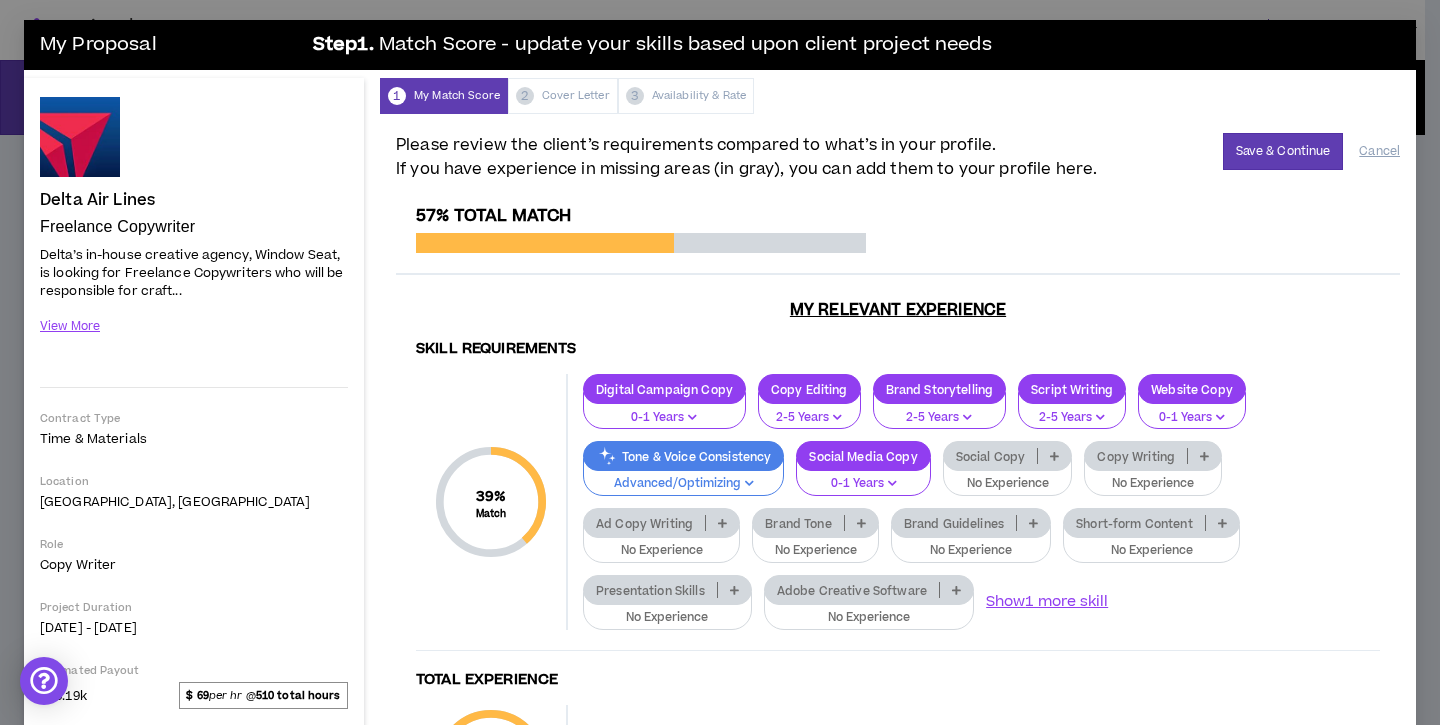 click on "No Experience" at bounding box center (1008, 484) 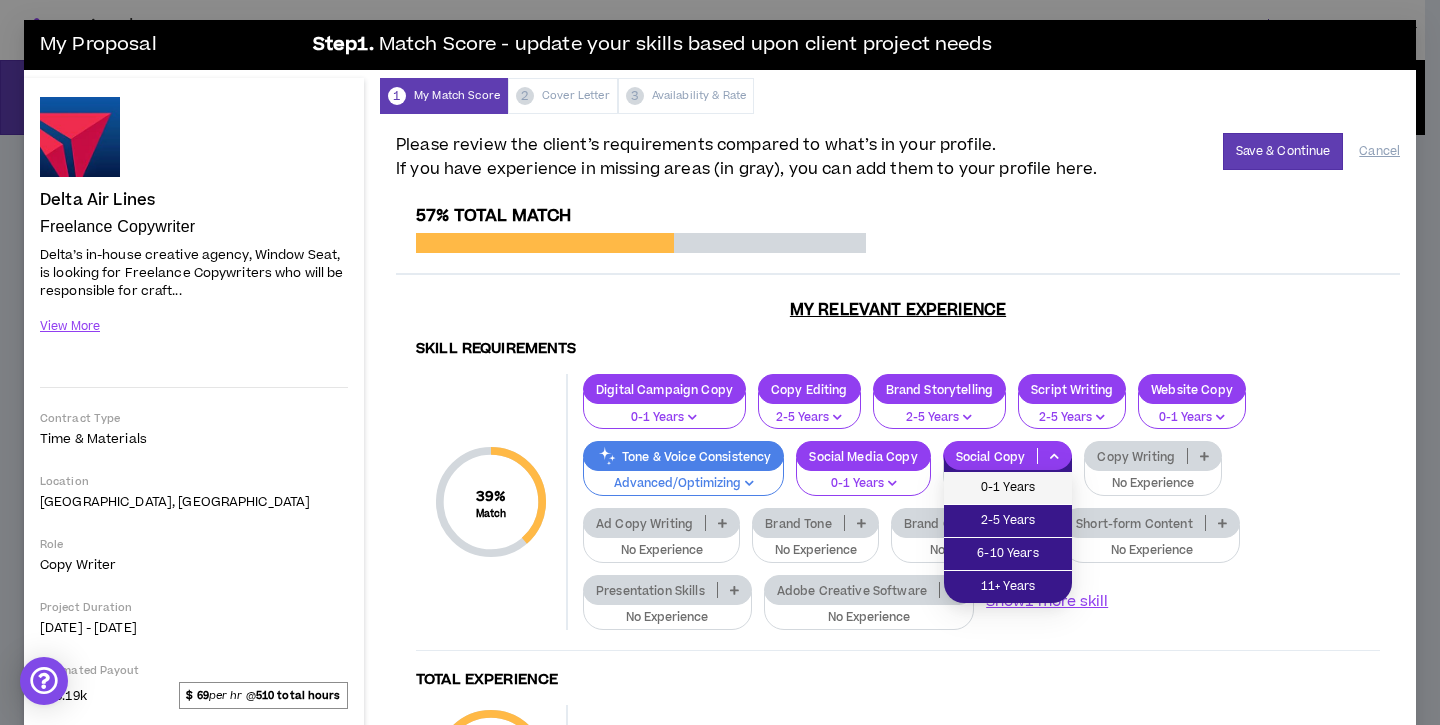click on "0-1 Years" at bounding box center [1008, 488] 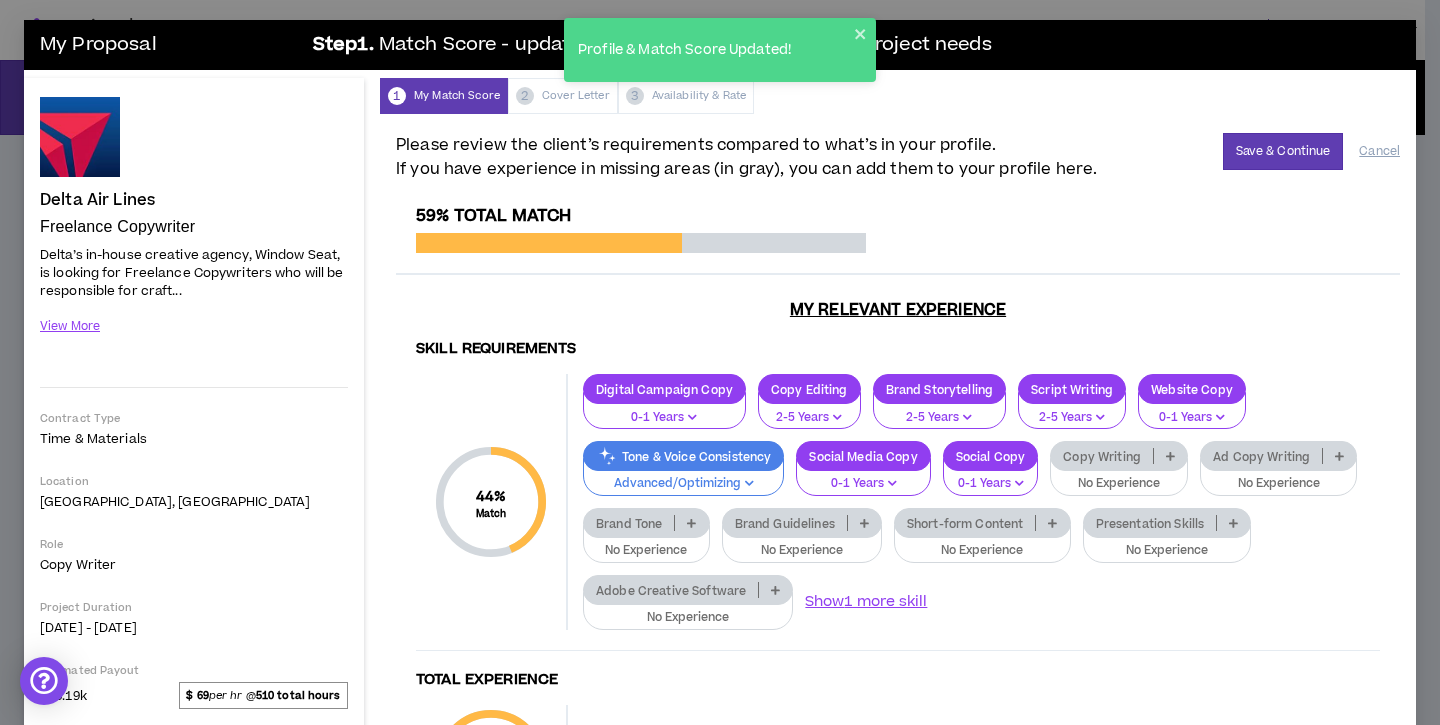 click on "No Experience" at bounding box center (646, 551) 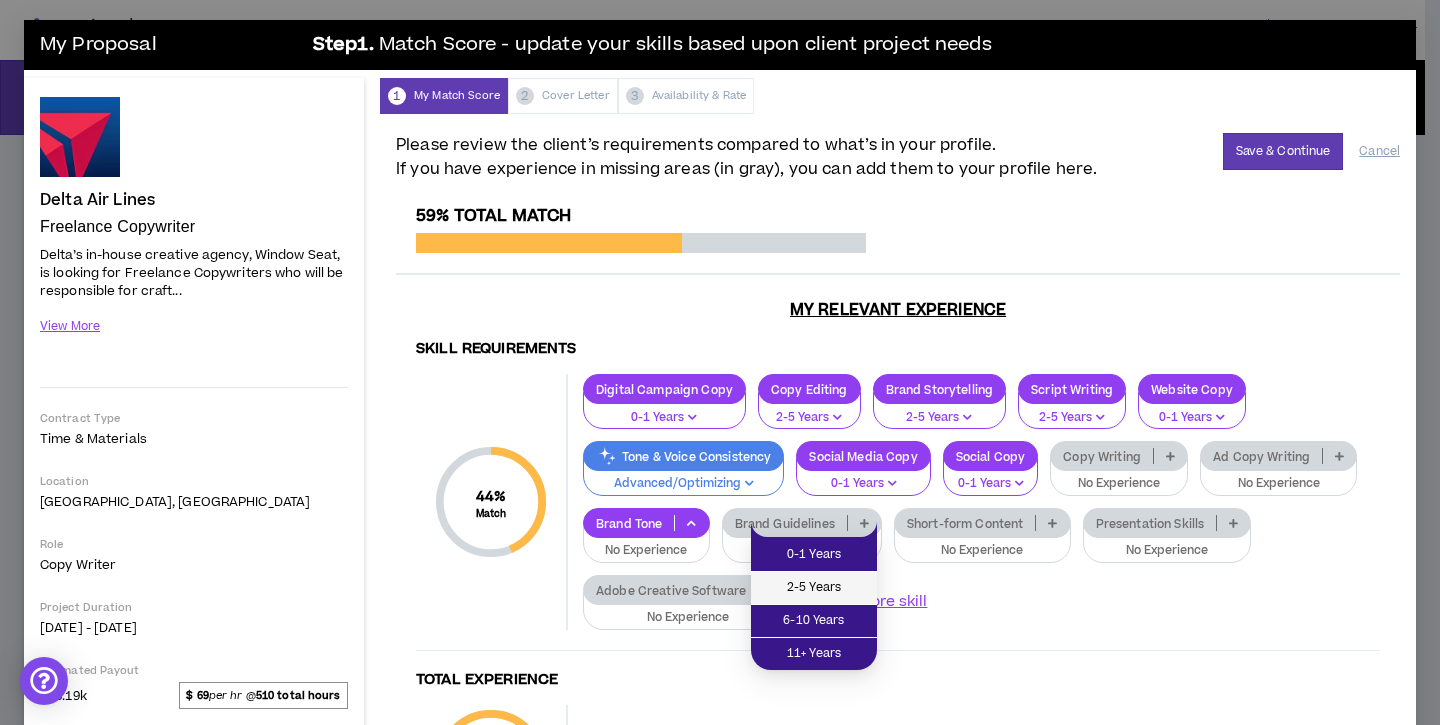 click on "2-5 Years" at bounding box center (814, 588) 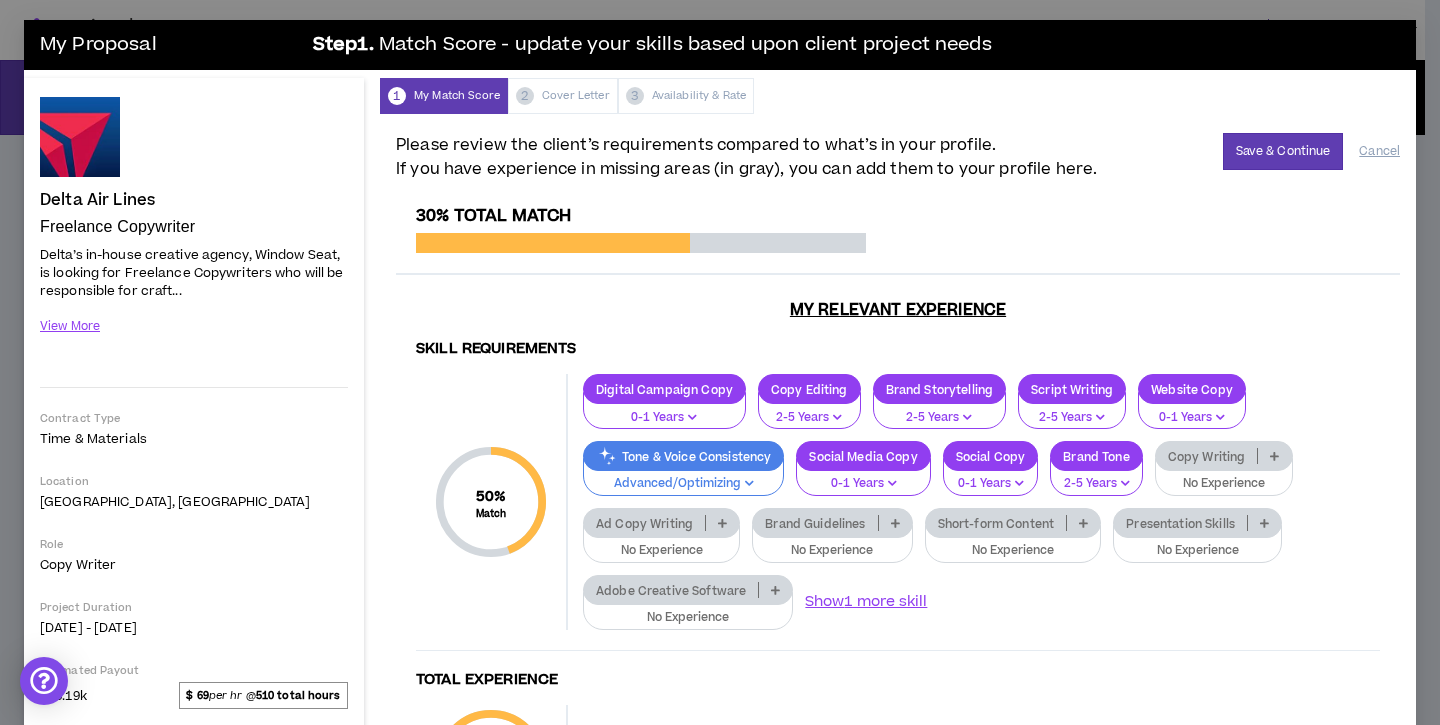click on "No Experience" at bounding box center [1013, 551] 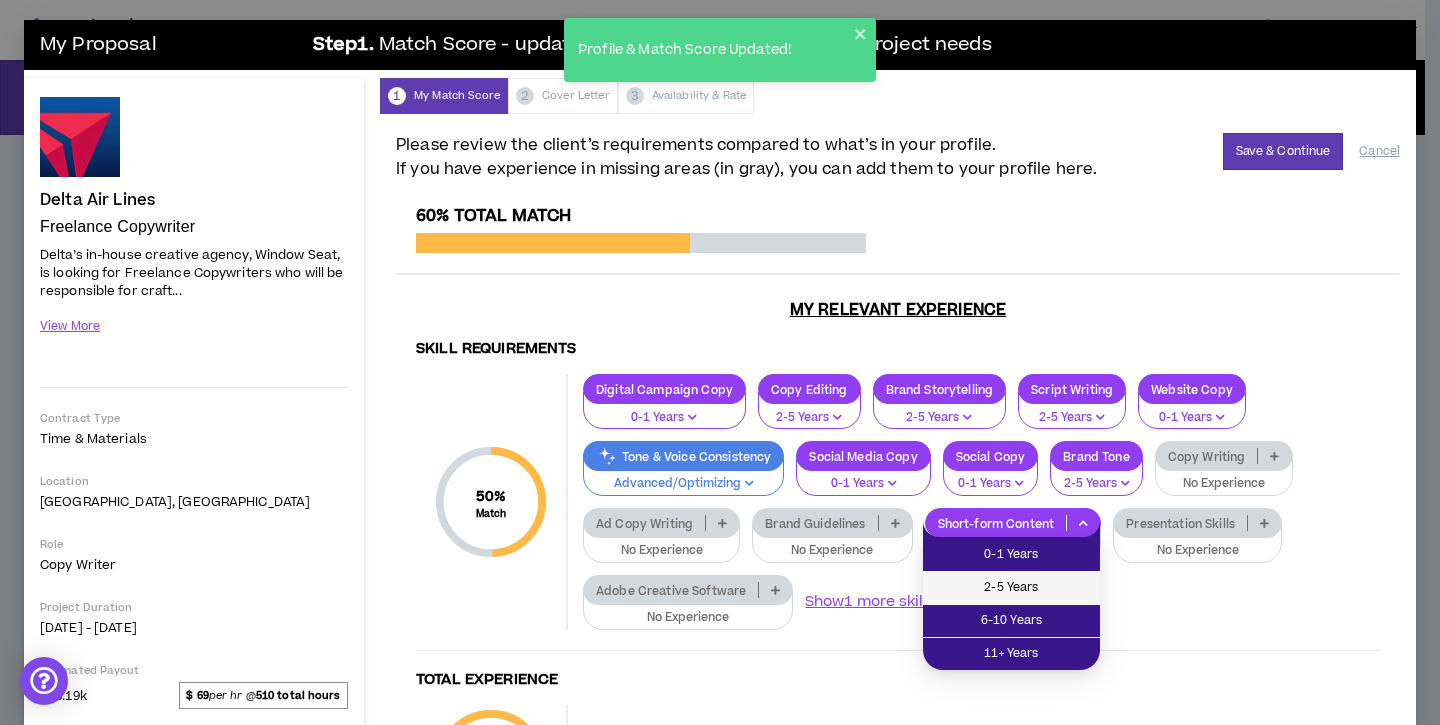 click on "2-5 Years" at bounding box center [1011, 588] 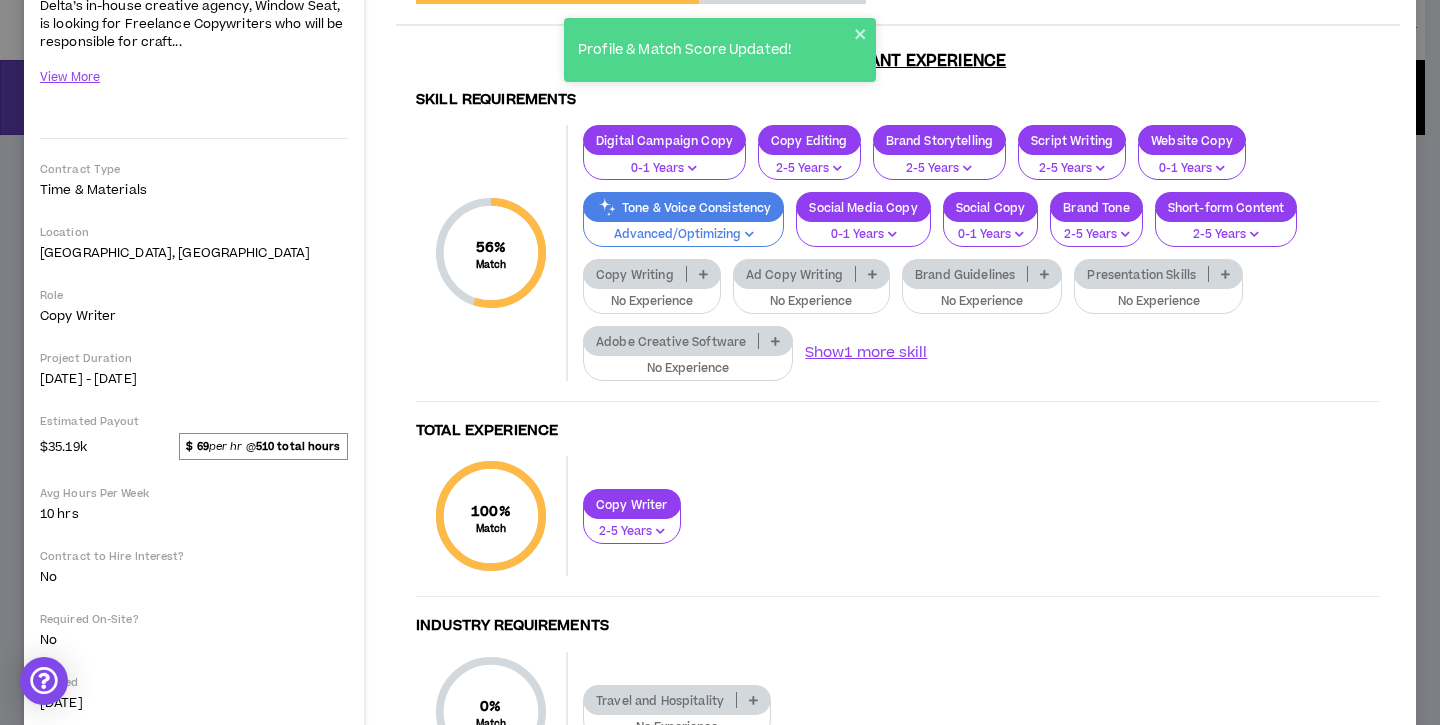 scroll, scrollTop: 265, scrollLeft: 0, axis: vertical 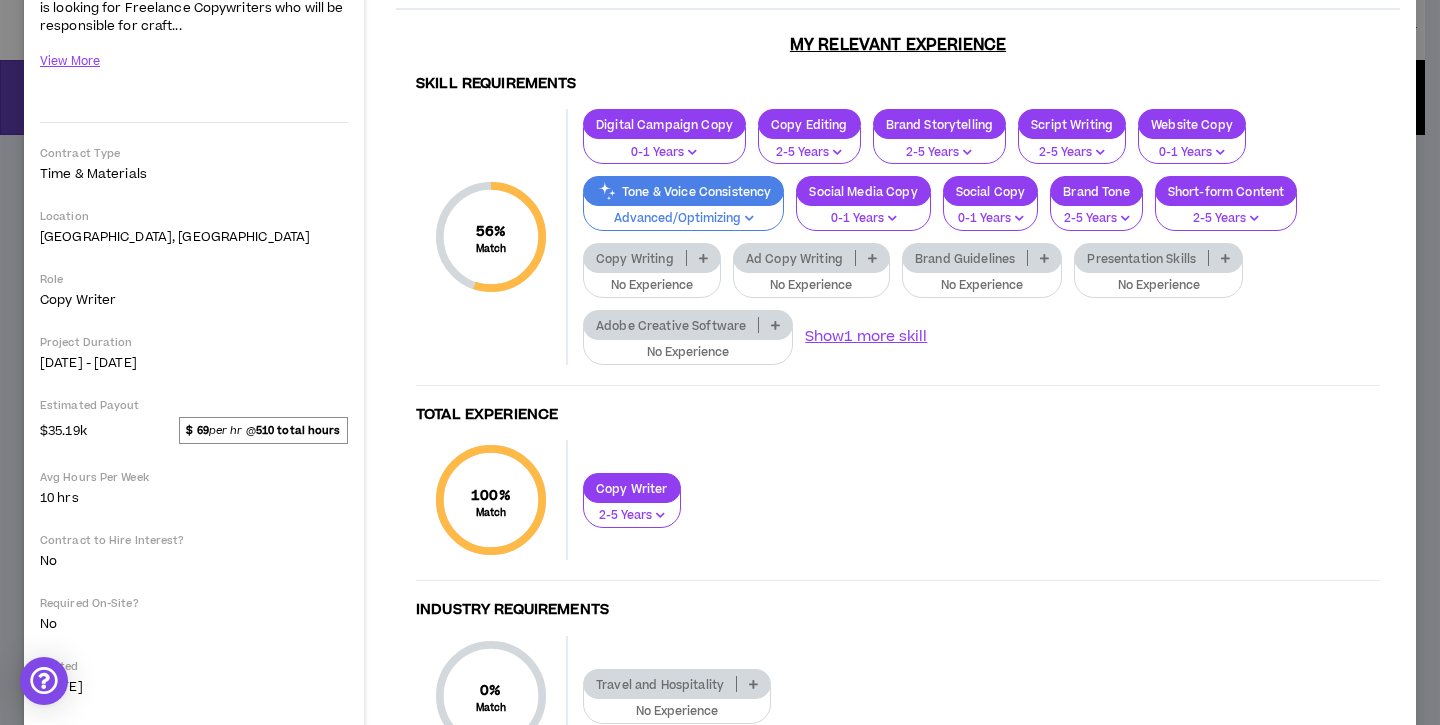 click on "No Experience" at bounding box center [652, 286] 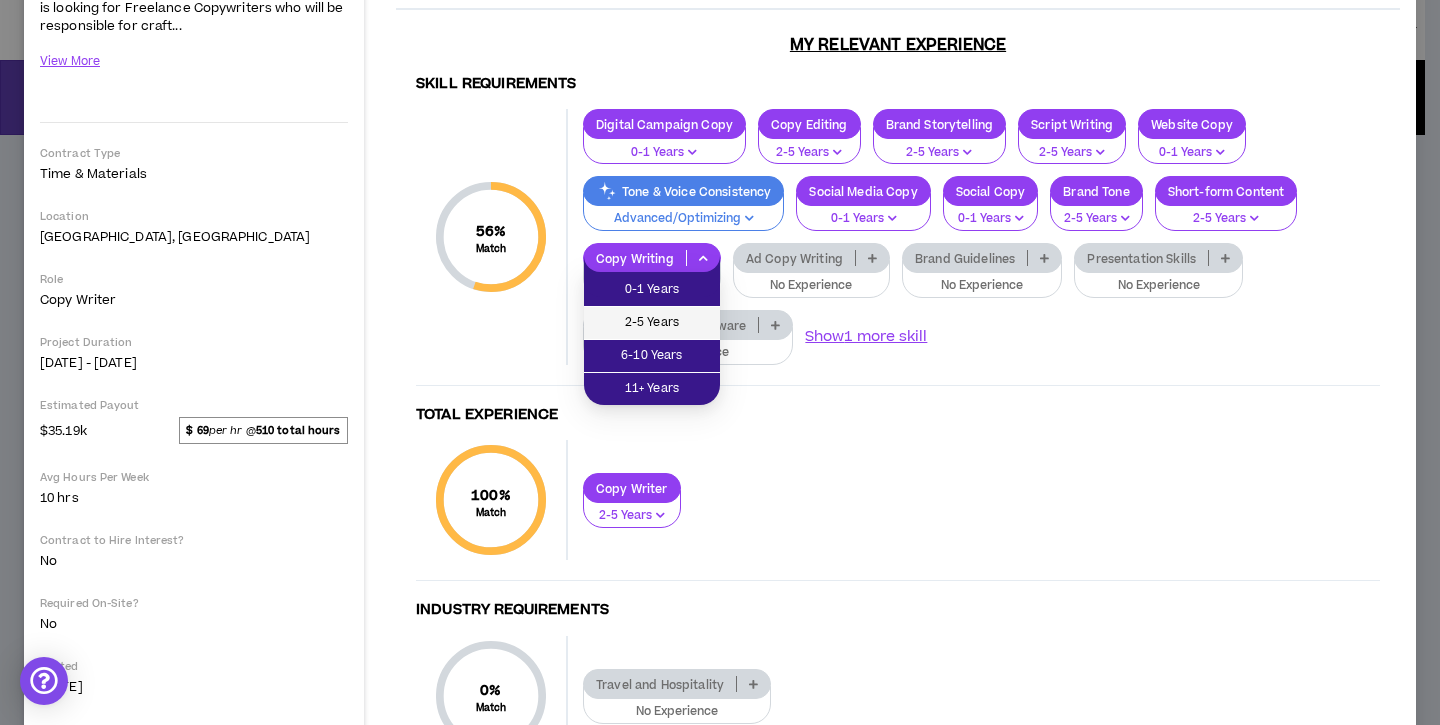 click on "2-5 Years" at bounding box center [652, 323] 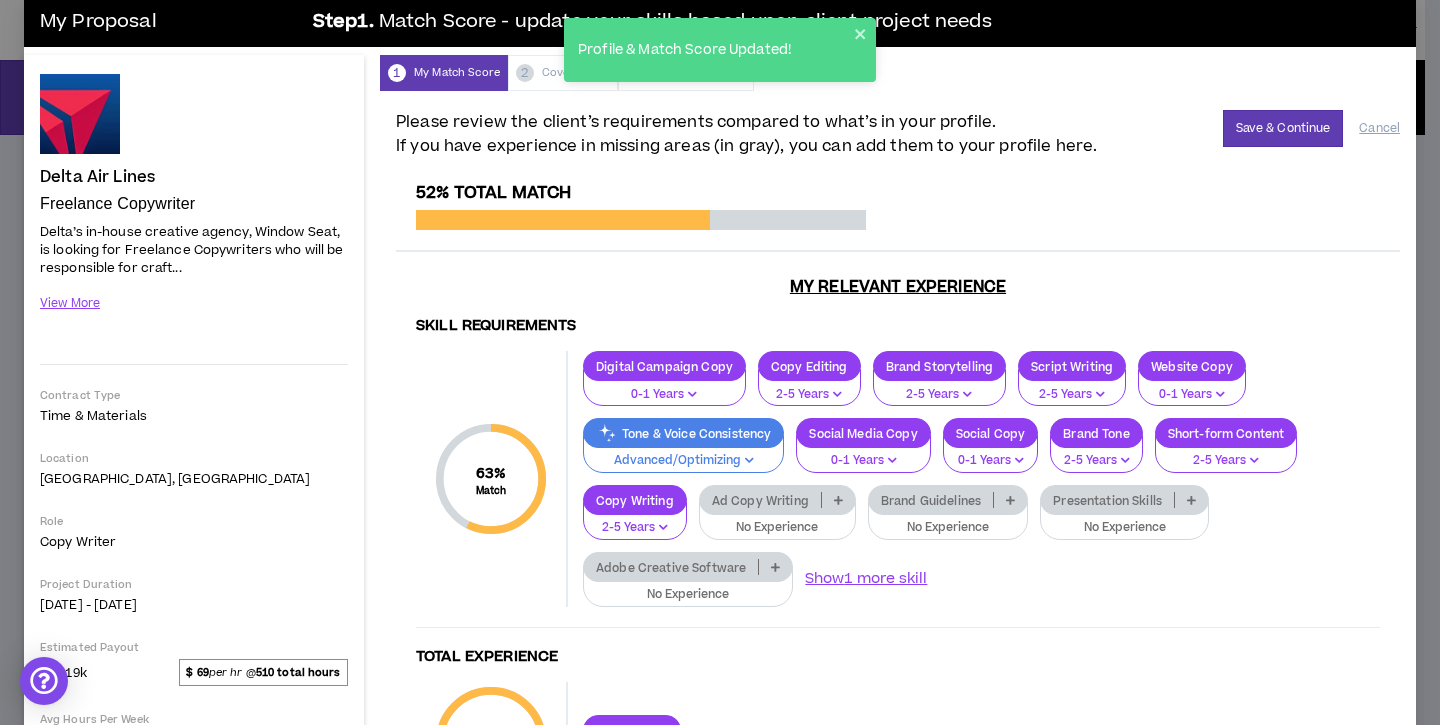 scroll, scrollTop: 0, scrollLeft: 0, axis: both 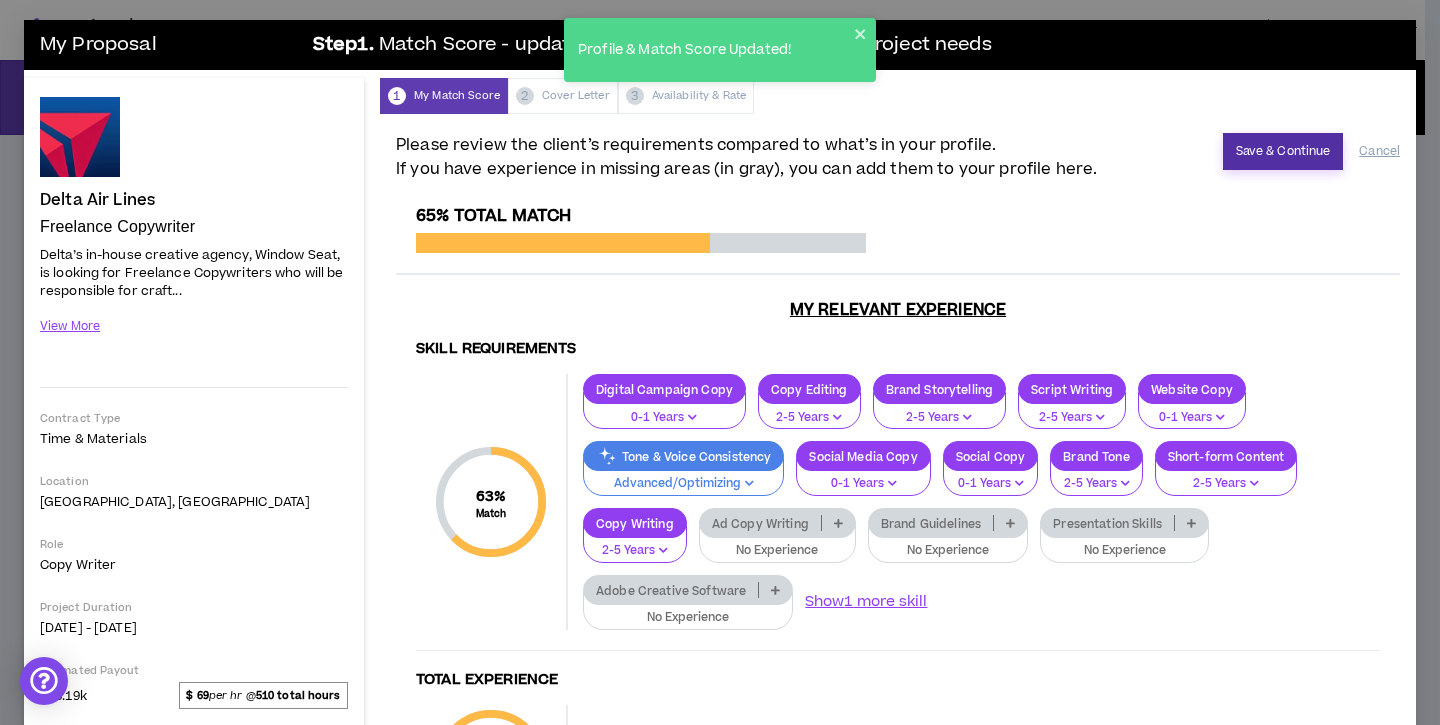 click on "Save & Continue" at bounding box center (1283, 151) 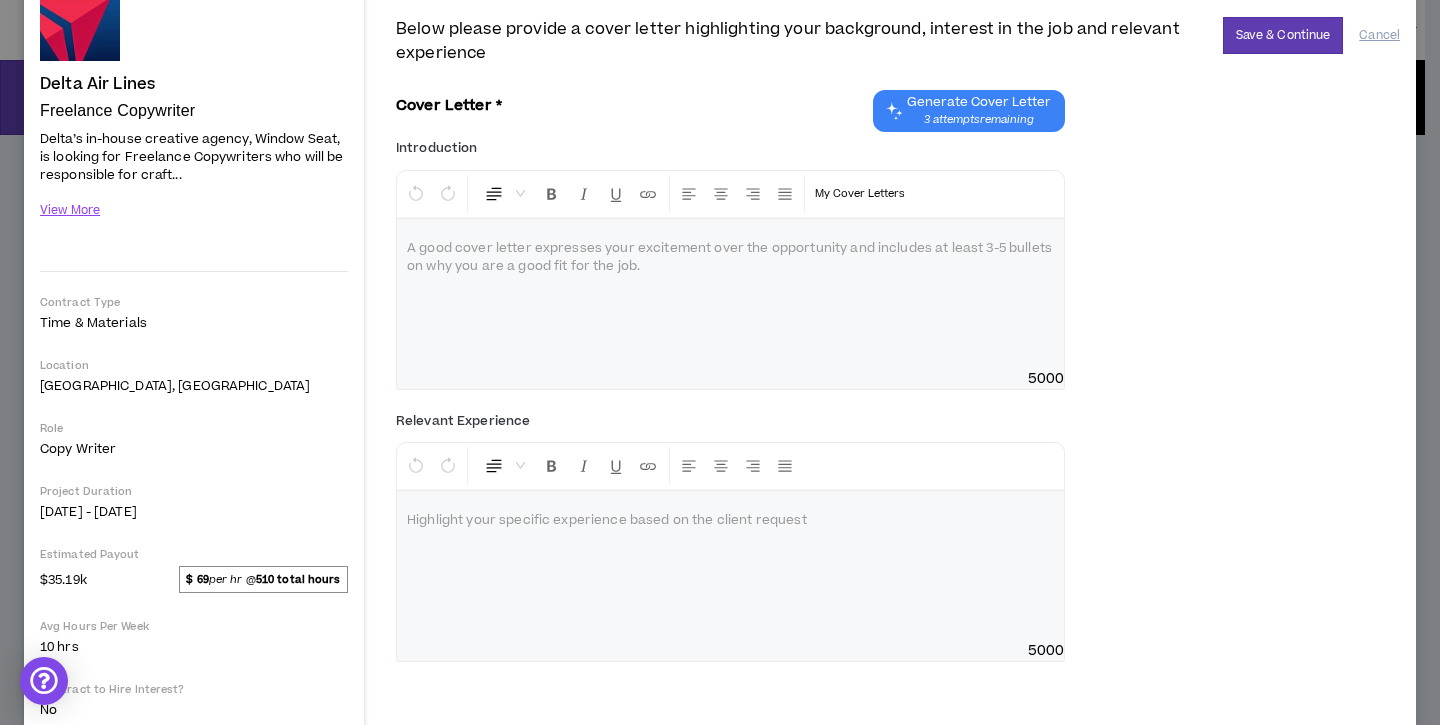 scroll, scrollTop: 0, scrollLeft: 0, axis: both 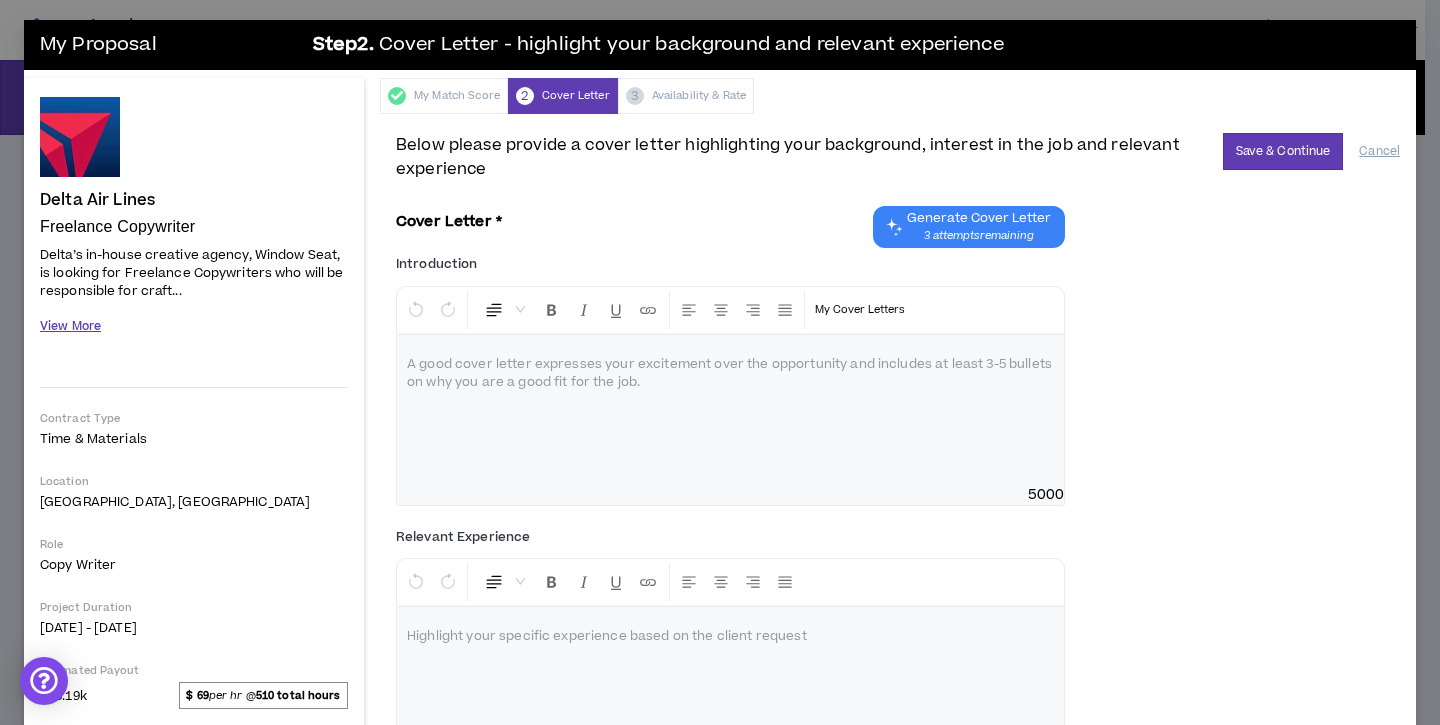 click on "View More" at bounding box center (70, 326) 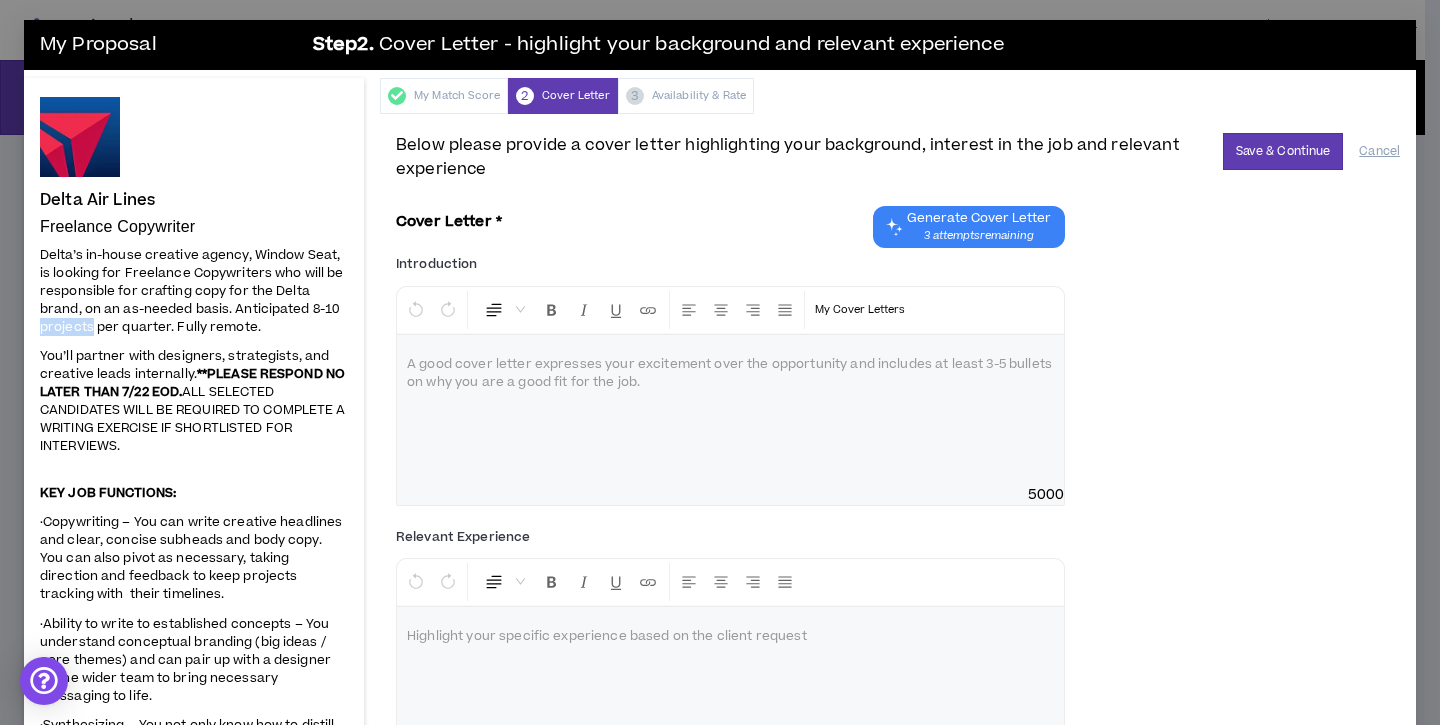 click on "Delta’s in-house creative agency, Window Seat, is looking for Freelance Copywriters who will be responsible for crafting copy for the Delta brand, on an as-needed basis. Anticipated 8-10 projects per quarter.  Fully remote." at bounding box center (191, 291) 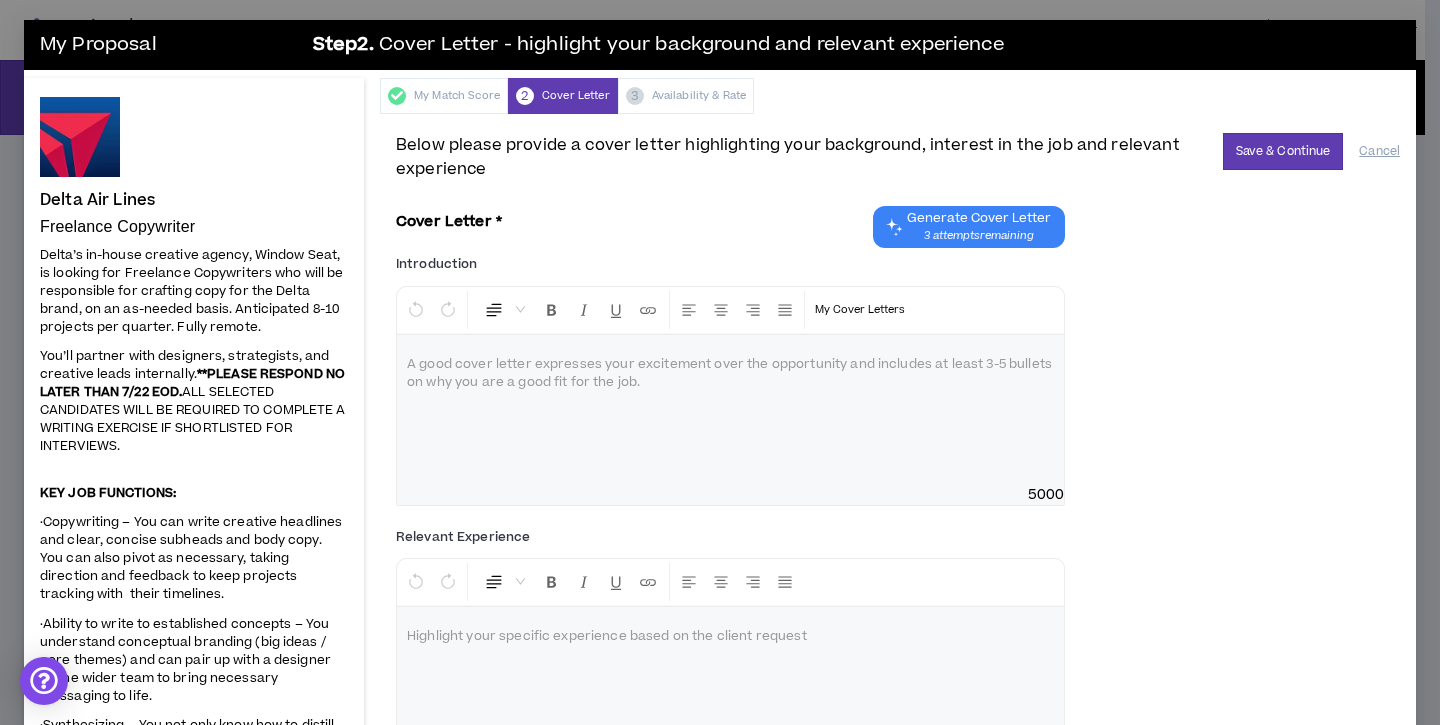 click at bounding box center (730, 410) 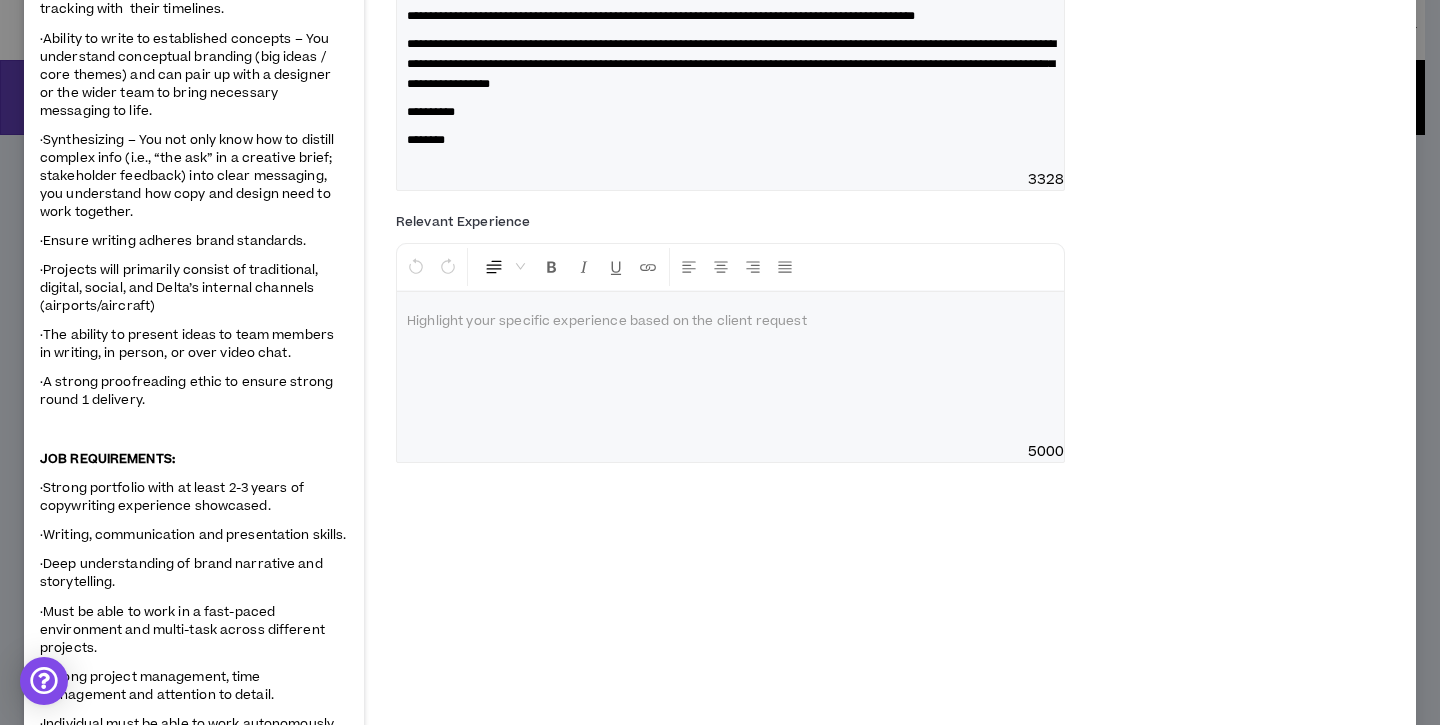 scroll, scrollTop: 599, scrollLeft: 0, axis: vertical 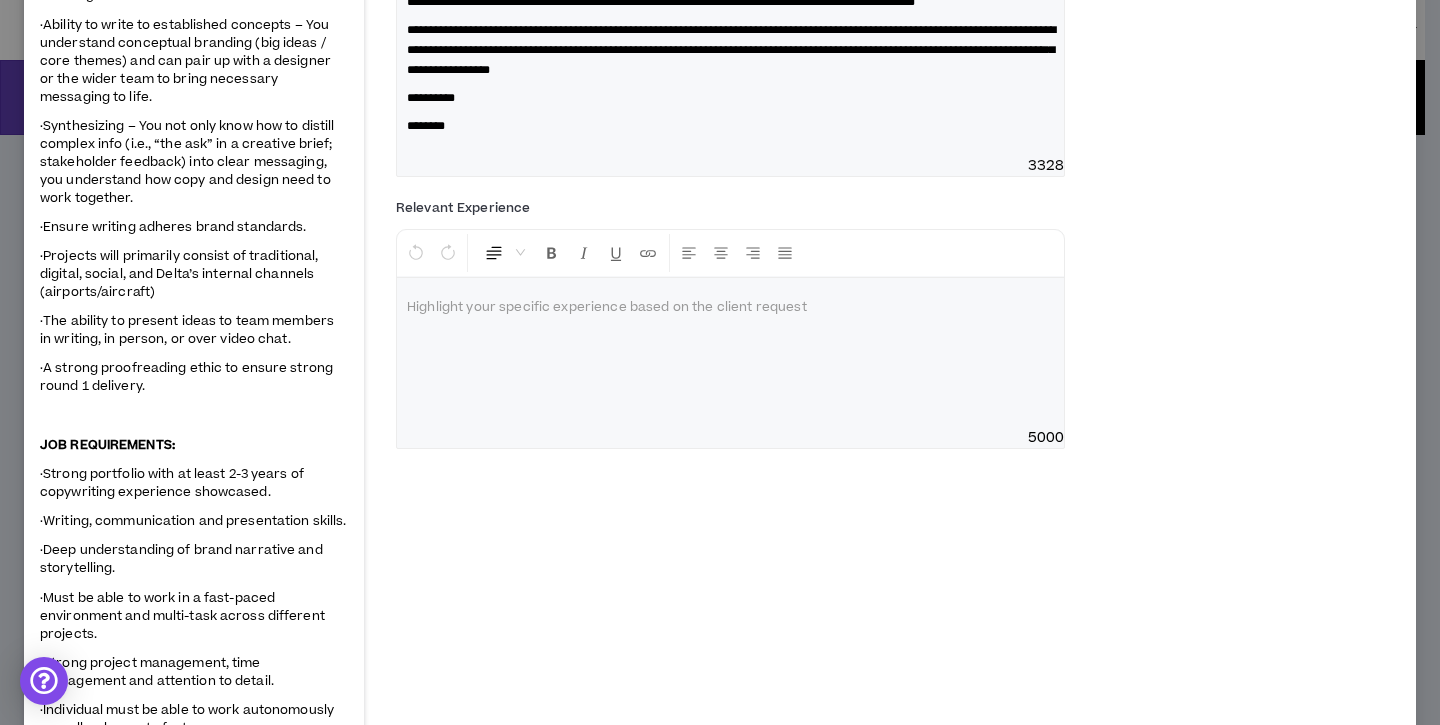 click at bounding box center (730, 353) 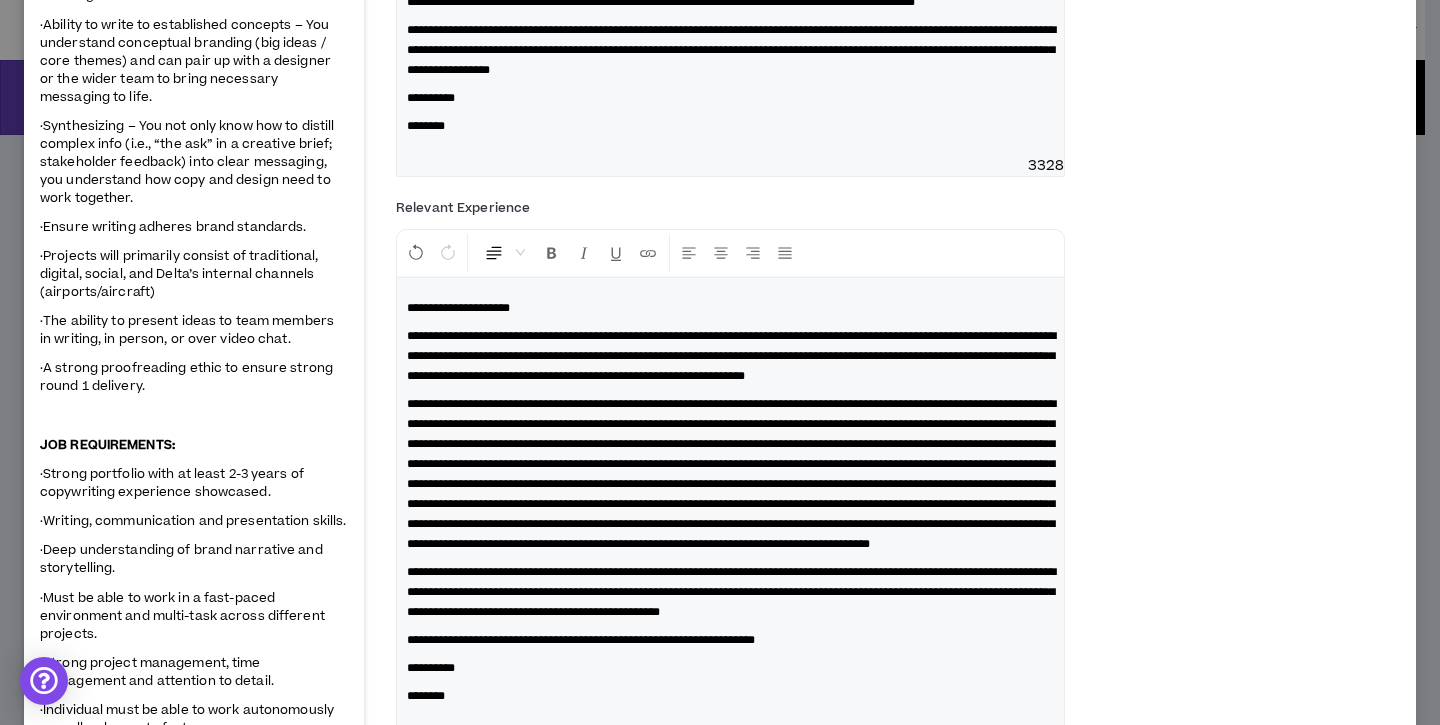 scroll, scrollTop: 758, scrollLeft: 0, axis: vertical 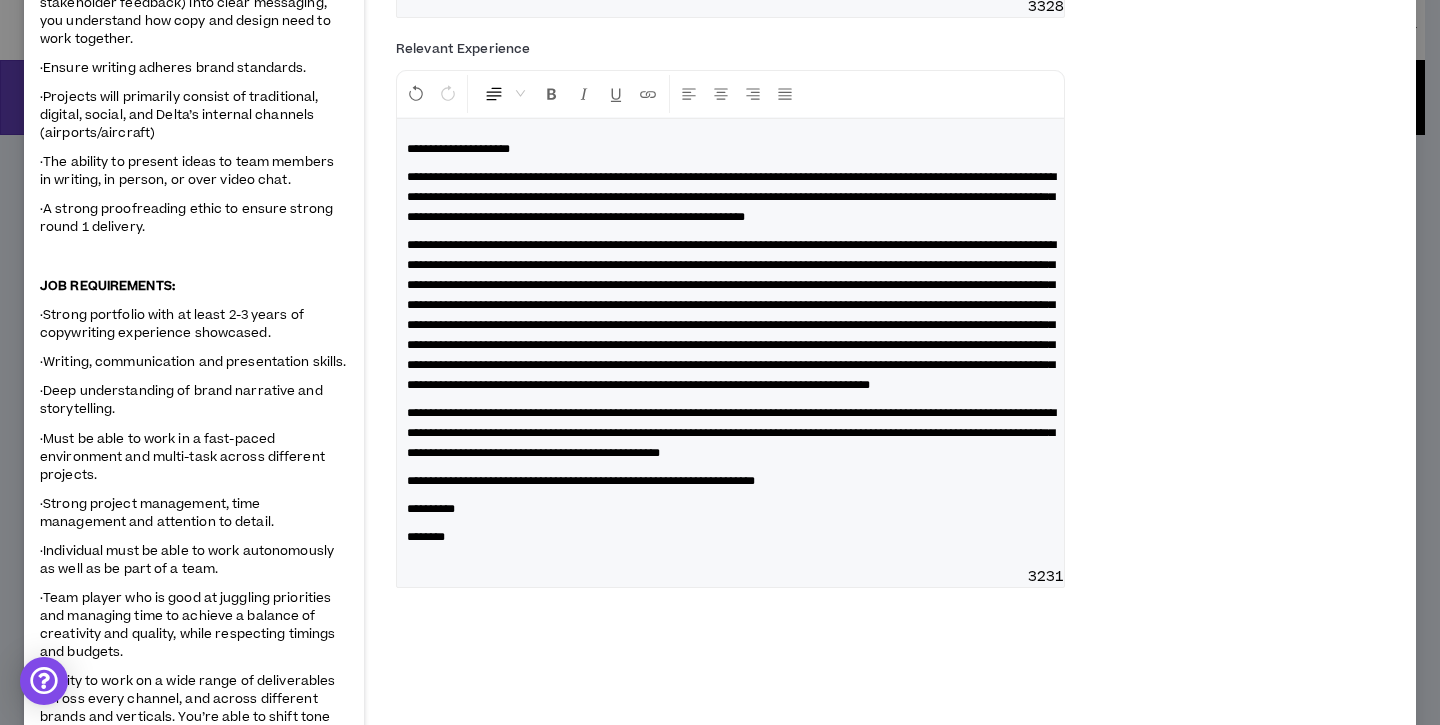 click on "**********" at bounding box center (731, 433) 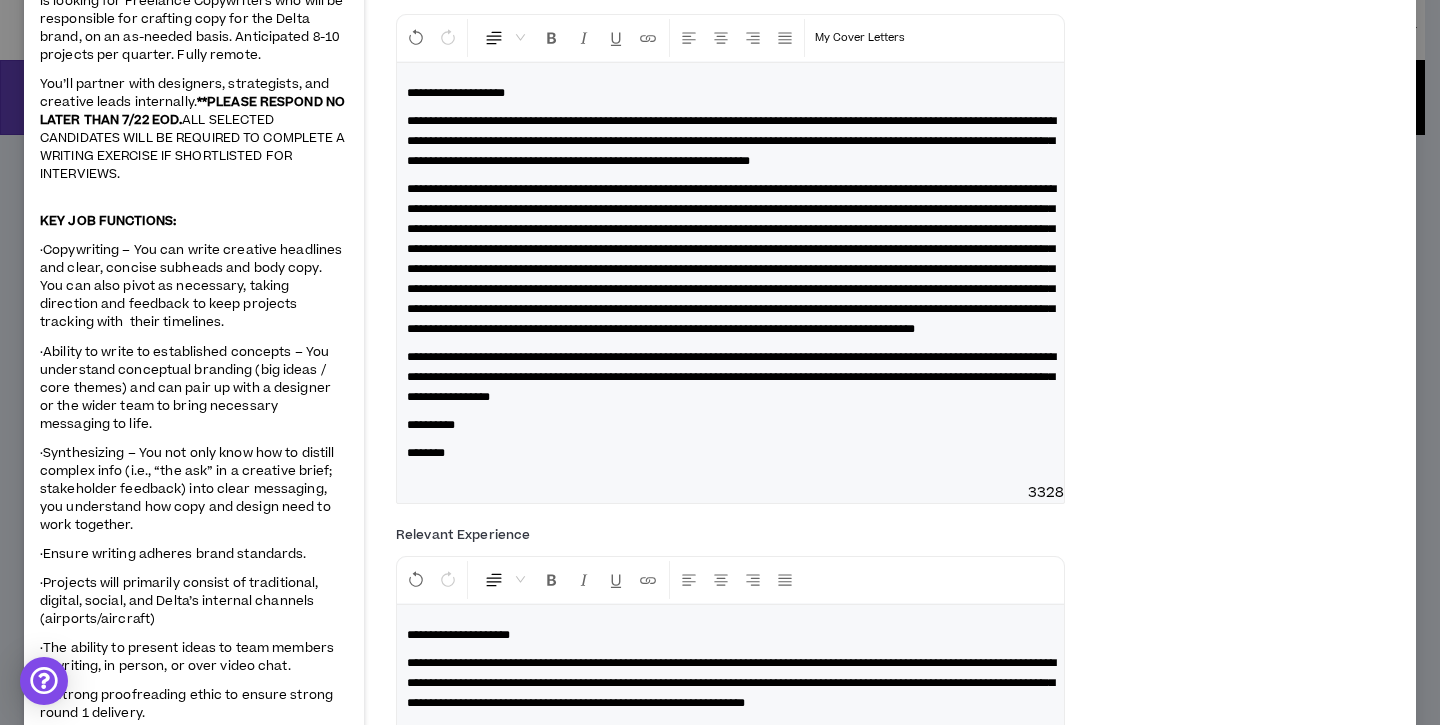 scroll, scrollTop: 0, scrollLeft: 0, axis: both 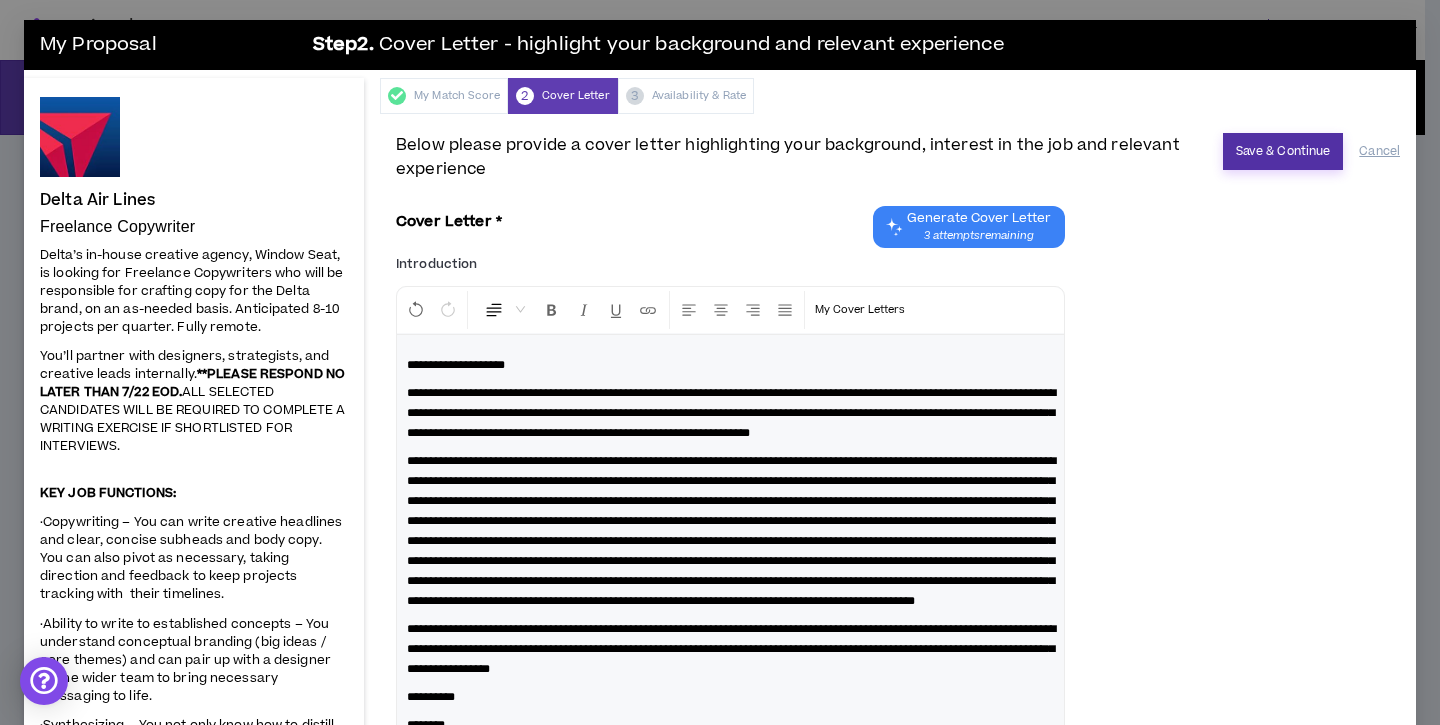 click on "Save & Continue" at bounding box center (1283, 151) 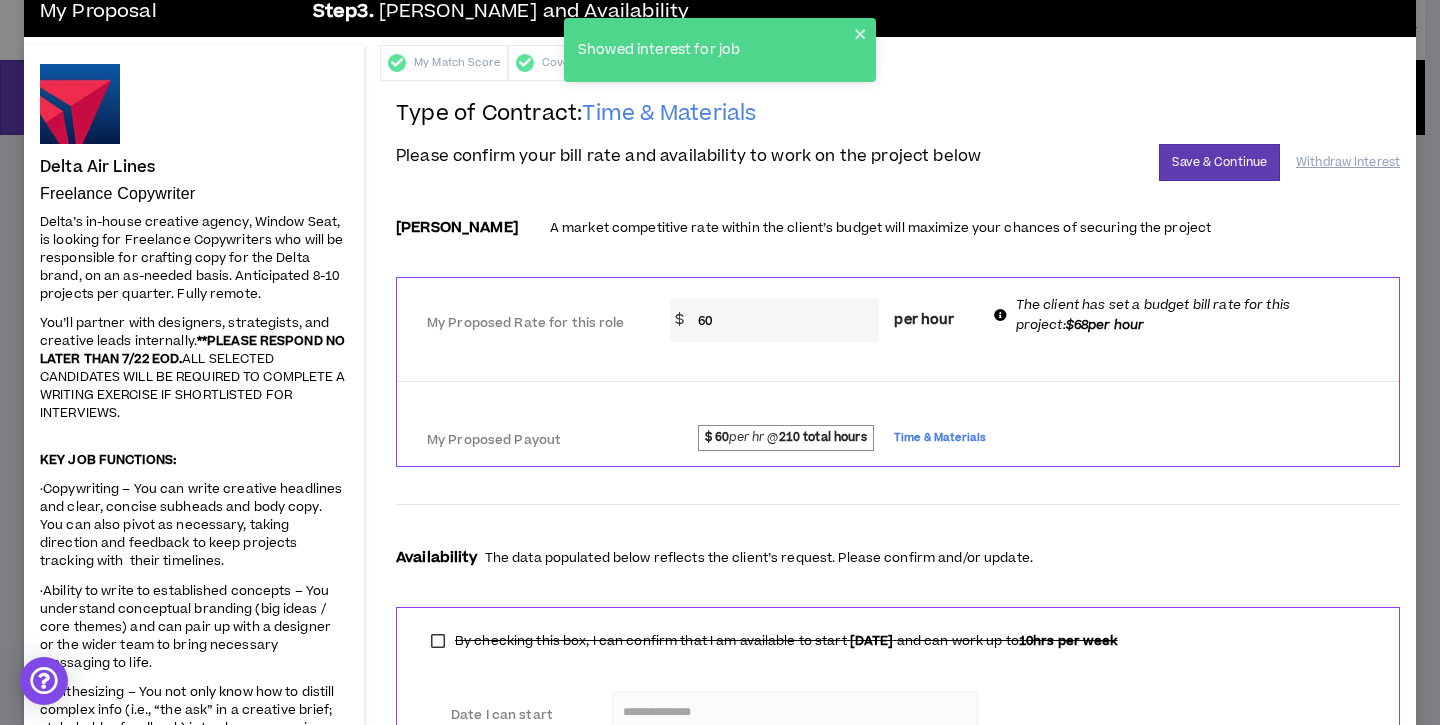 scroll, scrollTop: 37, scrollLeft: 0, axis: vertical 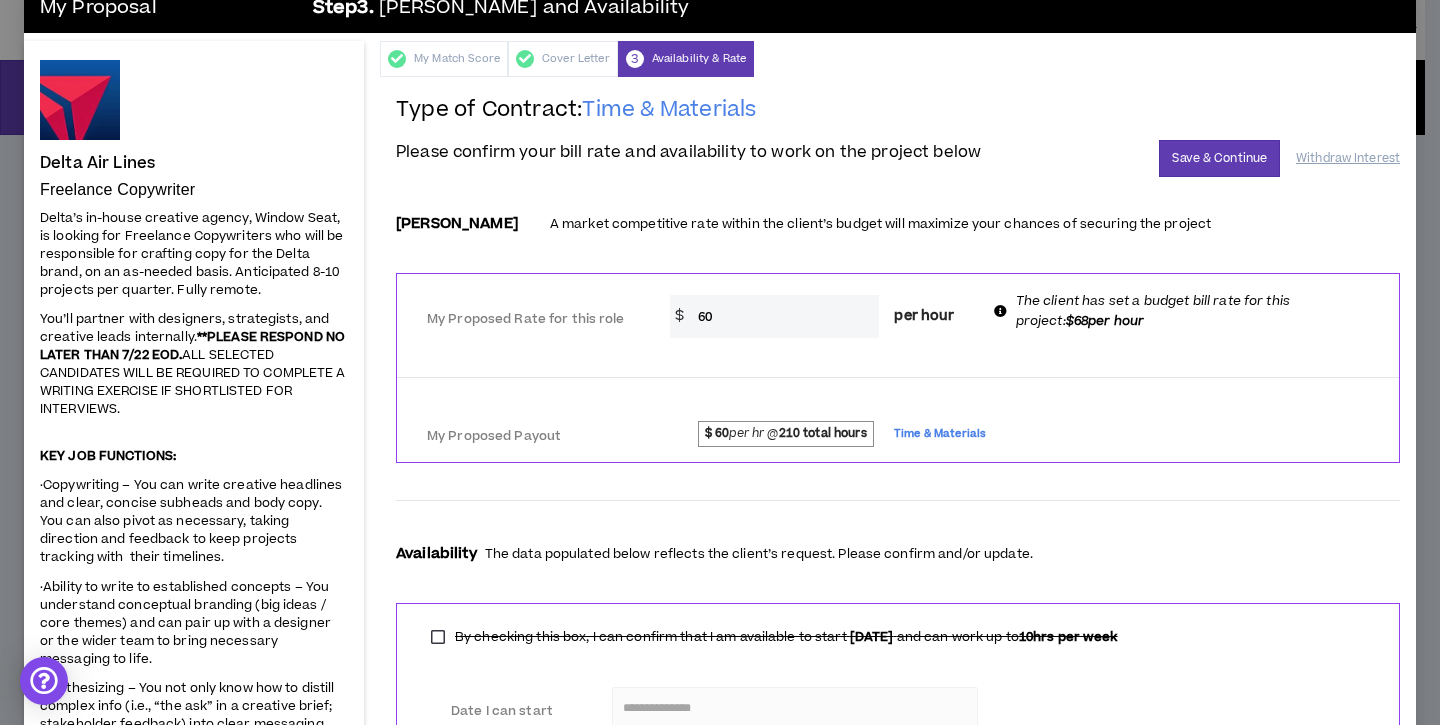 click on "60" at bounding box center [784, 316] 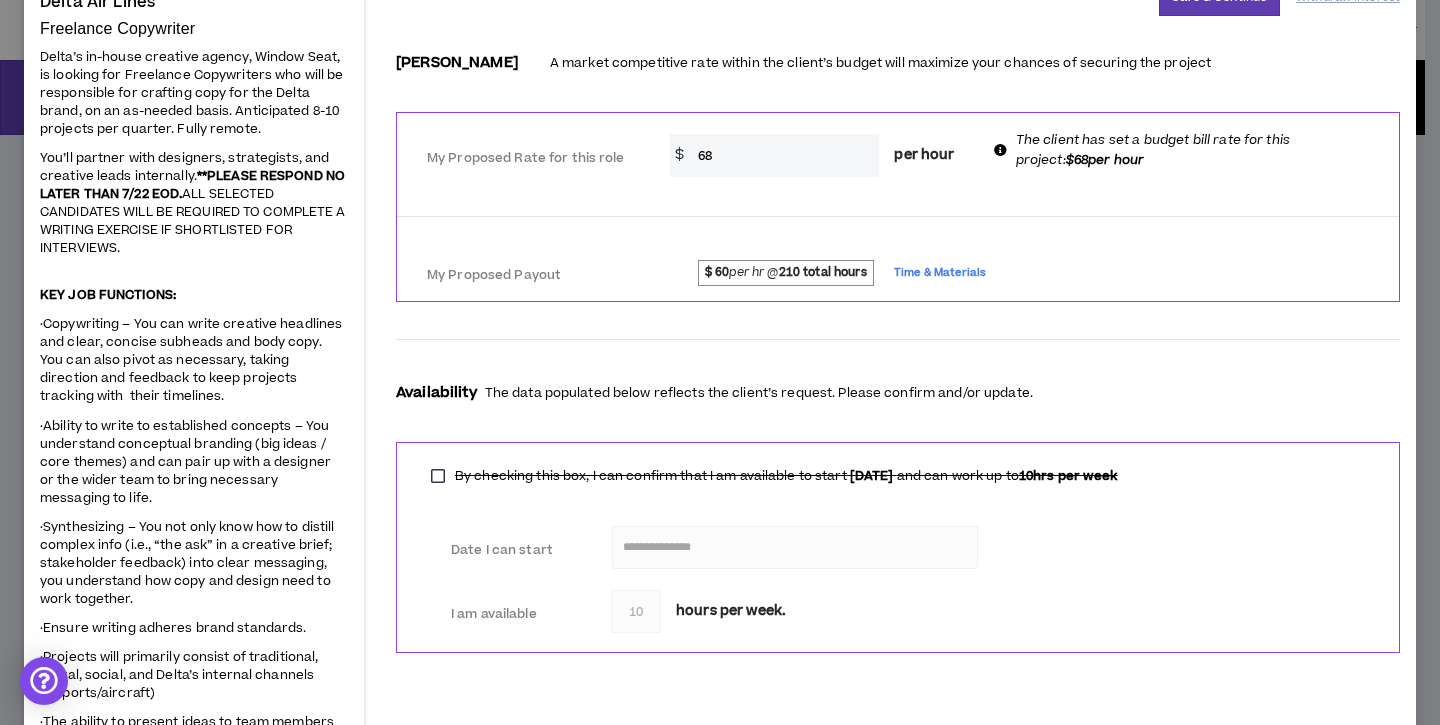 scroll, scrollTop: 199, scrollLeft: 0, axis: vertical 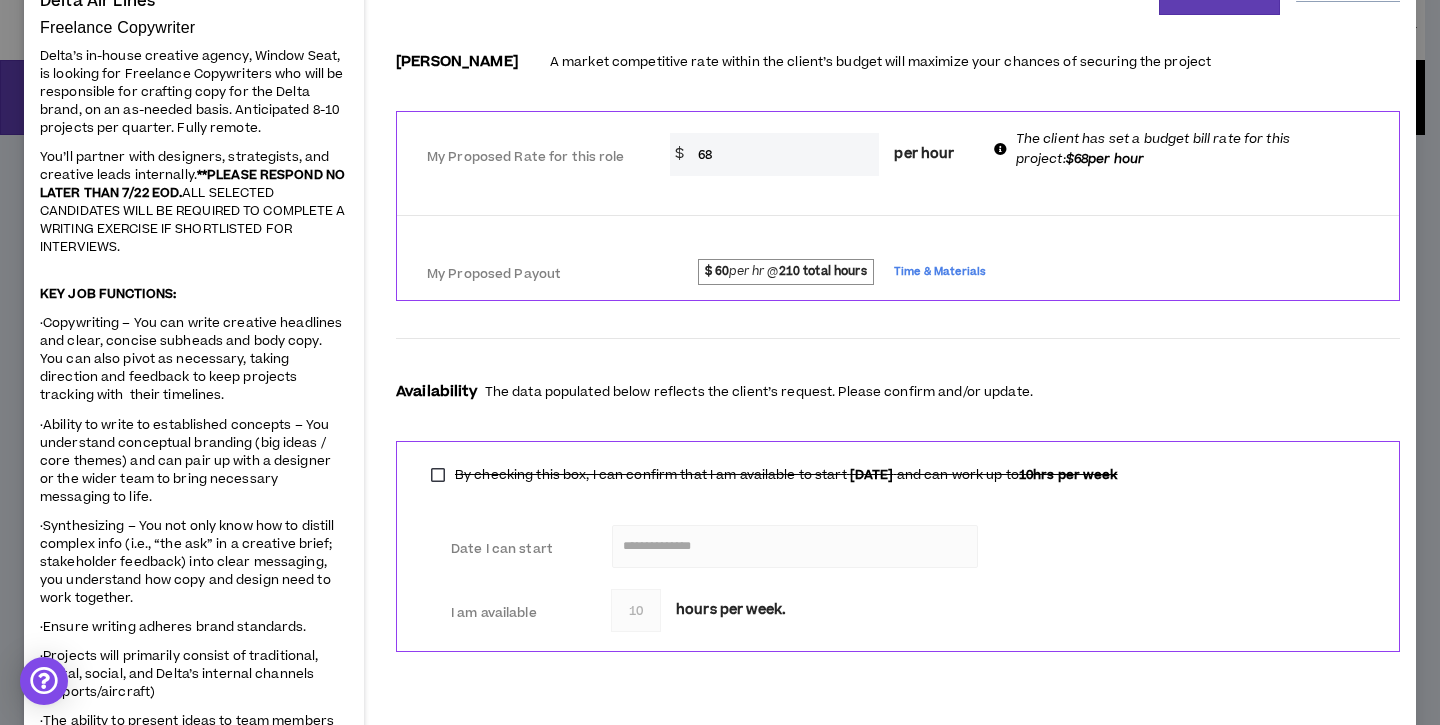 type on "68" 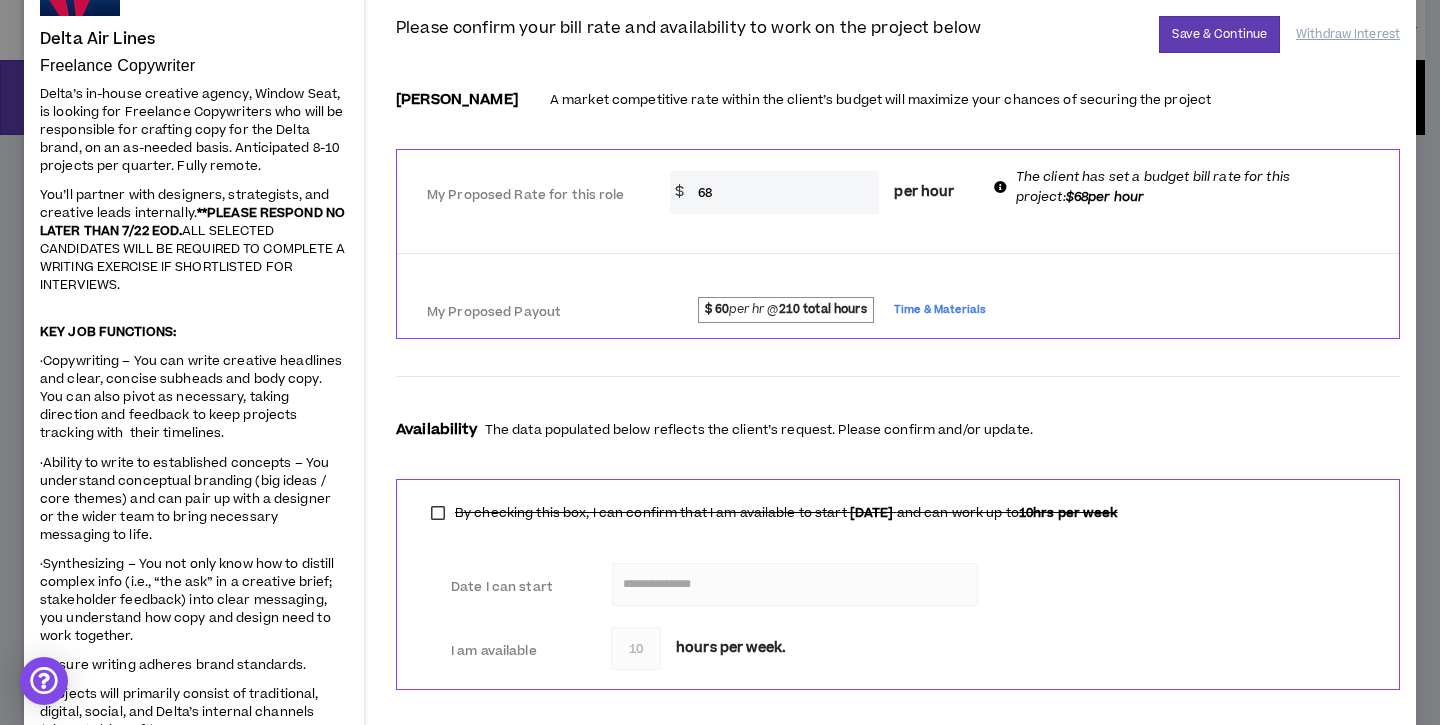 scroll, scrollTop: 157, scrollLeft: 0, axis: vertical 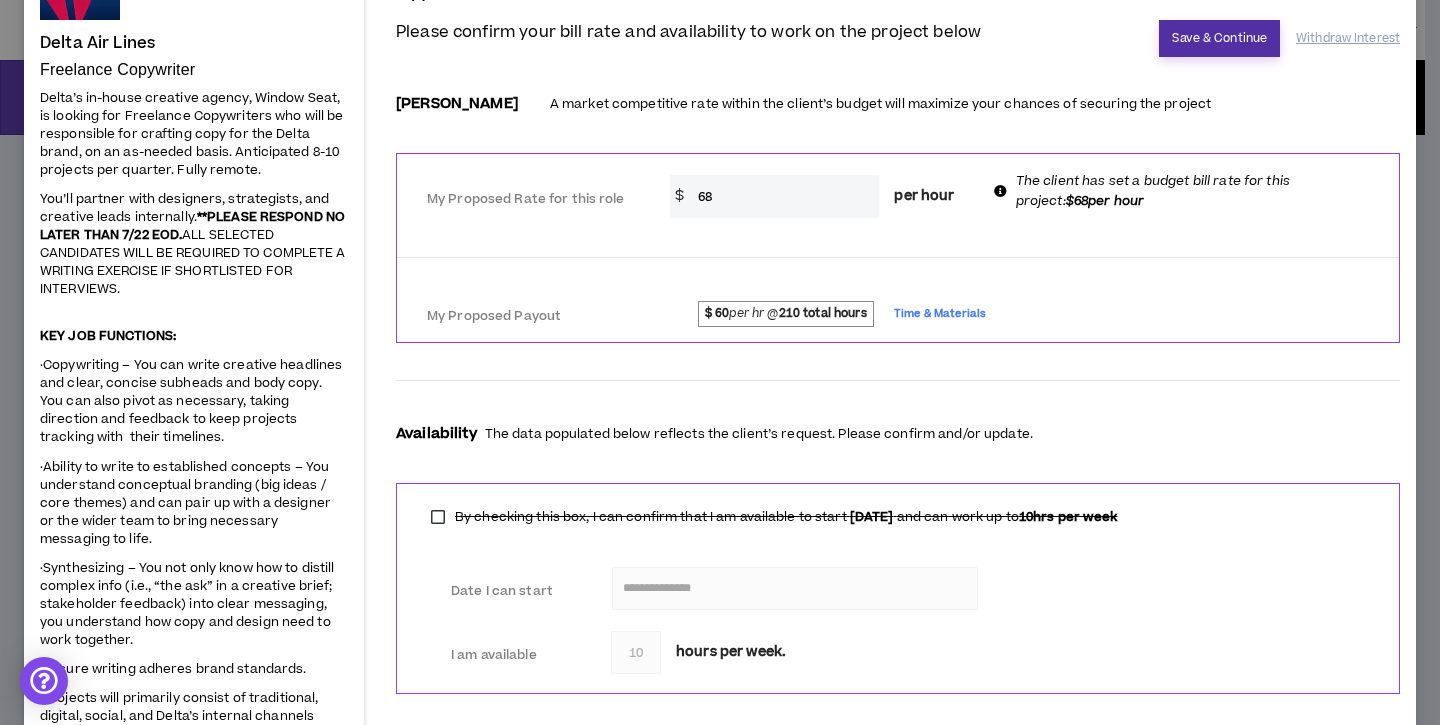 click on "Save & Continue" at bounding box center (1219, 38) 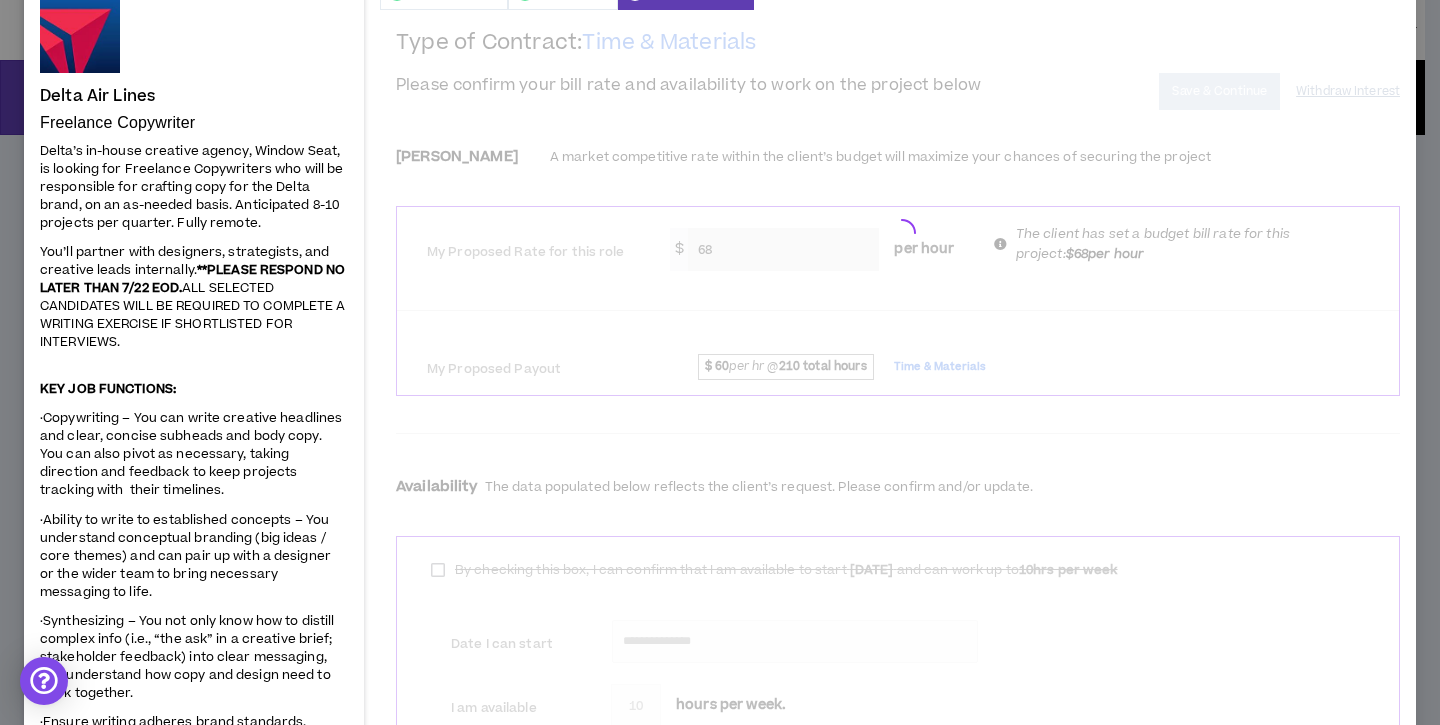scroll, scrollTop: 107, scrollLeft: 0, axis: vertical 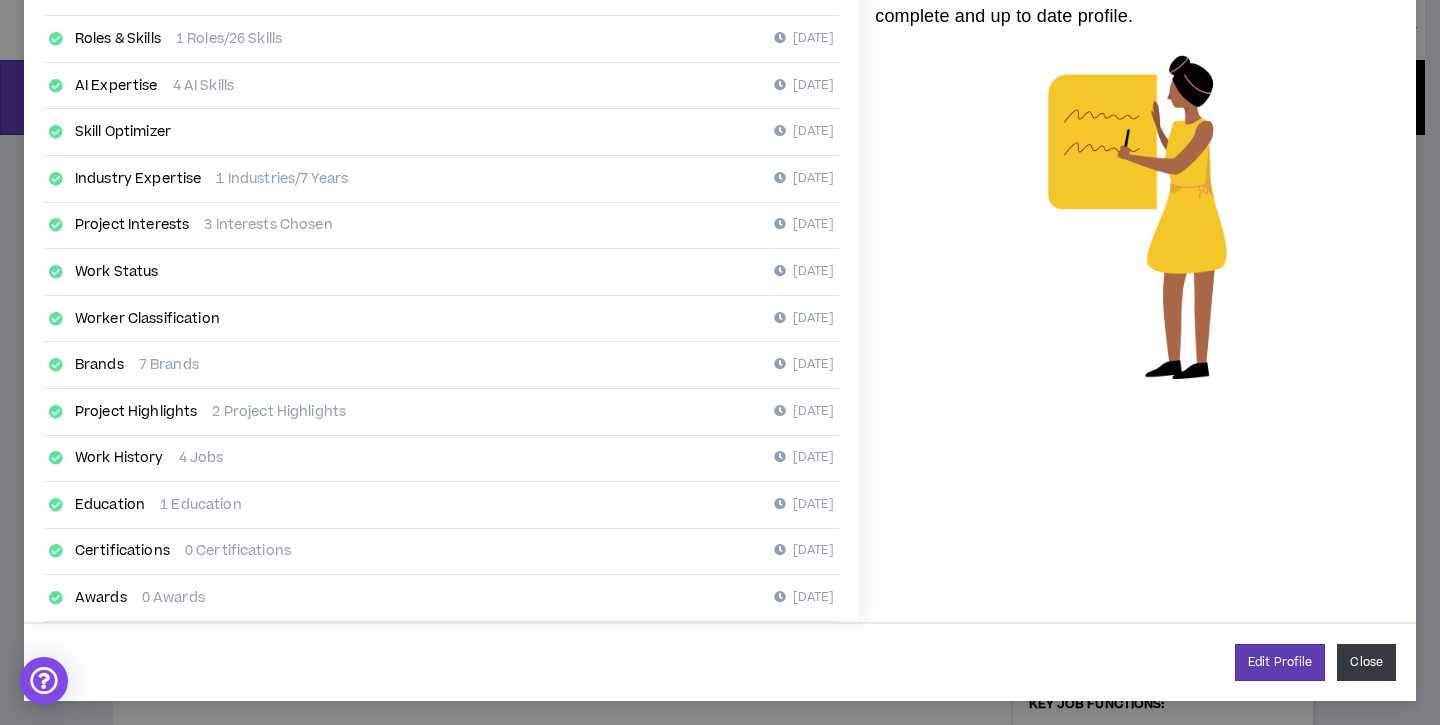 click on "Close" at bounding box center (1366, 662) 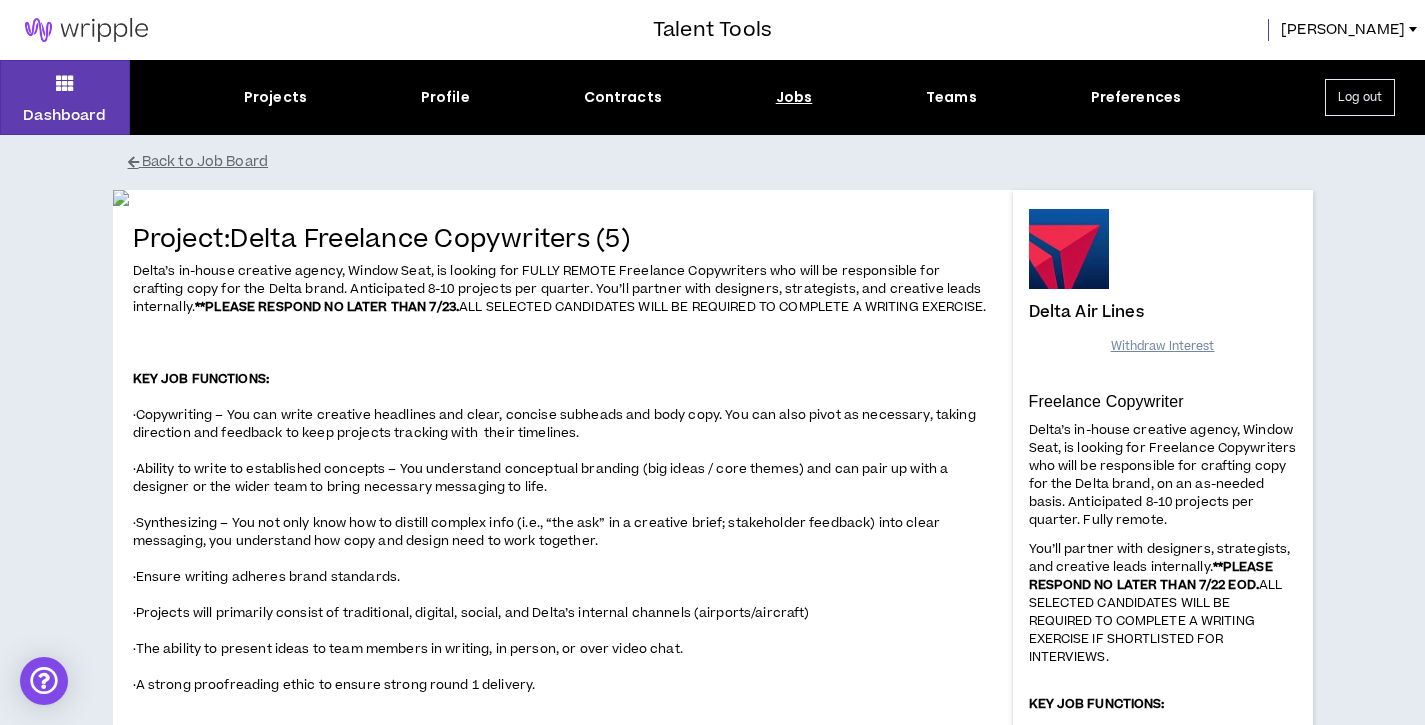 scroll, scrollTop: 1, scrollLeft: 0, axis: vertical 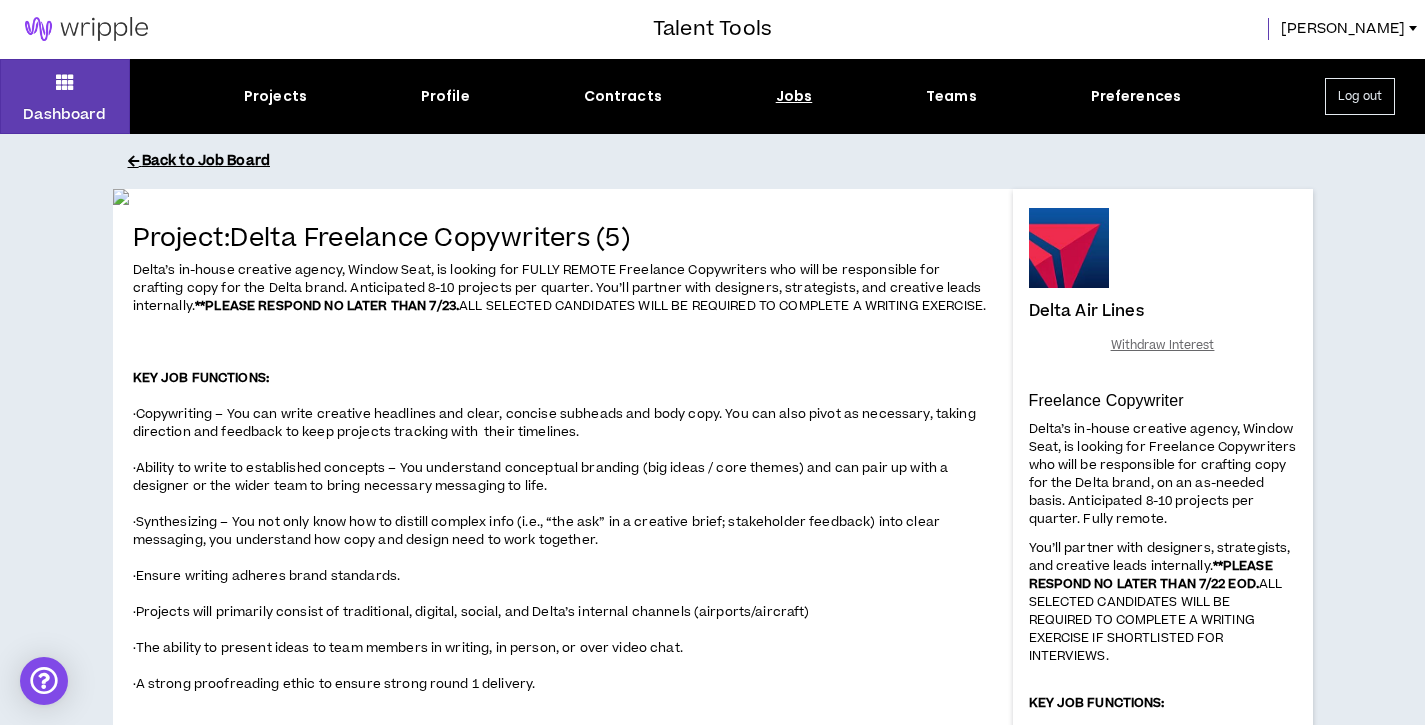 click on "Back to Job Board" at bounding box center [728, 161] 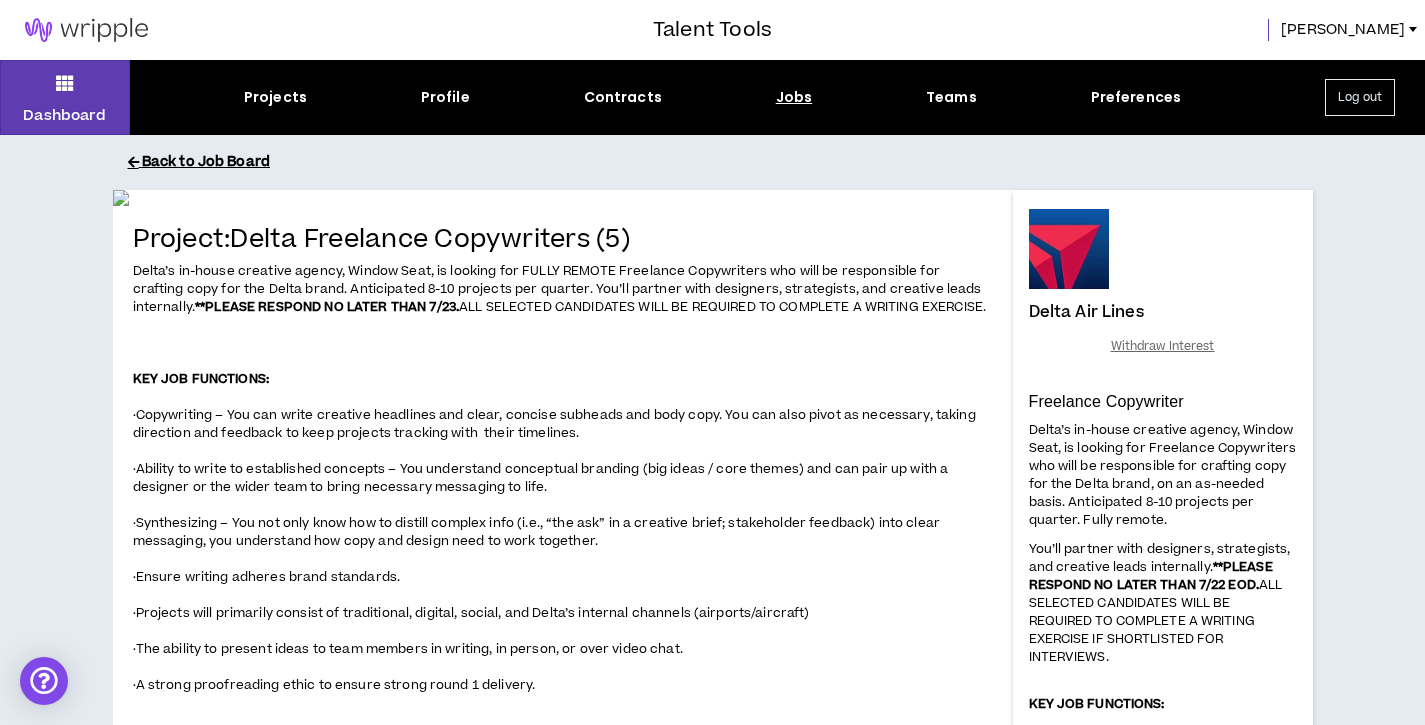 click on "Back to Job Board" at bounding box center (728, 162) 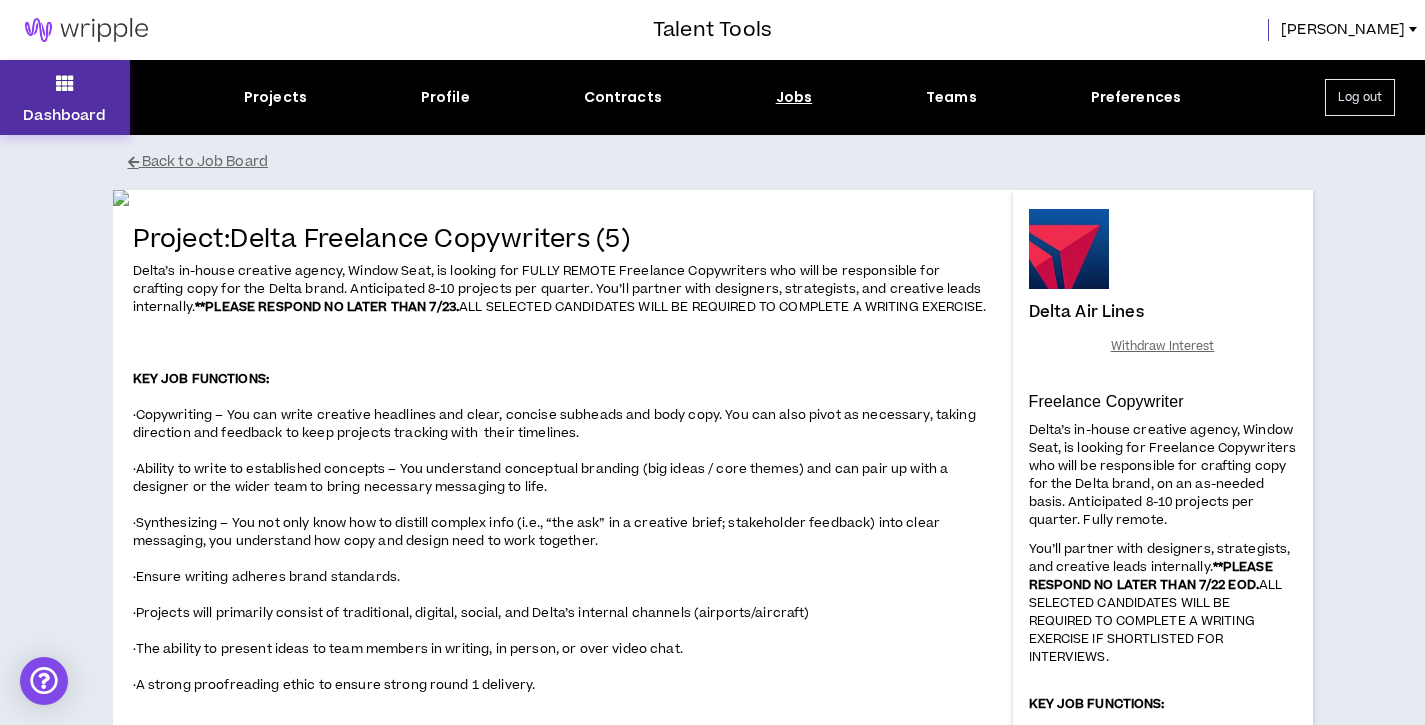 click at bounding box center [65, 83] 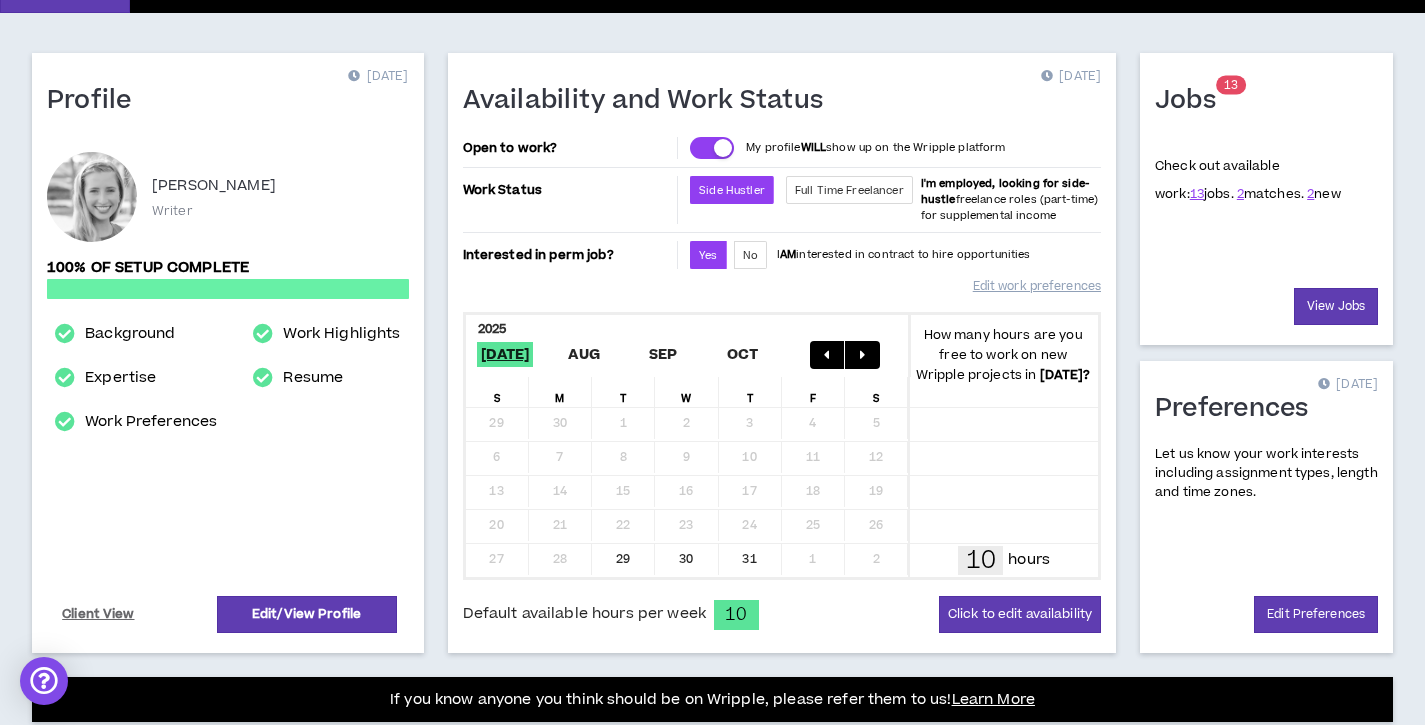 scroll, scrollTop: 0, scrollLeft: 0, axis: both 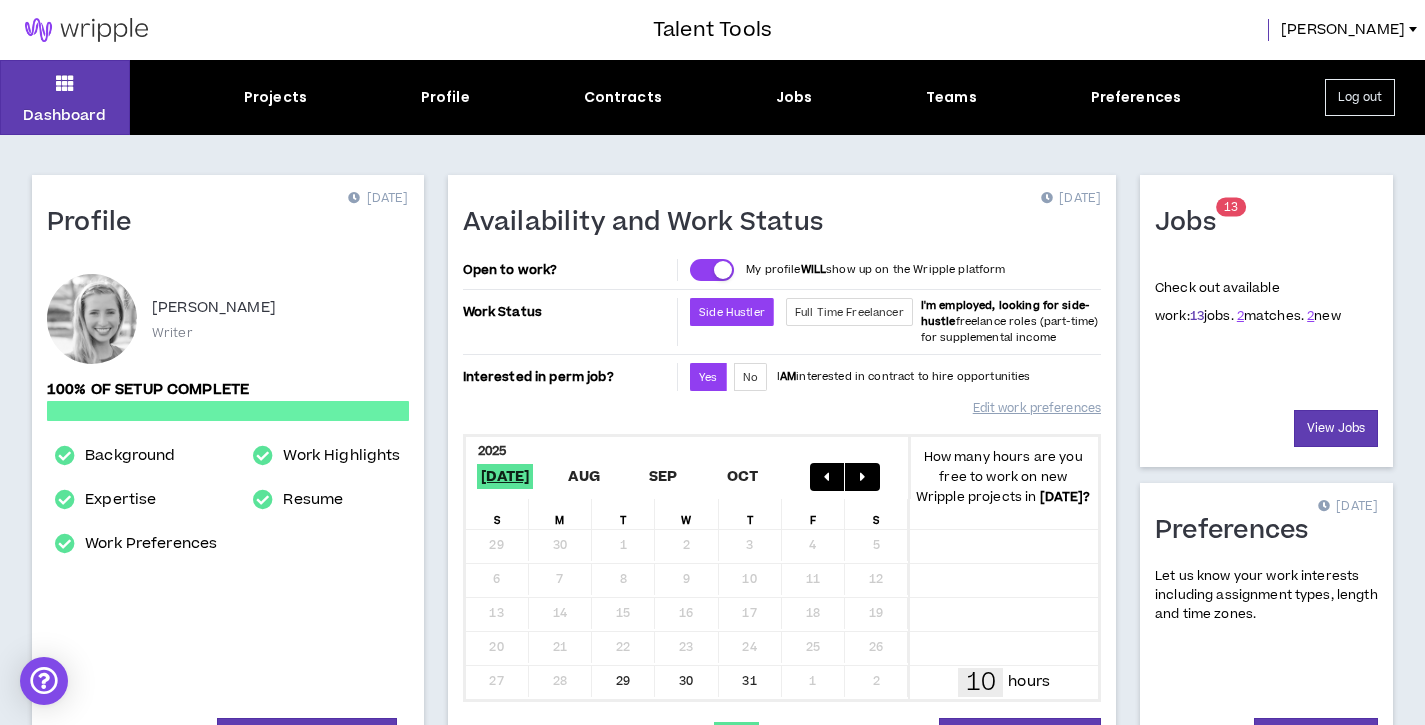 click on "13" at bounding box center [1197, 316] 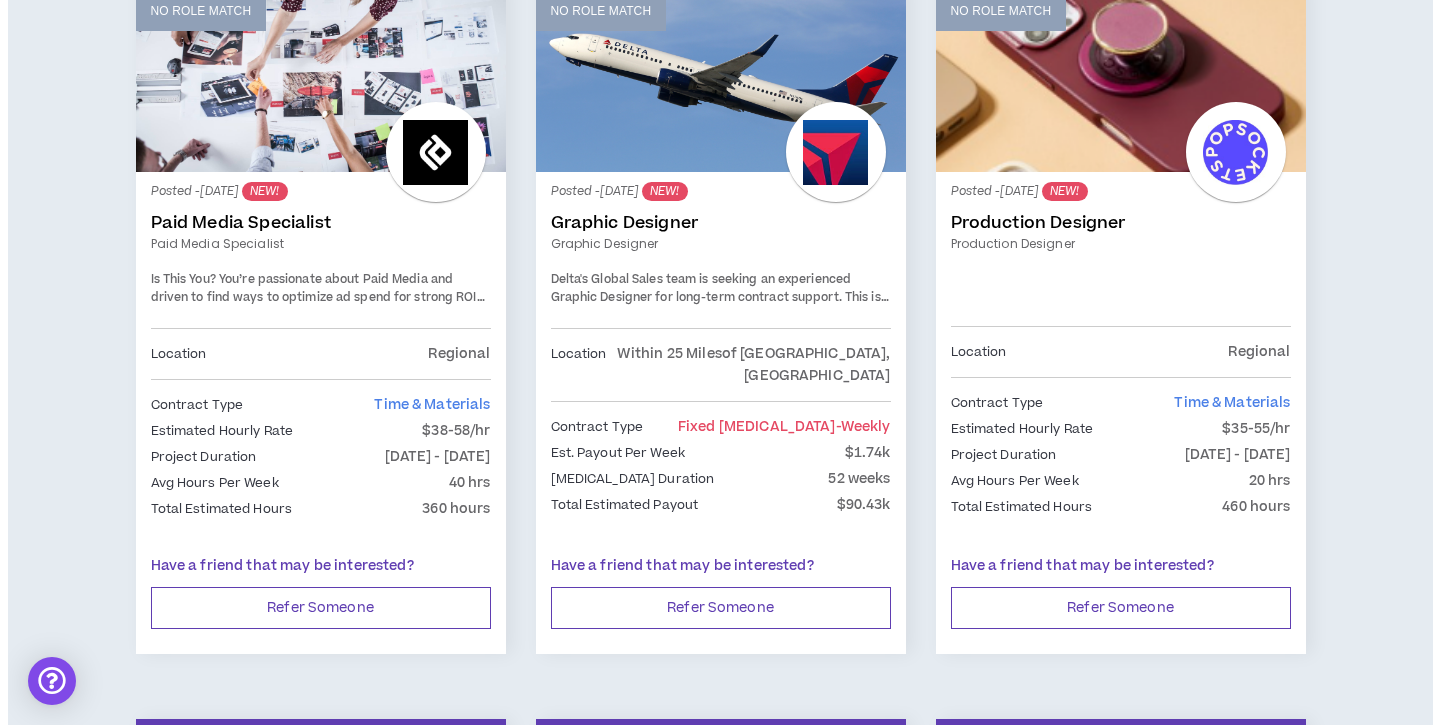 scroll, scrollTop: 0, scrollLeft: 0, axis: both 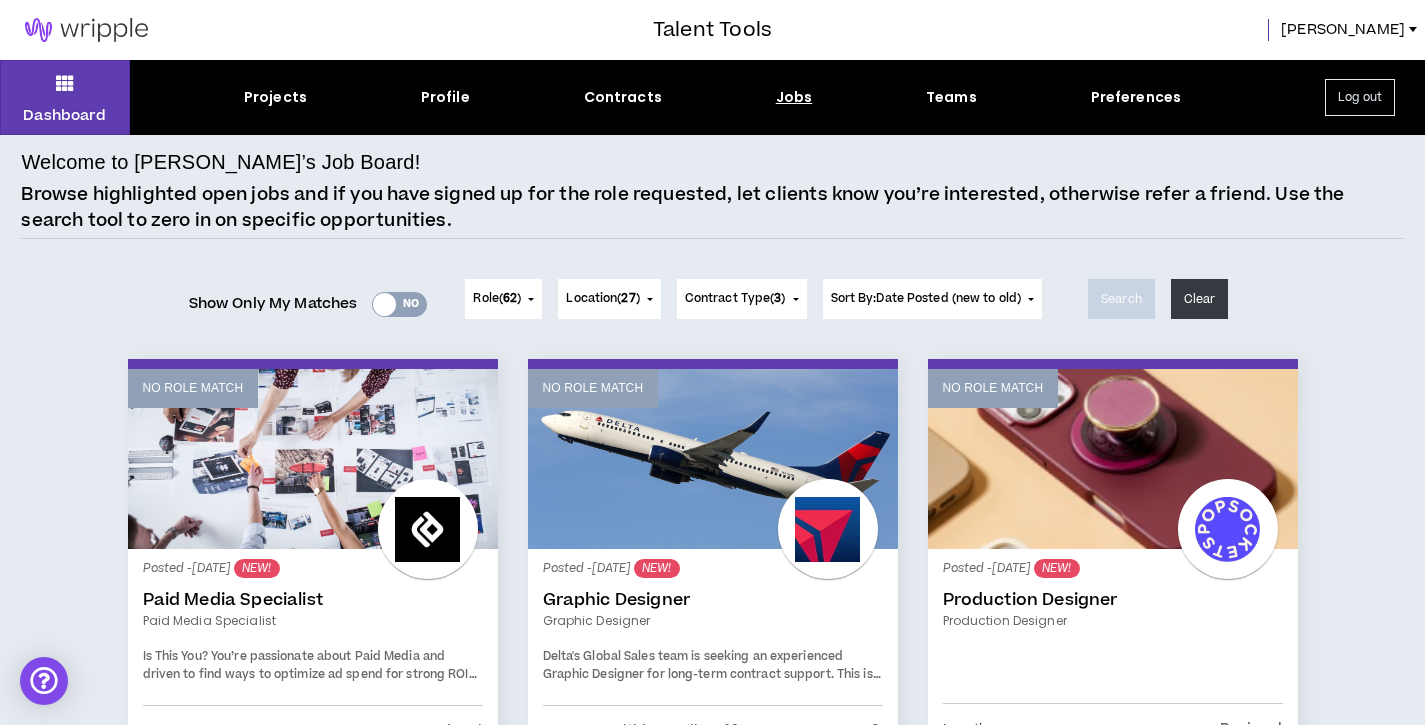 click on "Log out" at bounding box center [1360, 97] 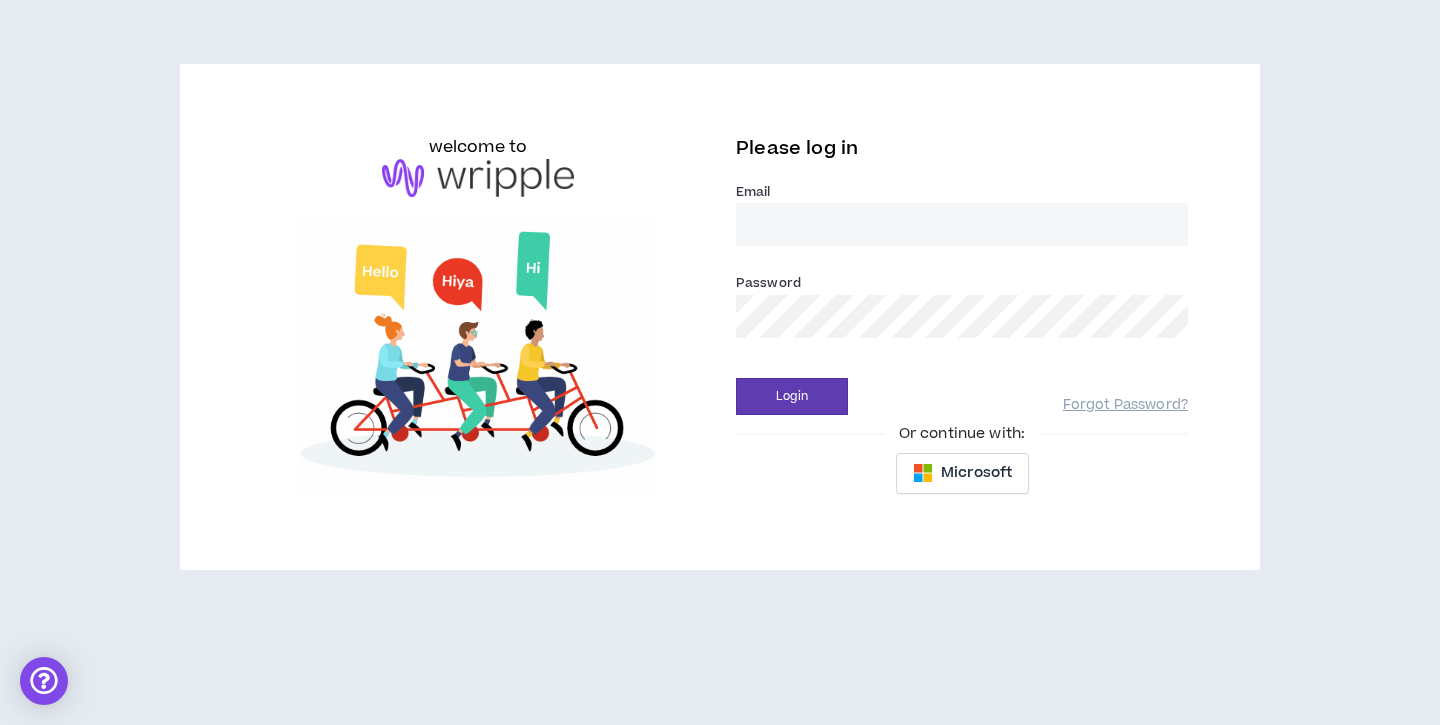 type on "[EMAIL_ADDRESS][DOMAIN_NAME]" 